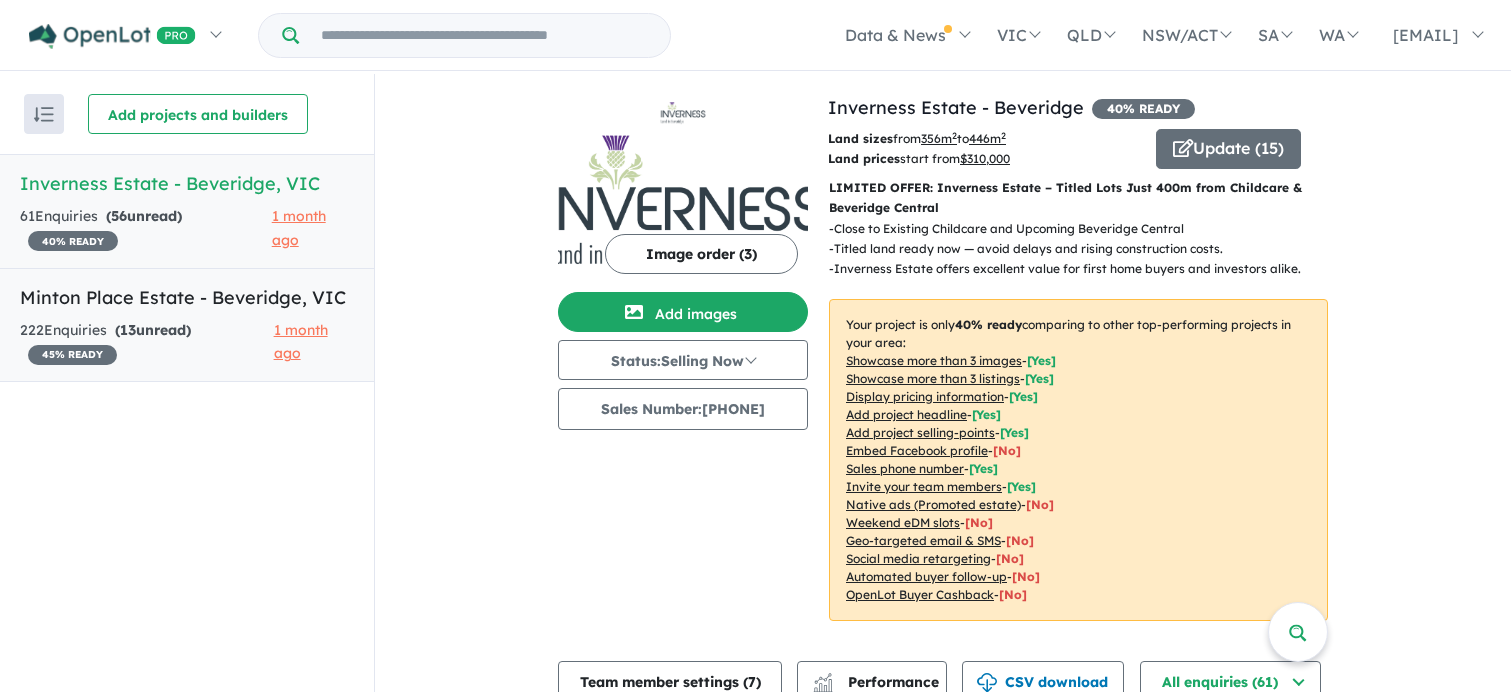 scroll, scrollTop: 0, scrollLeft: 0, axis: both 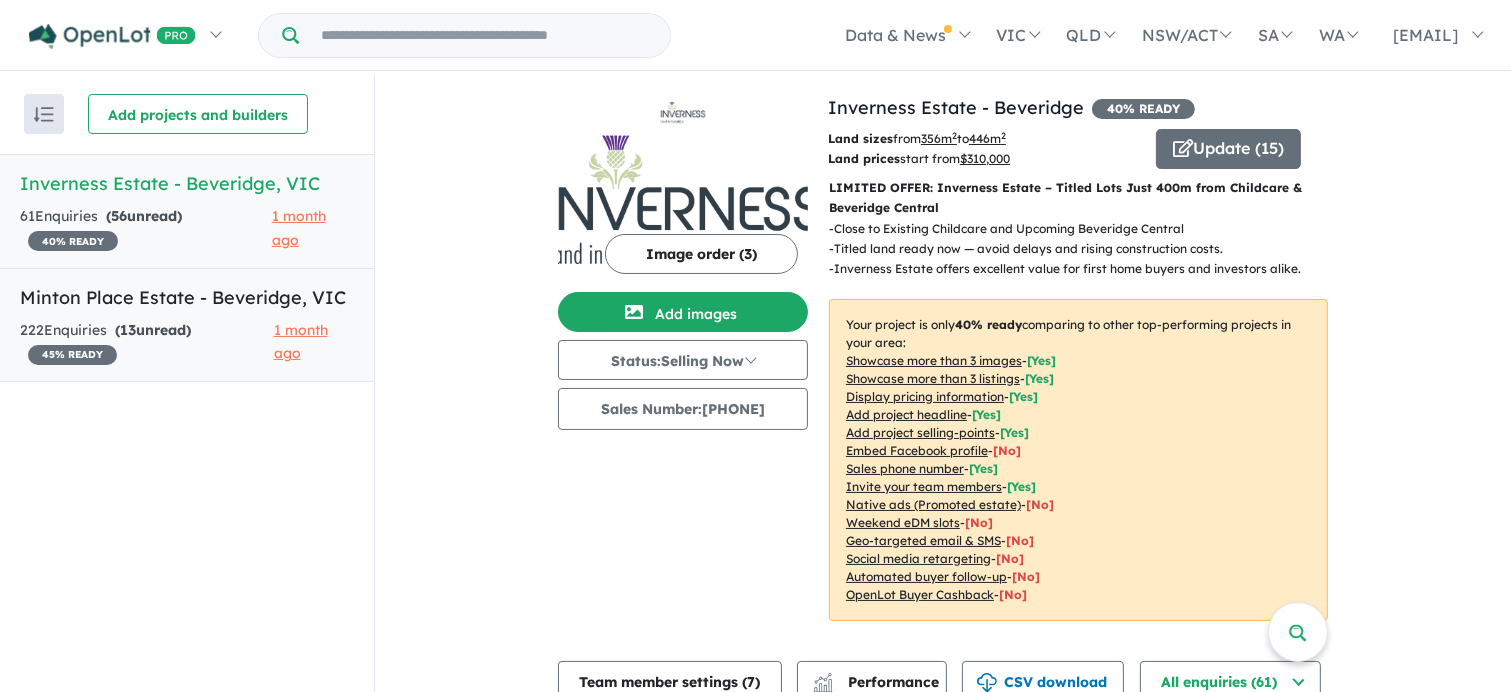 click on "222  Enquir ies ( 13  unread) 45 % READY" at bounding box center (147, 343) 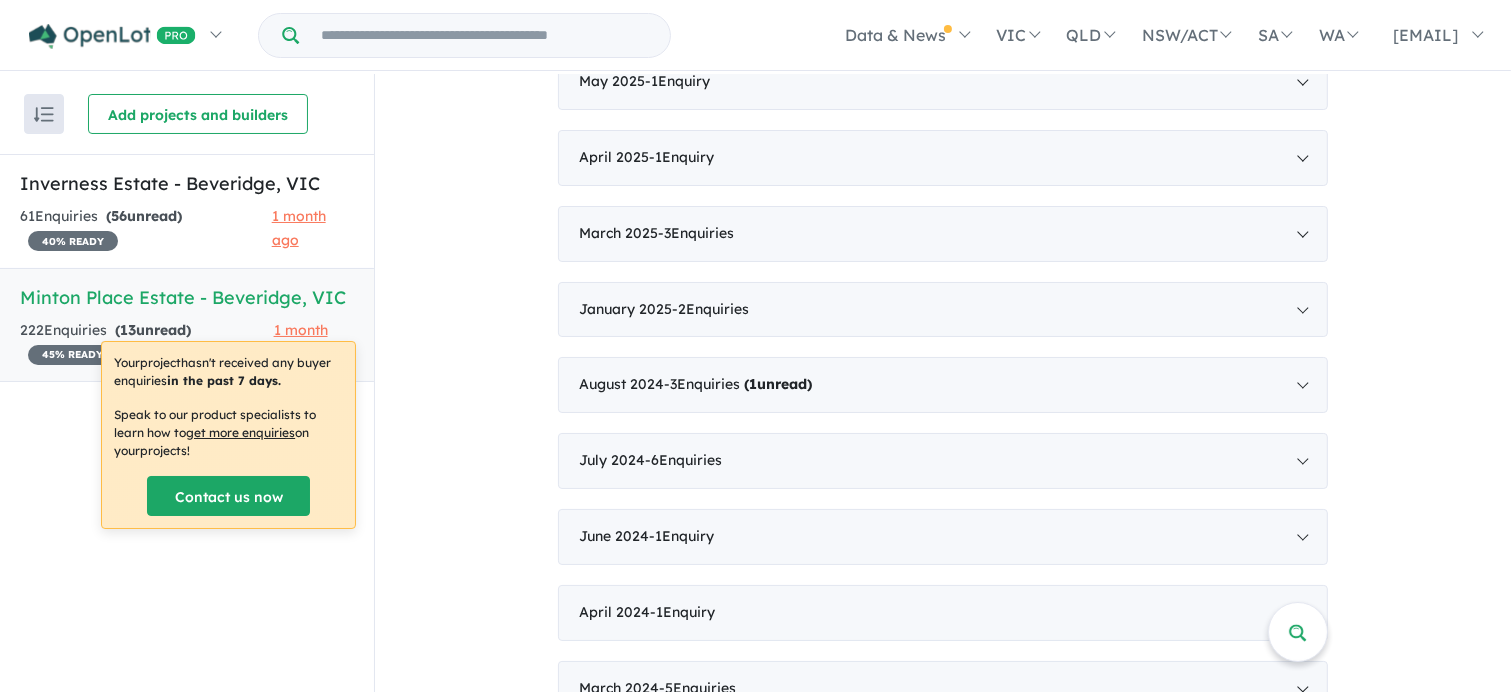scroll, scrollTop: 1597, scrollLeft: 0, axis: vertical 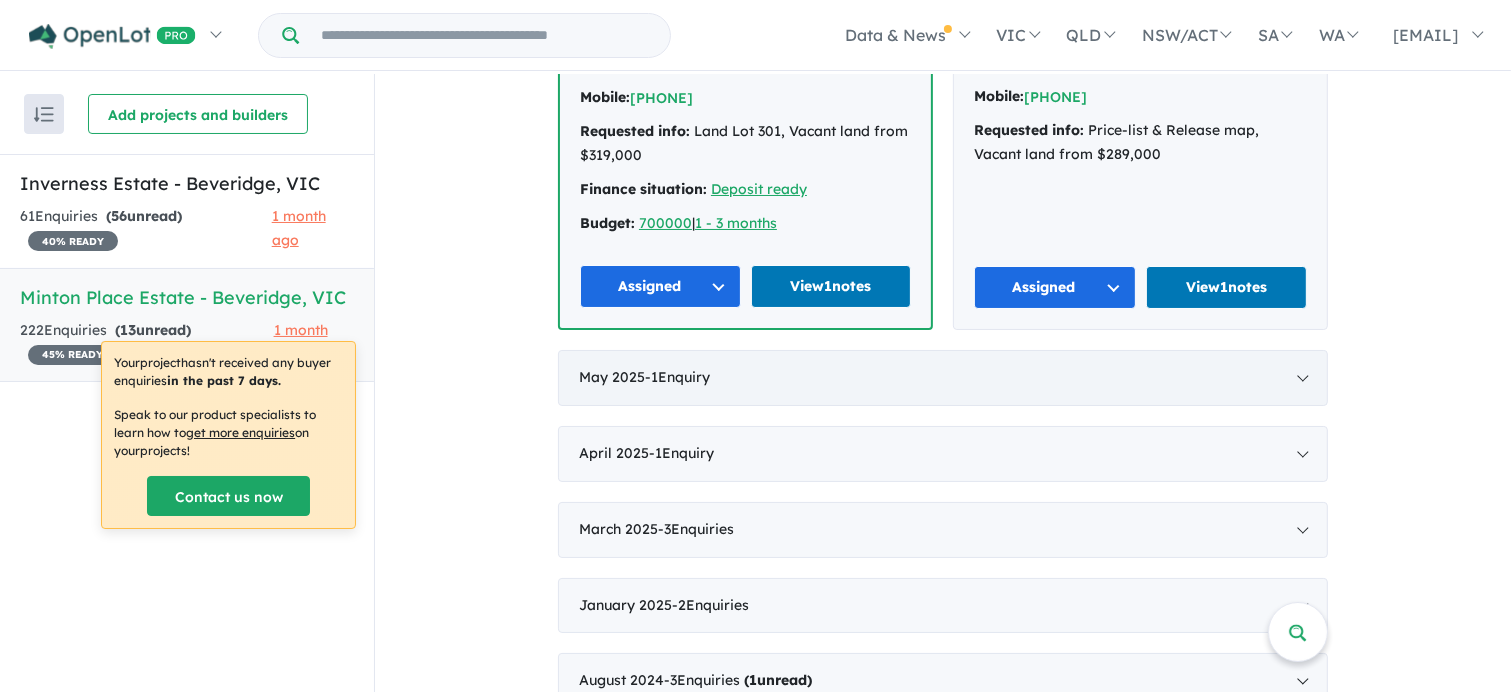 click on "May 2025  -  1  Enquir y   ( 0  unread)" at bounding box center (943, 378) 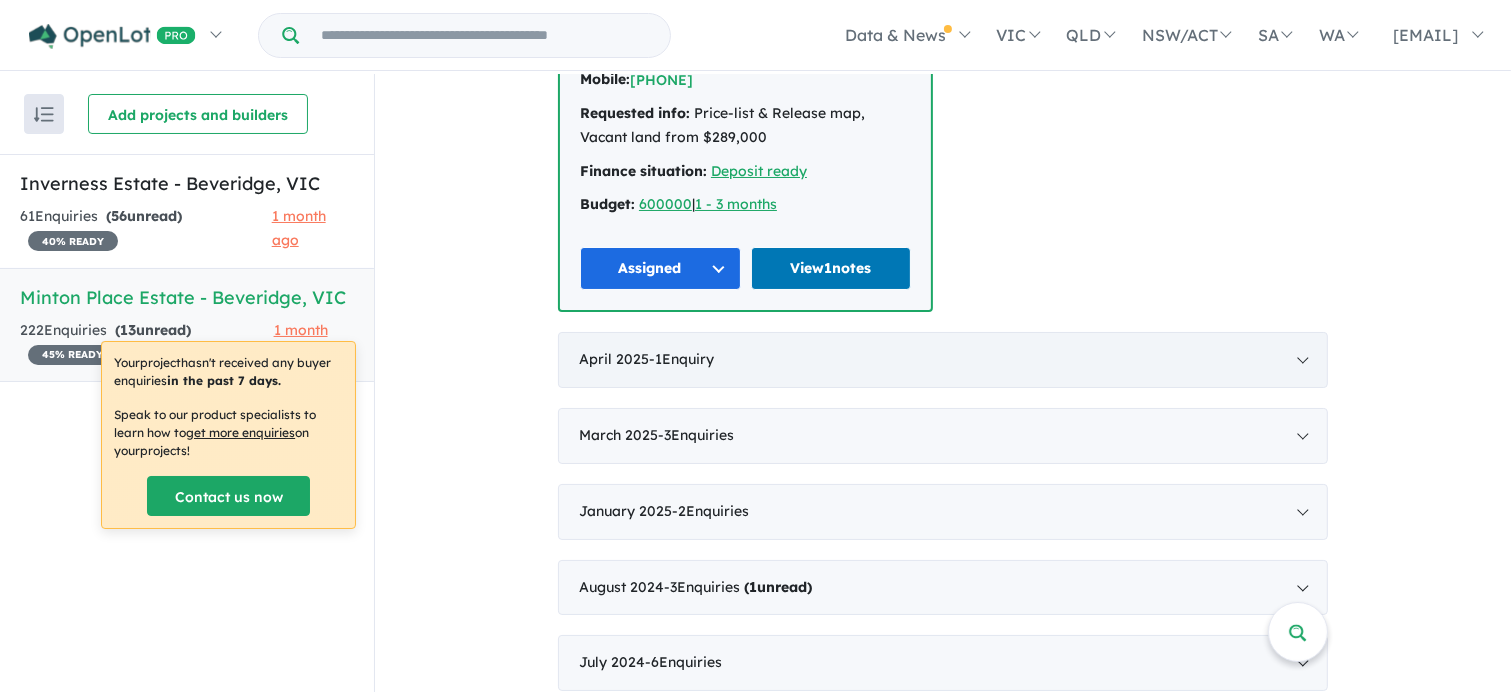click on "April 2025  -  1  Enquir y   ( 0  unread)" at bounding box center [943, 360] 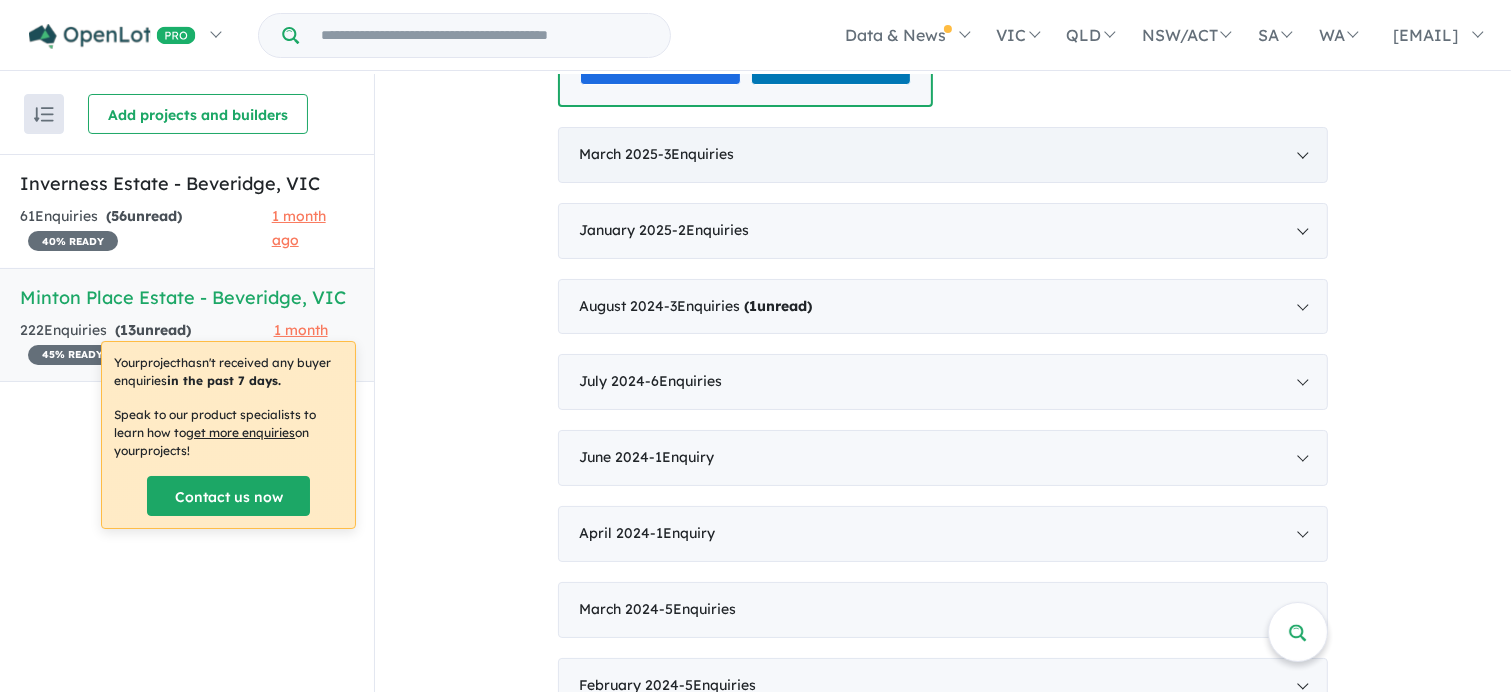 click on "March 2025  -  3  Enquir ies   ( 0  unread)" at bounding box center [943, 155] 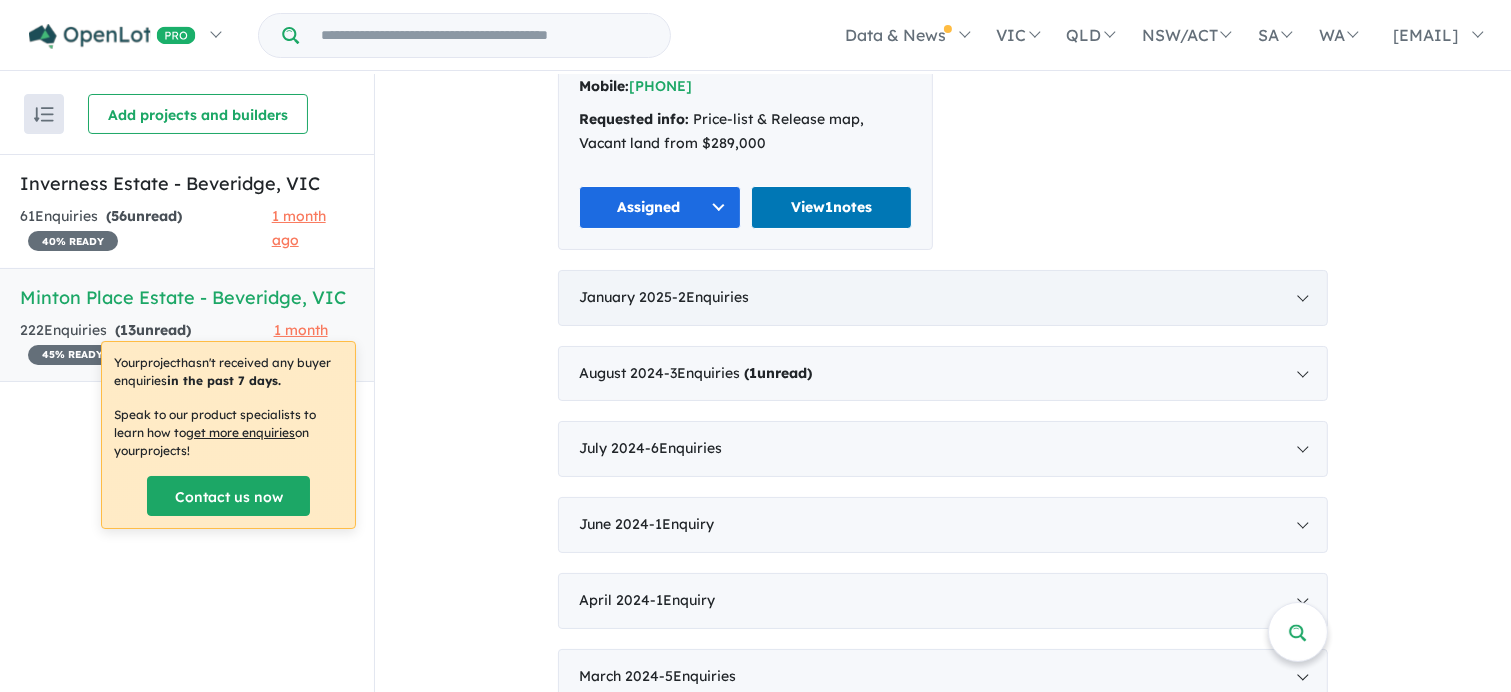 click on "January 2025  -  2  Enquir ies   ( 0  unread)" at bounding box center (943, 298) 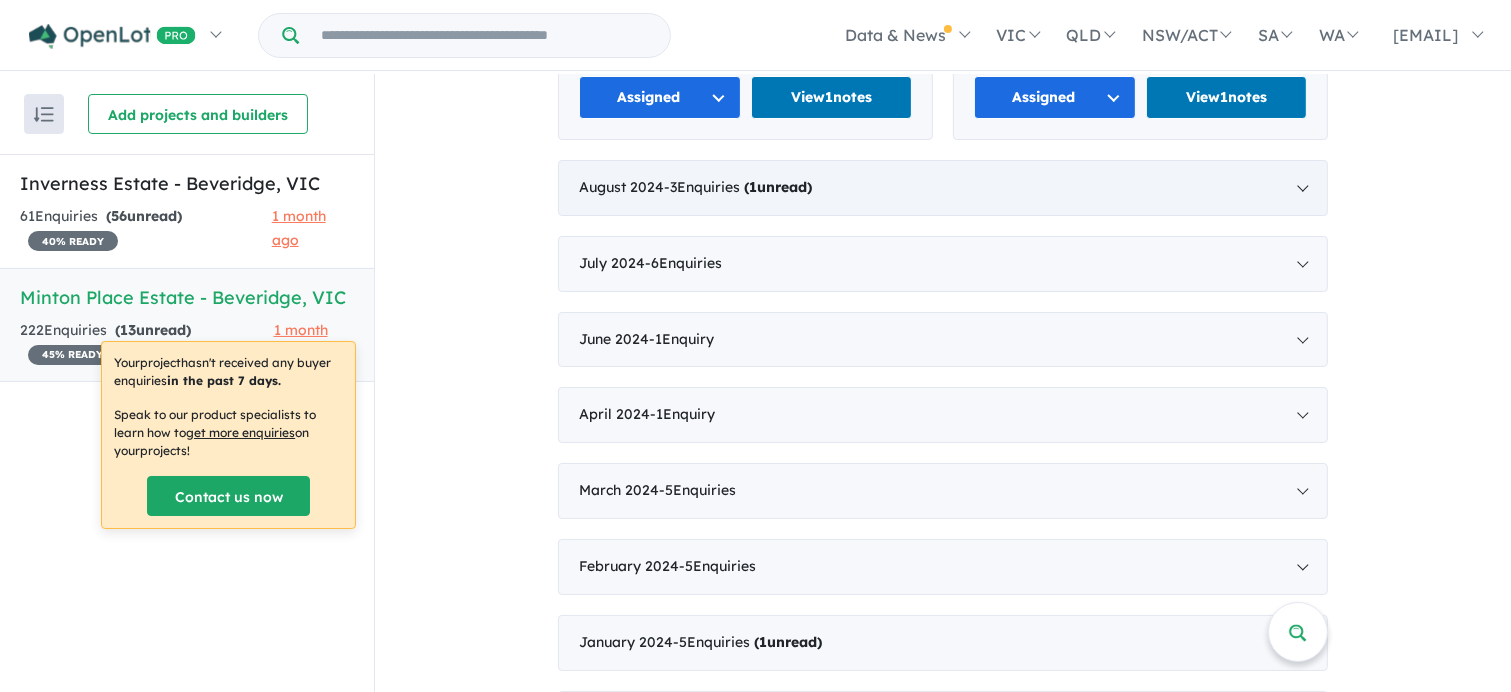 click on "August 2024  -  3  Enquir ies   ( 1  unread)" at bounding box center [943, 188] 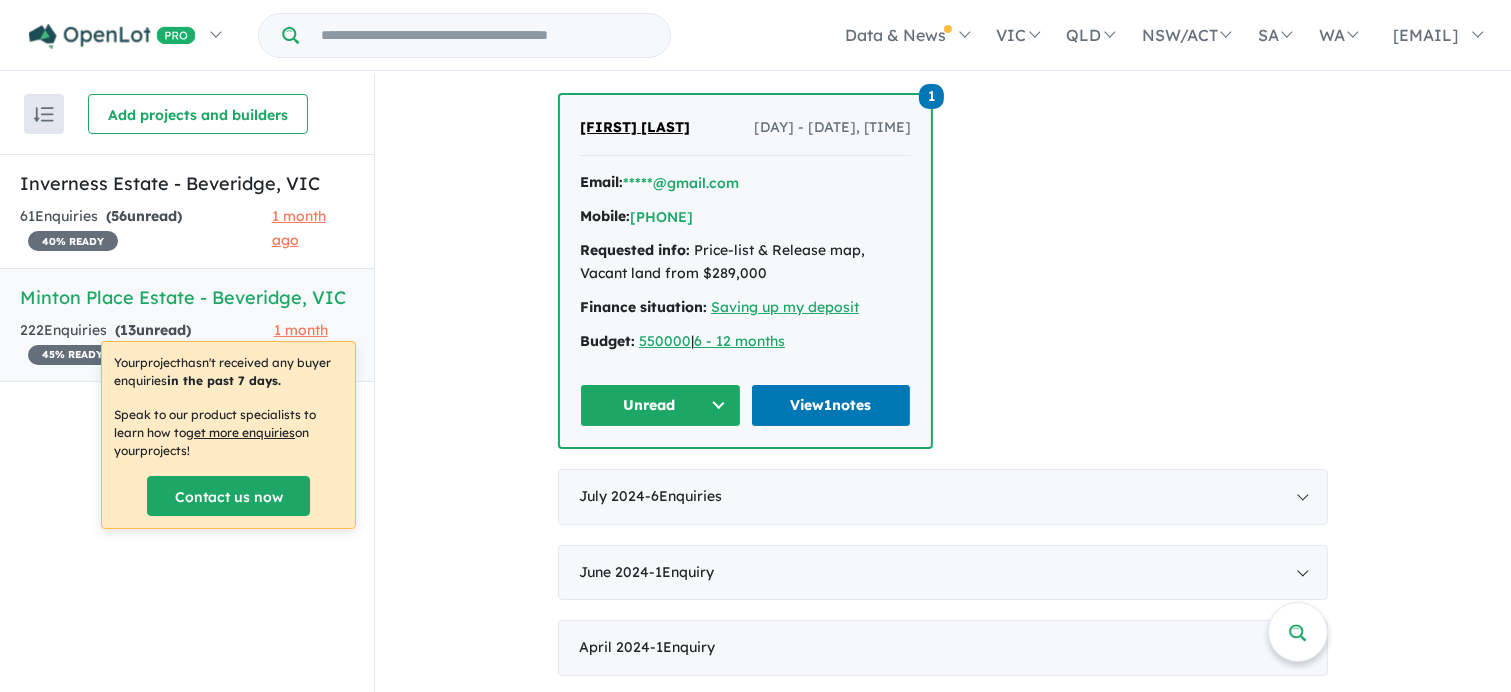 scroll, scrollTop: 1608, scrollLeft: 0, axis: vertical 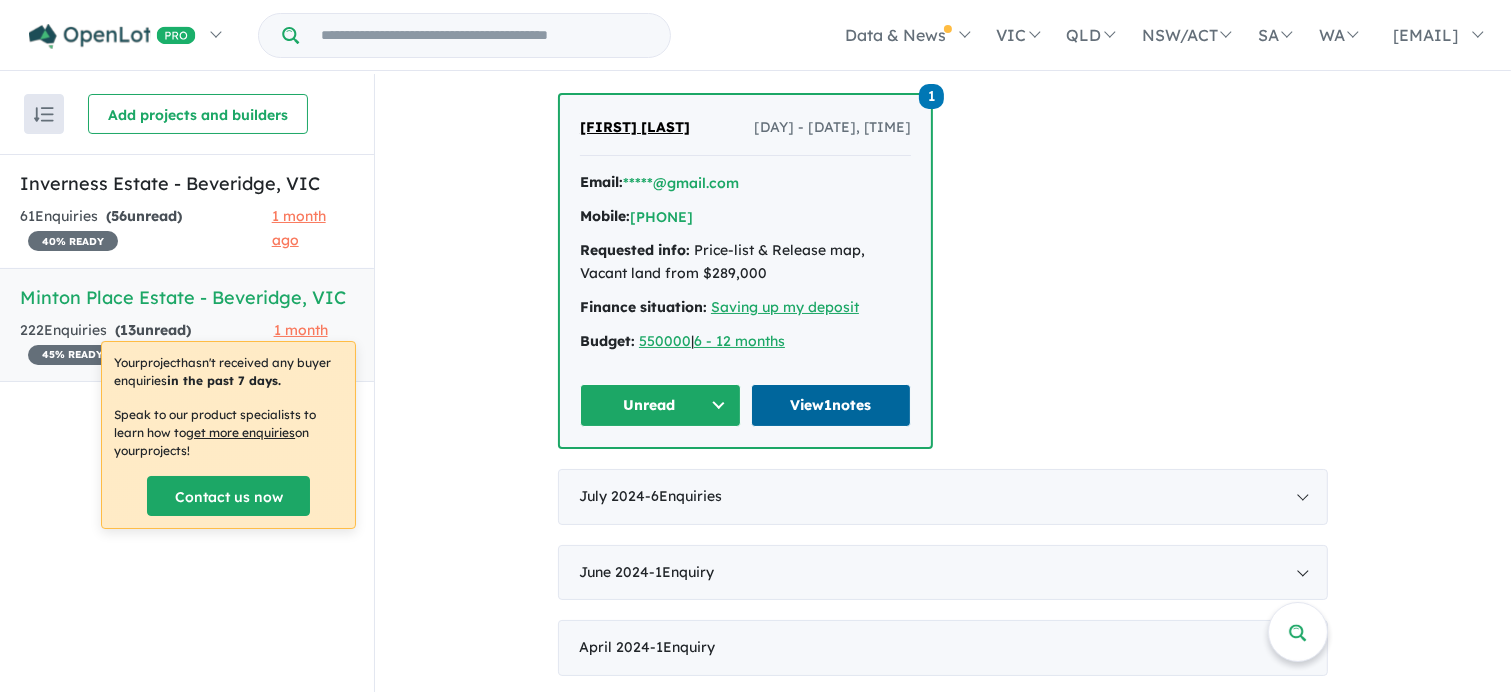click on "View  1  notes" at bounding box center [831, 405] 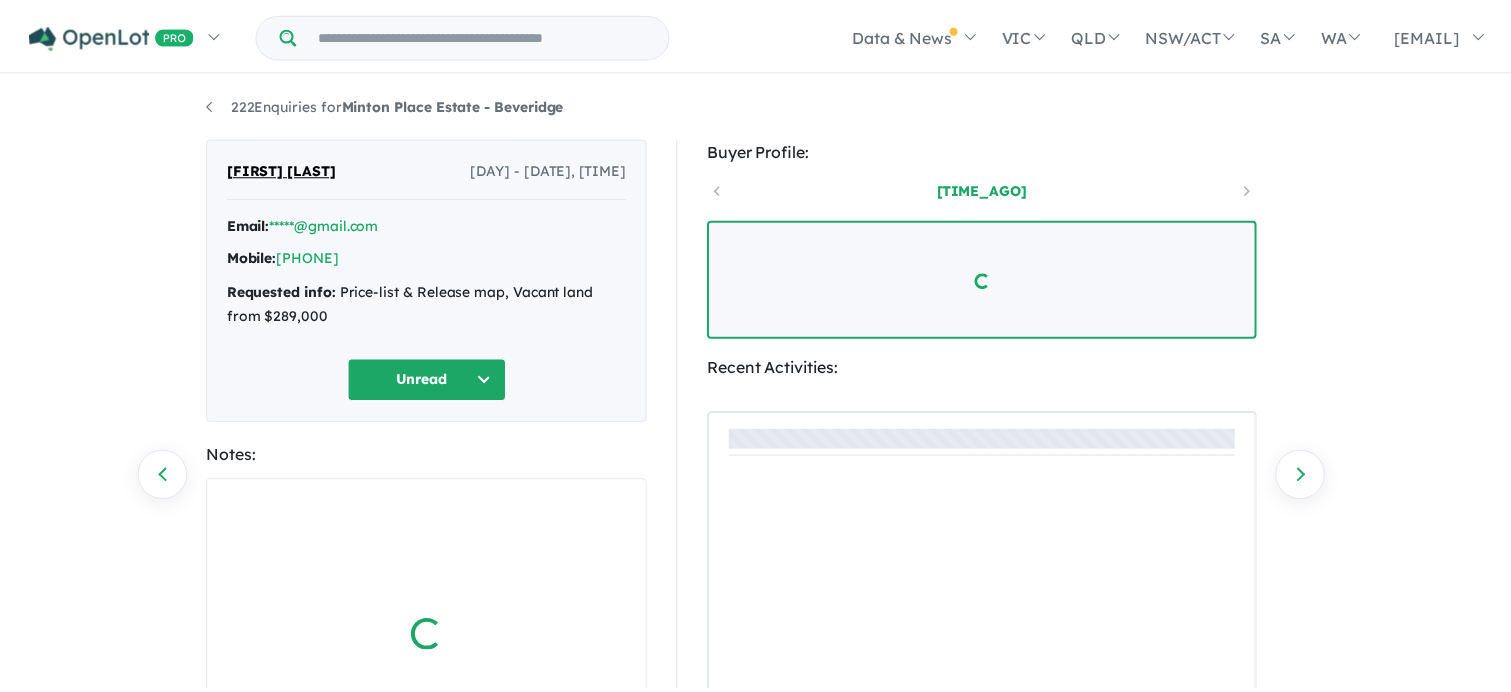 scroll, scrollTop: 0, scrollLeft: 0, axis: both 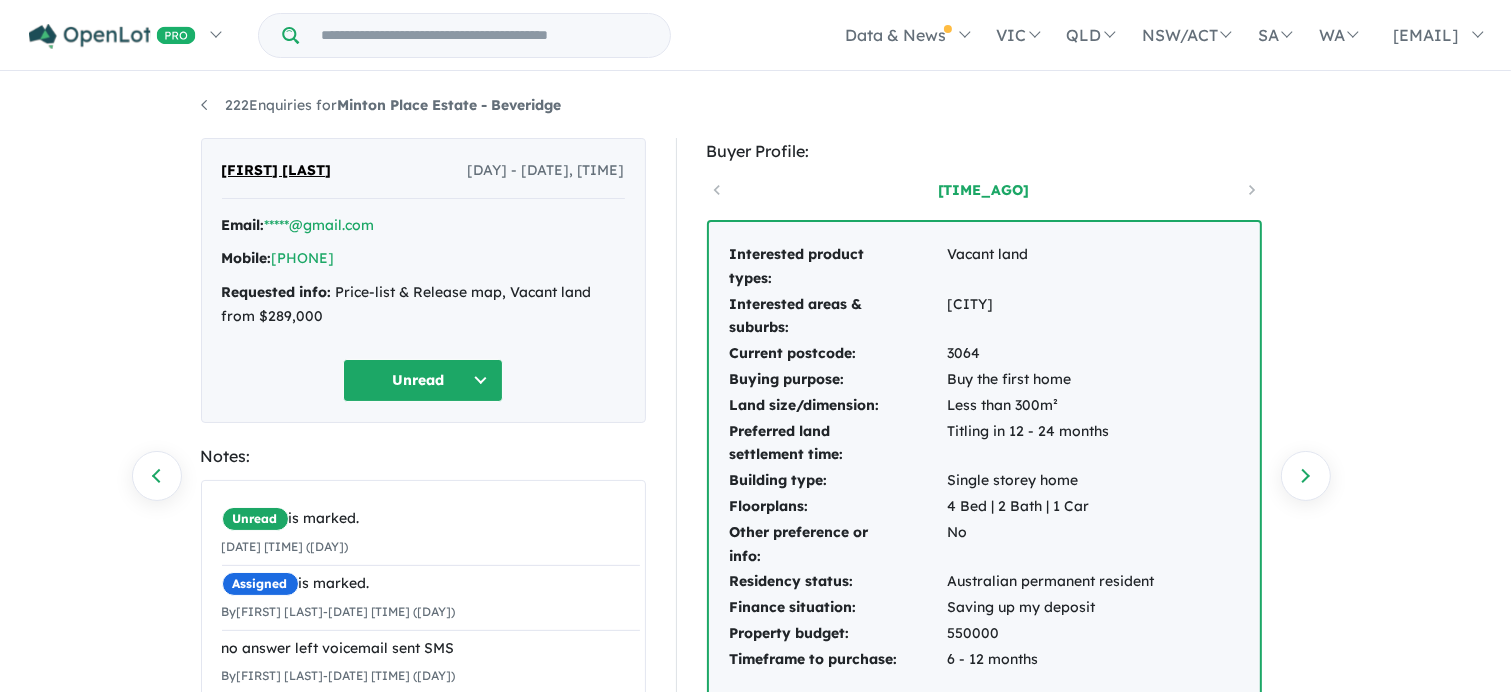 click on "Unread" at bounding box center (423, 380) 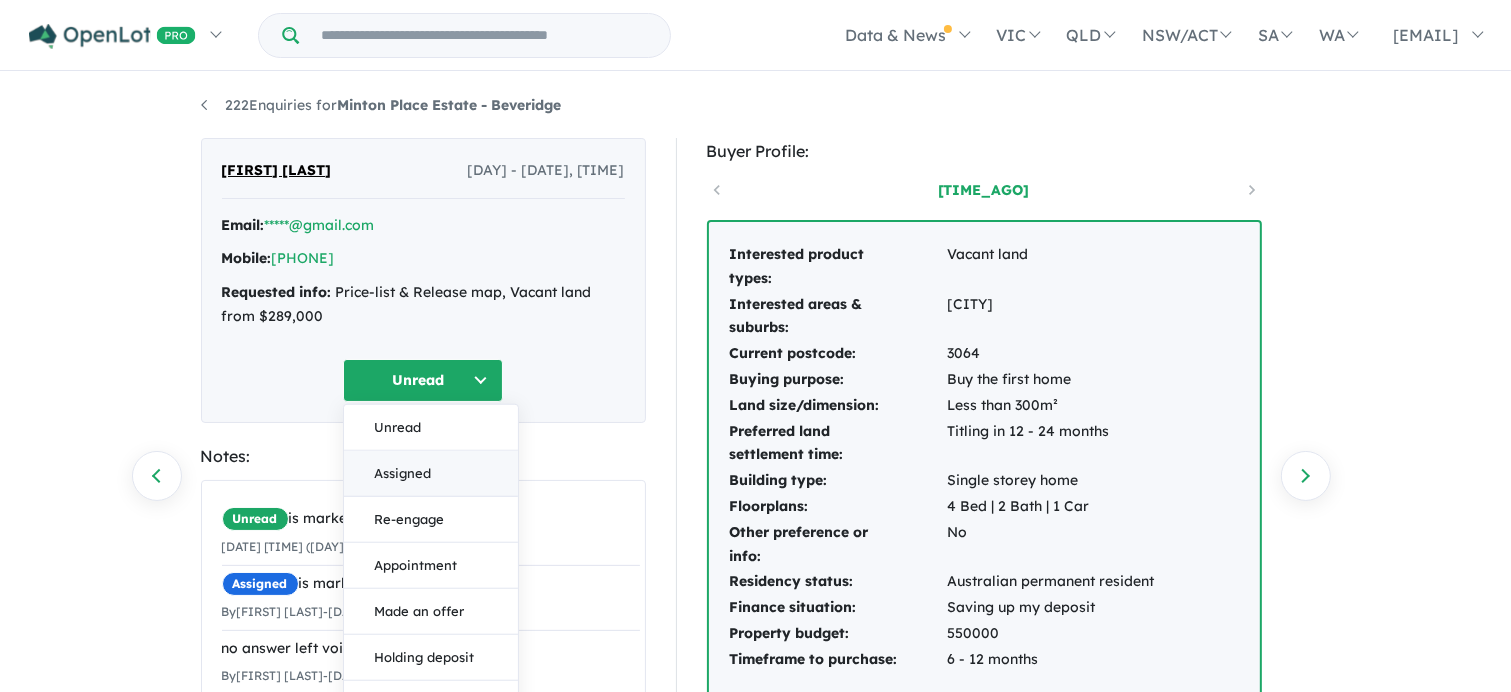 click on "Assigned" at bounding box center [431, 474] 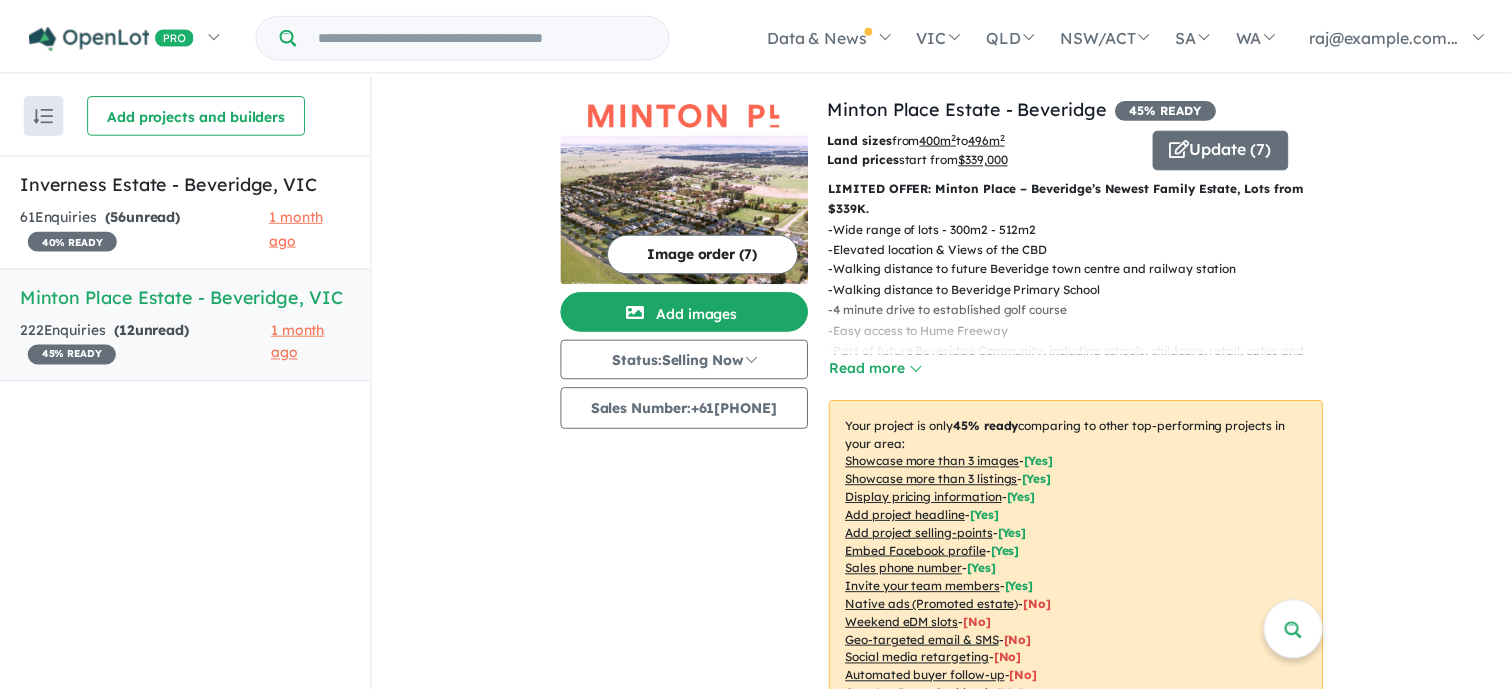 scroll, scrollTop: 0, scrollLeft: 0, axis: both 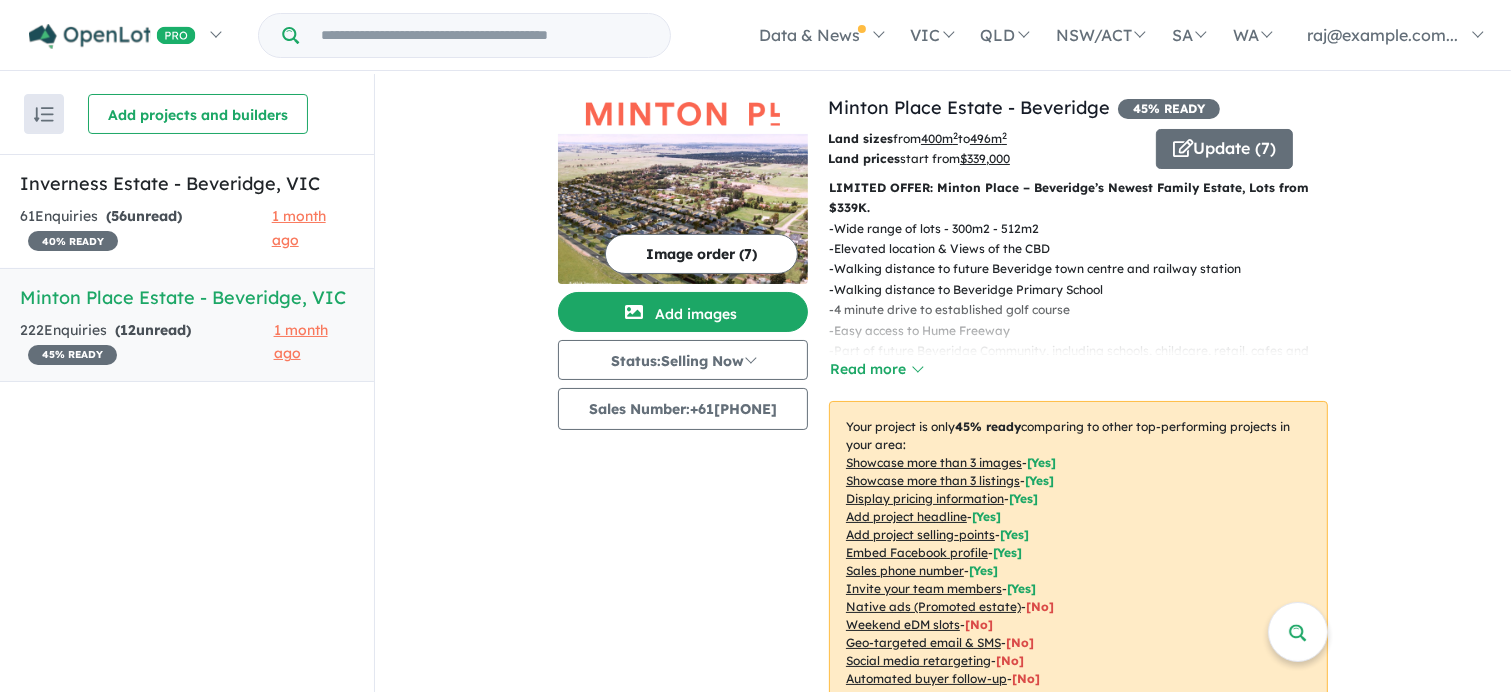 click on "Minton Place Estate - Beveridge , VIC" at bounding box center [187, 297] 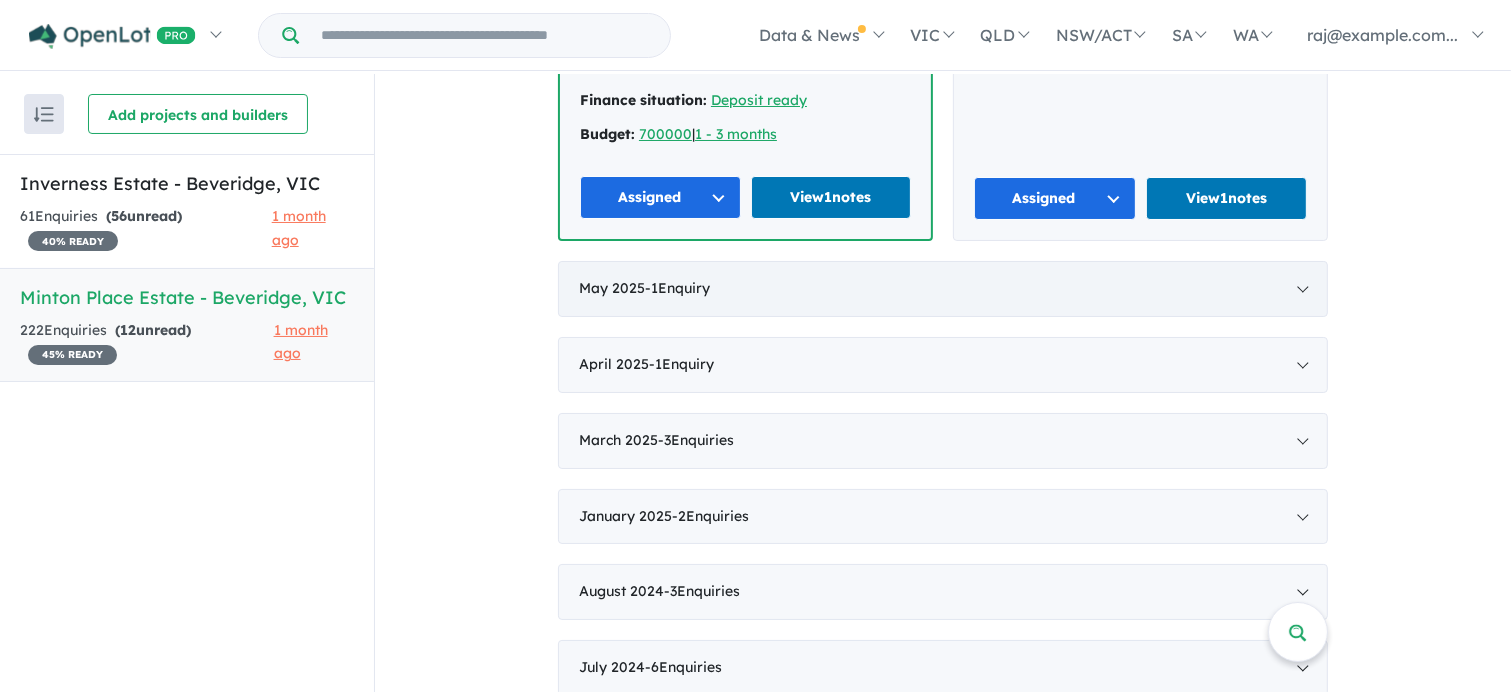 click on "May 2025  -  1  Enquir y   ( 0  unread)" at bounding box center (943, 289) 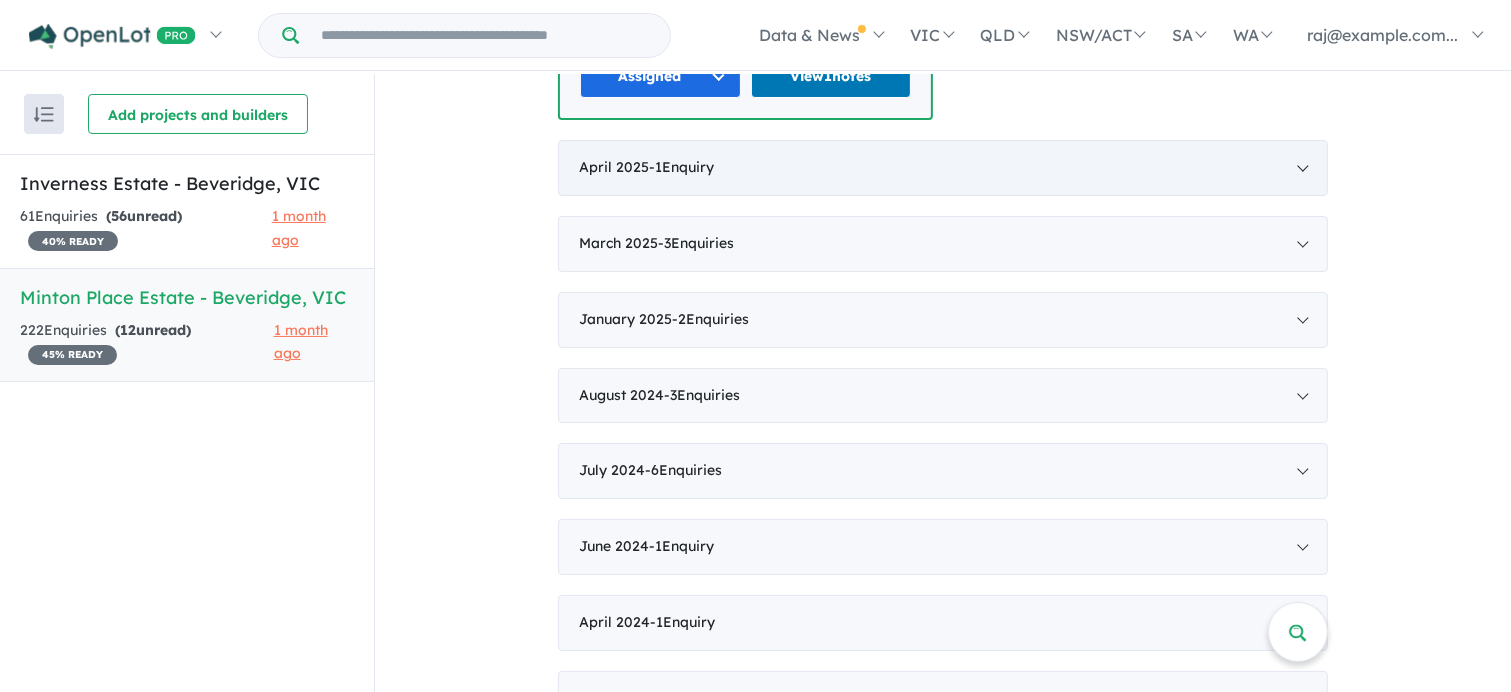 click on "April 2025  -  1  Enquir y   ( 0  unread)" at bounding box center (943, 168) 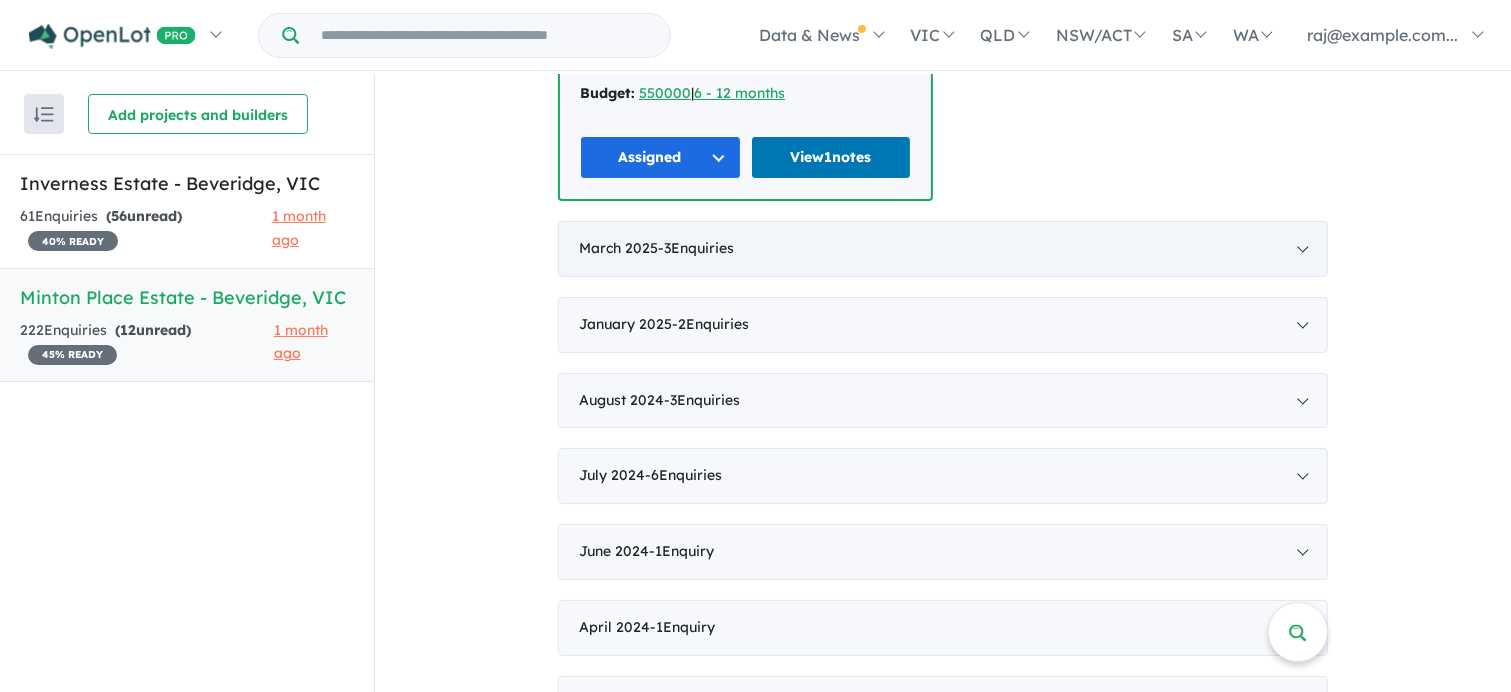 click on "March 2025  -  3  Enquir ies   ( 0  unread)" at bounding box center (943, 249) 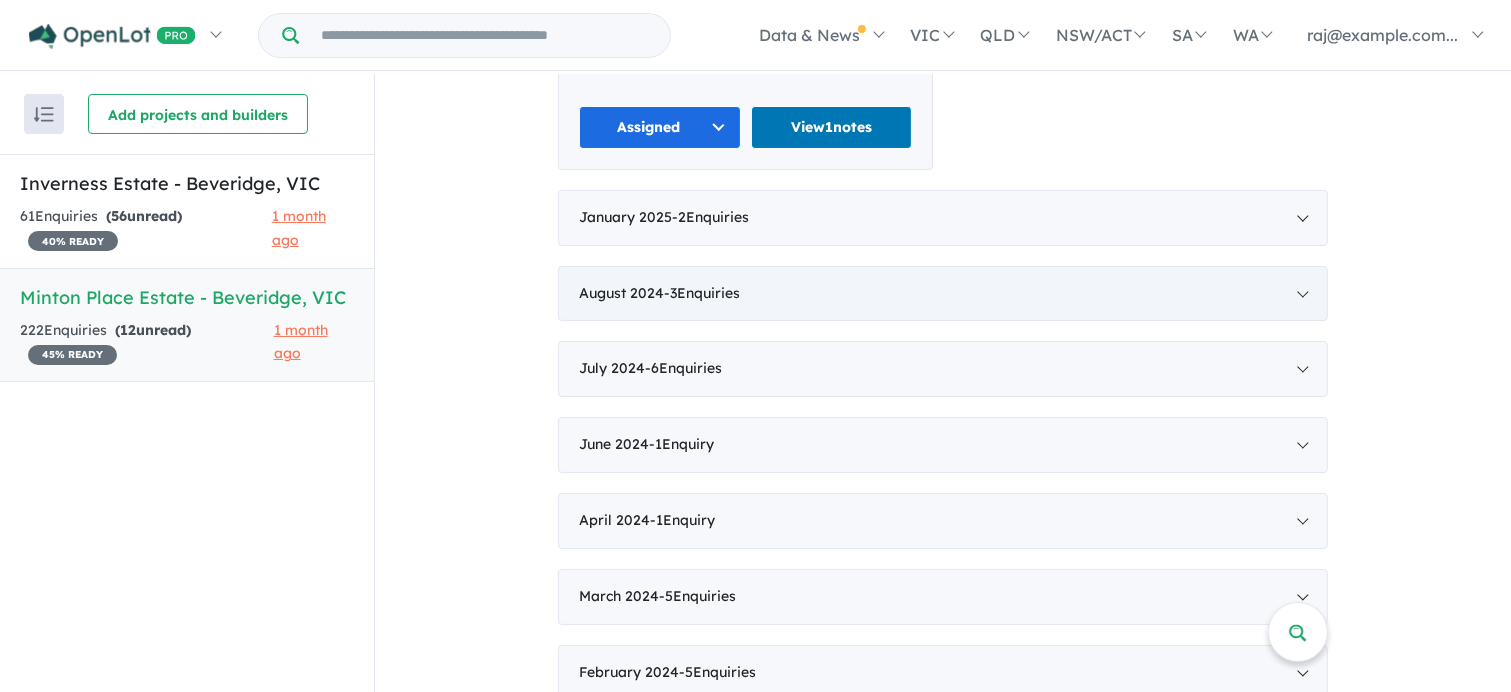 click on "August 2024  -  3  Enquir ies   ( 0  unread)" at bounding box center (943, 294) 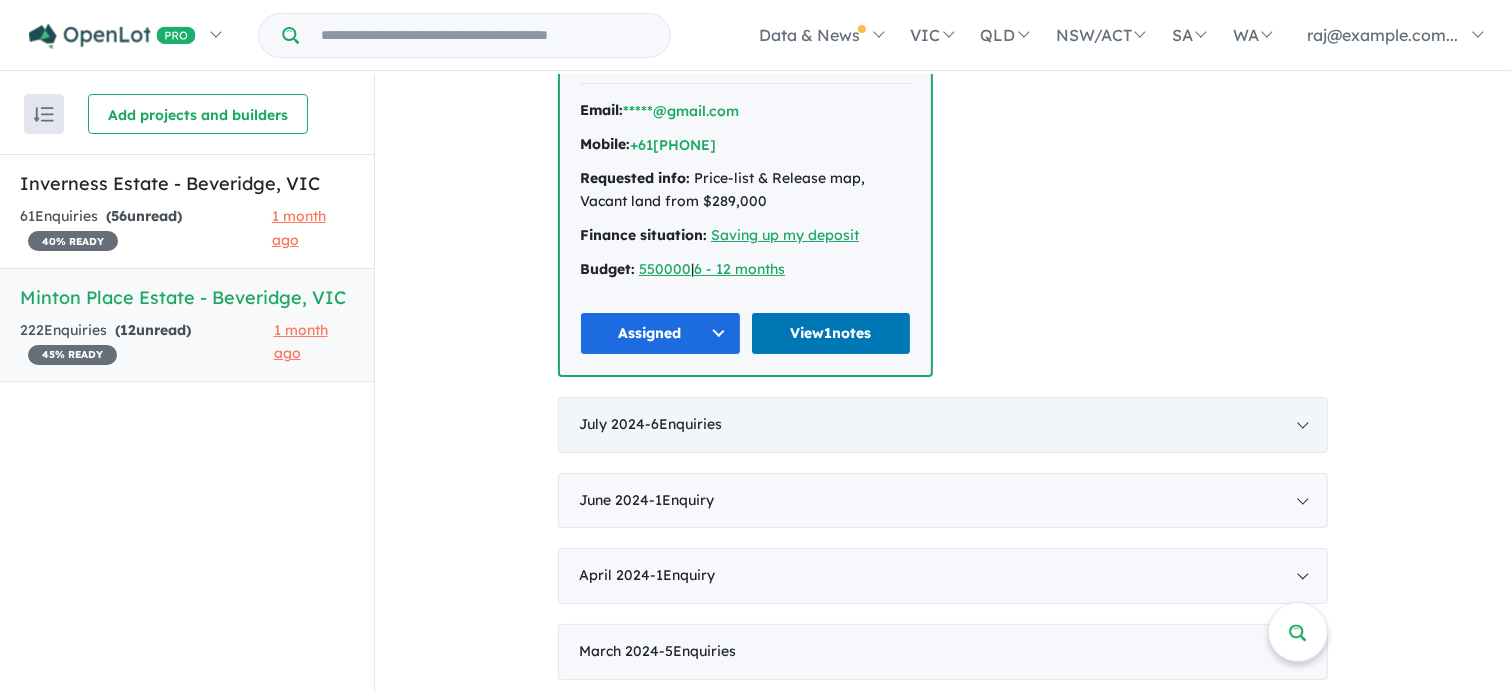 click on "July 2024  -  6  Enquir ies   ( 0  unread)" at bounding box center [943, 425] 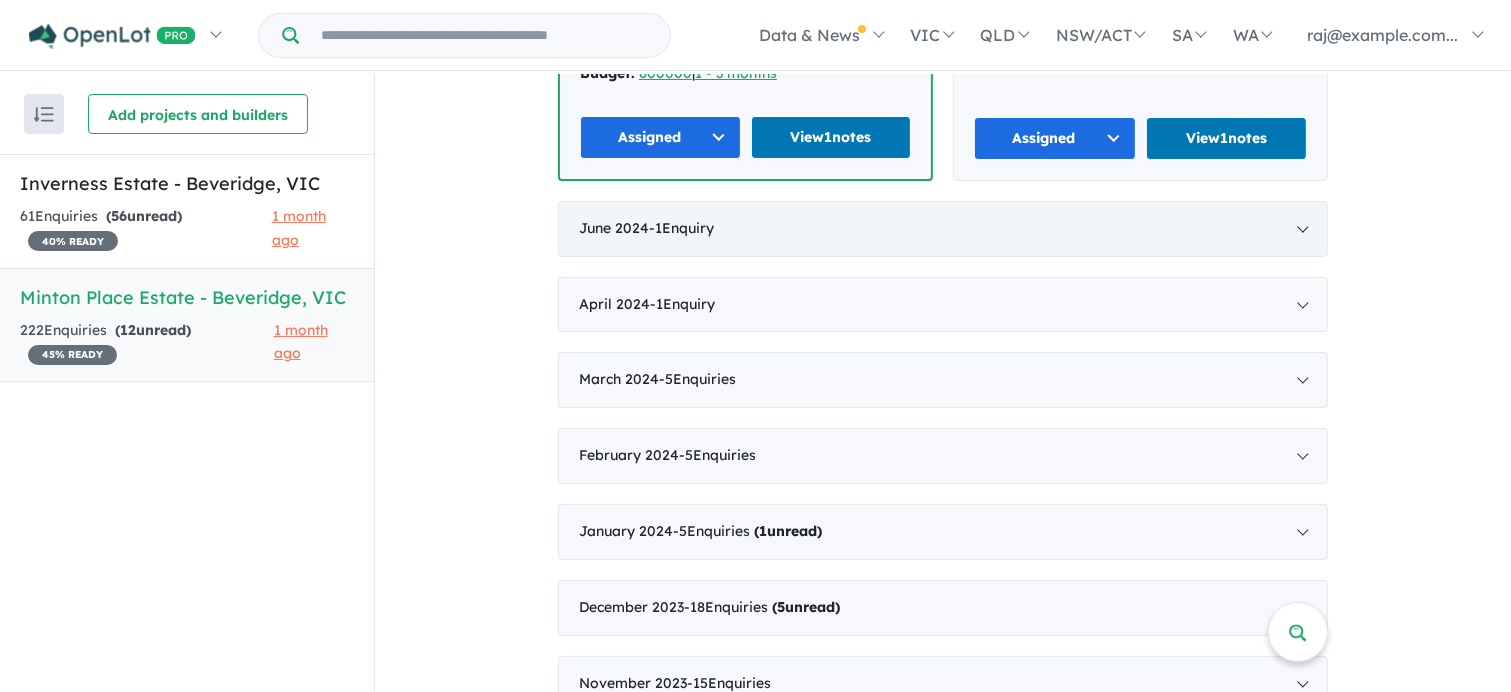 click on "June 2024  -  1  Enquir y   ( 0  unread)" at bounding box center (943, 229) 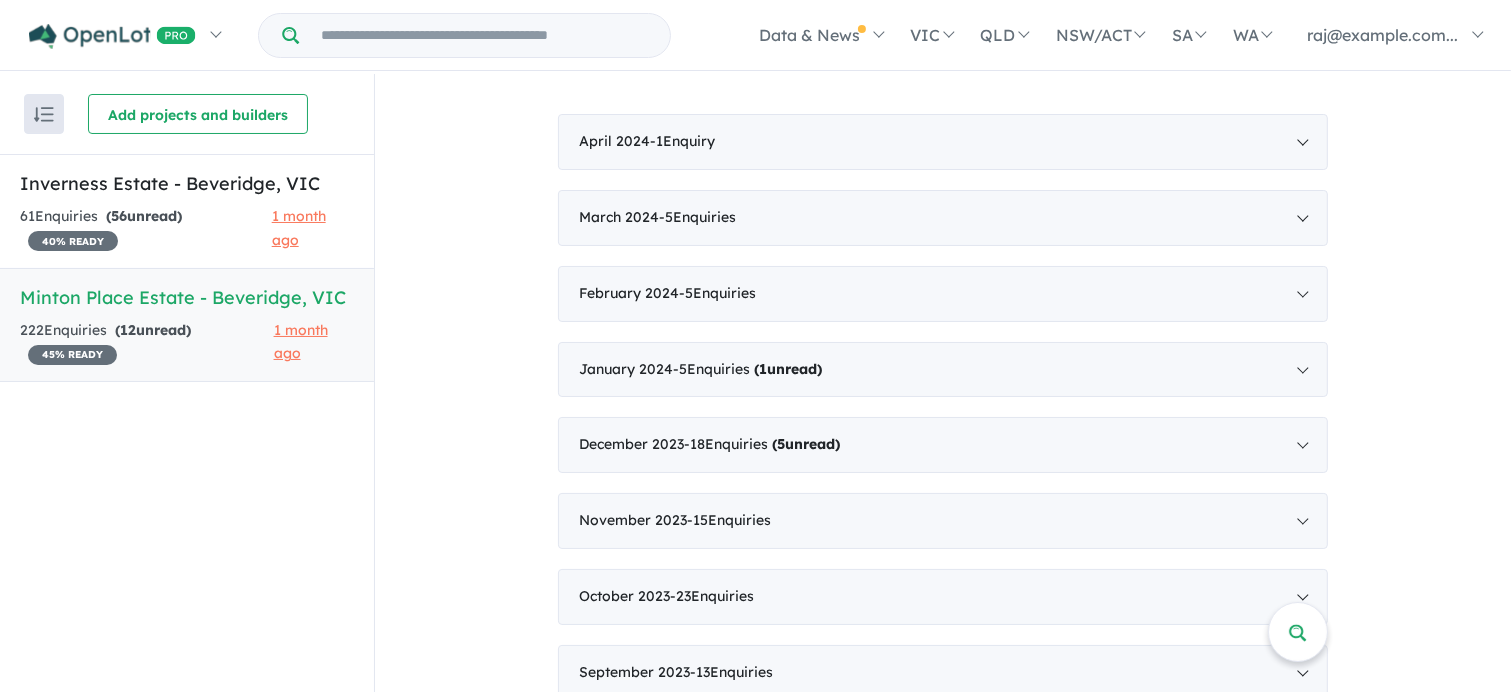 scroll, scrollTop: 1264, scrollLeft: 0, axis: vertical 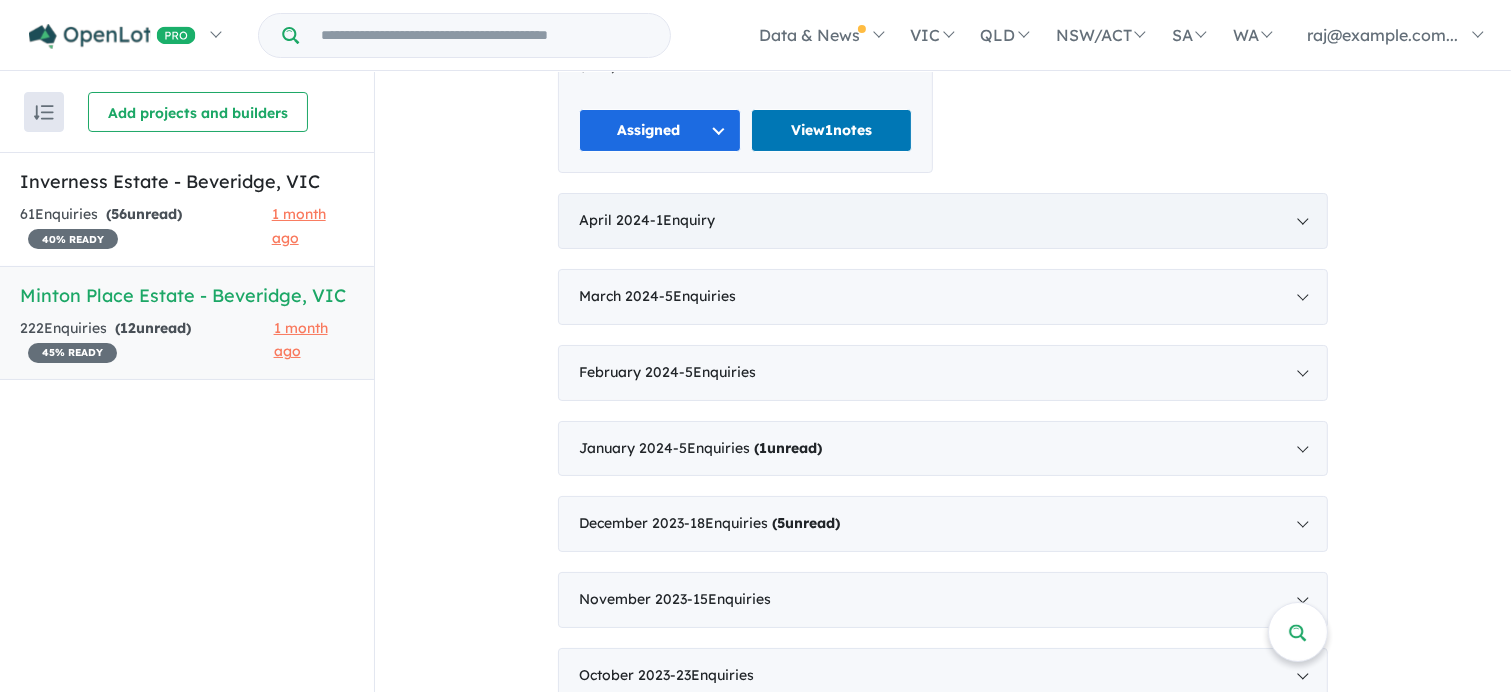click on "April 2024  -  1  Enquir y   ( 0  unread)" at bounding box center (943, 221) 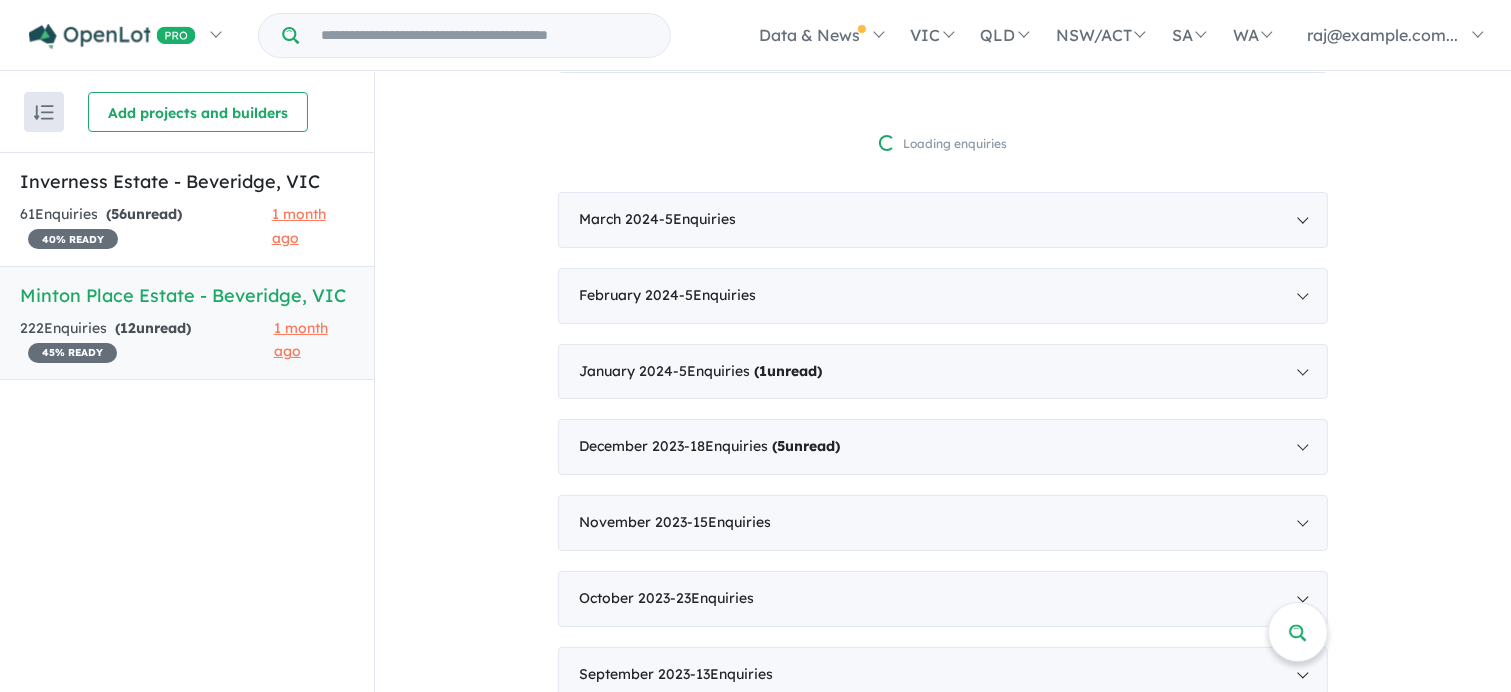 scroll, scrollTop: 1387, scrollLeft: 0, axis: vertical 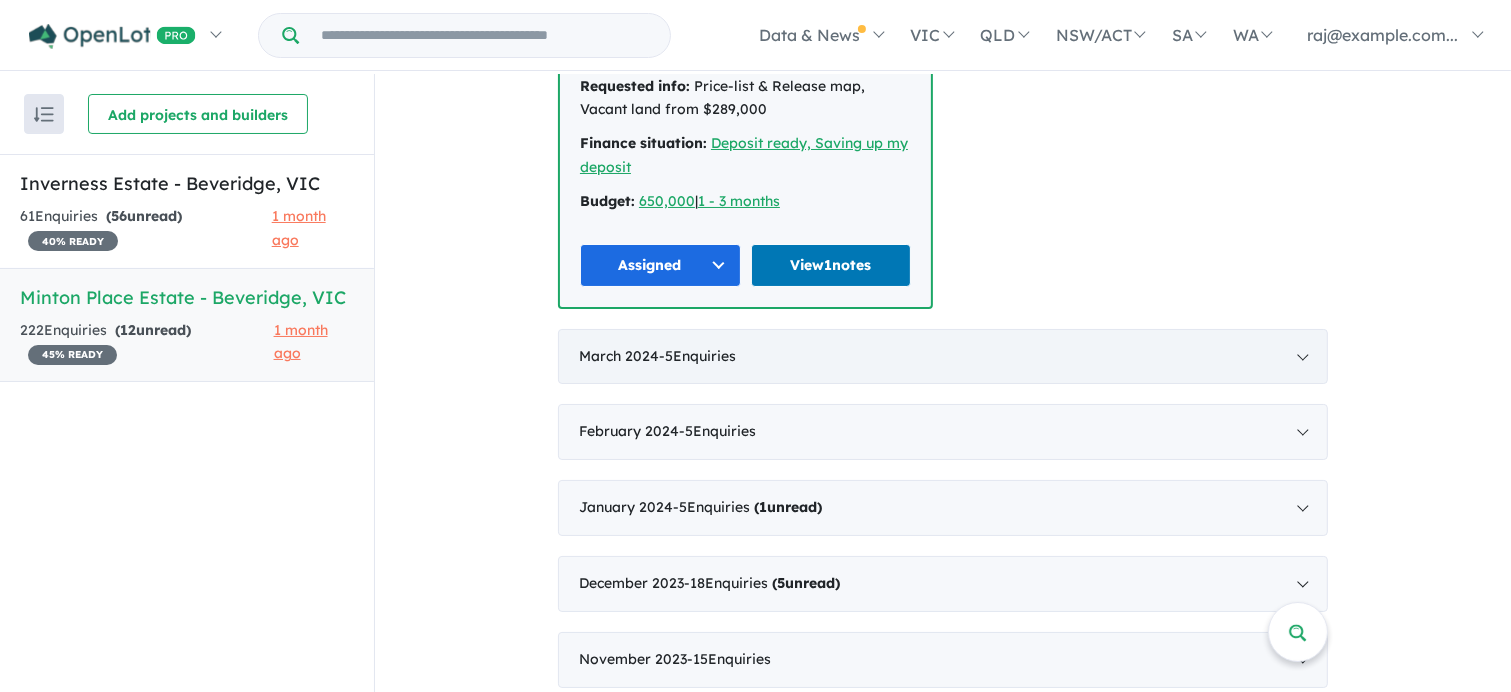click on "March 2024  -  5  Enquir ies   ( 0  unread)" at bounding box center [943, 357] 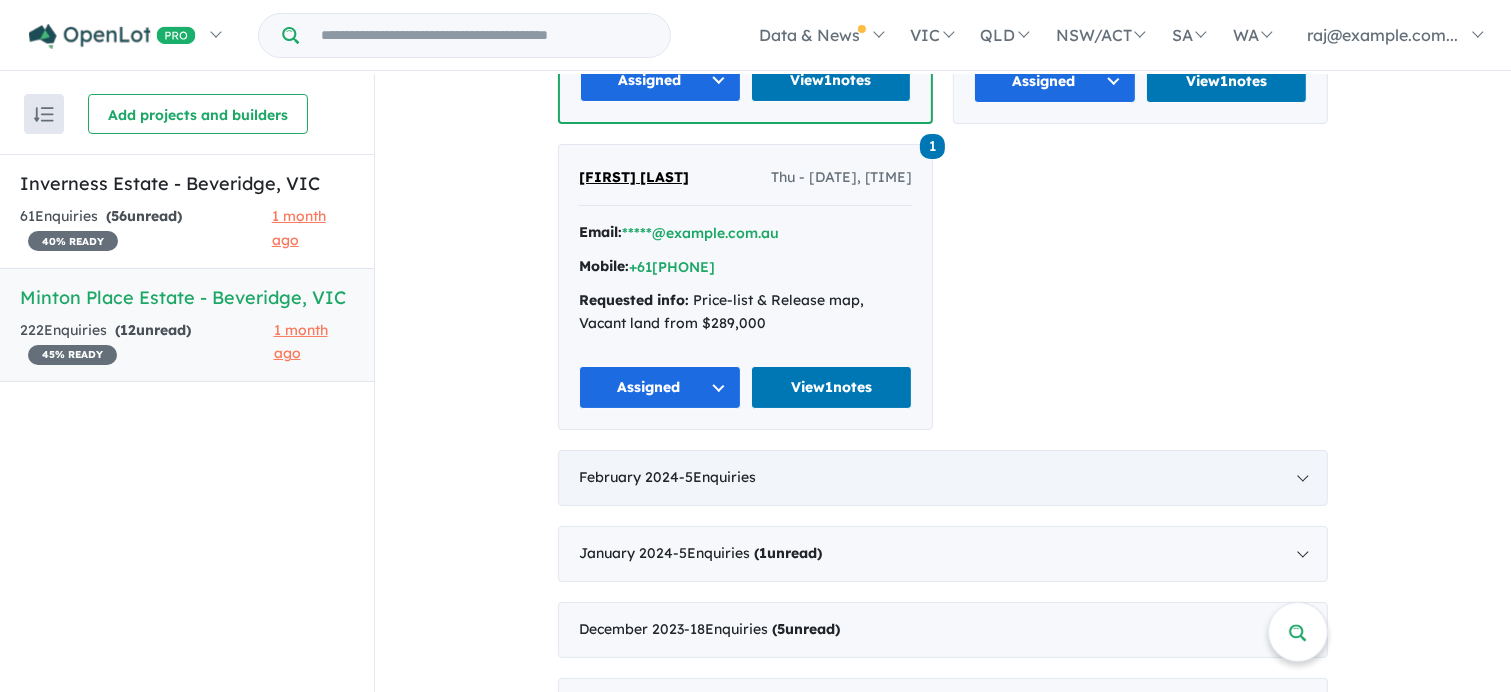 click on "February 2024  -  5  Enquir ies   ( 0  unread)" at bounding box center [943, 478] 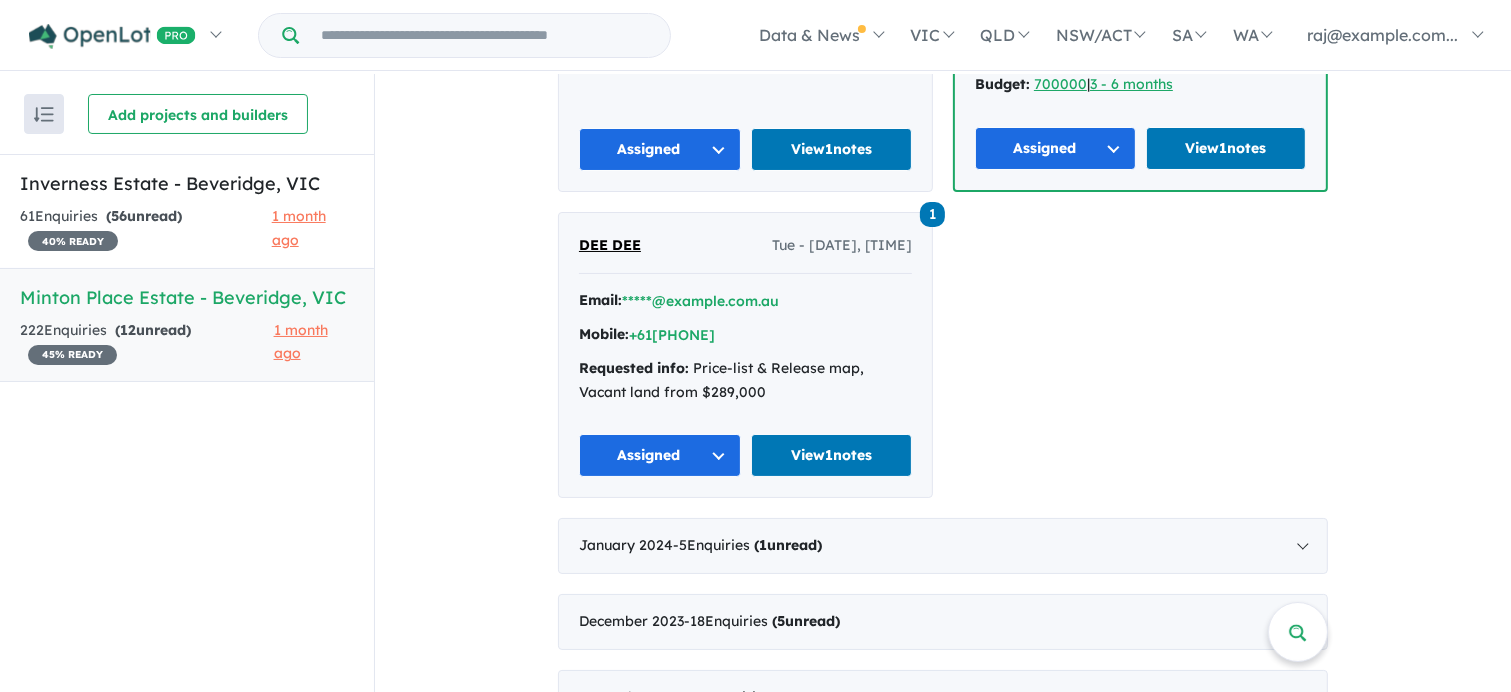 scroll, scrollTop: 3219, scrollLeft: 0, axis: vertical 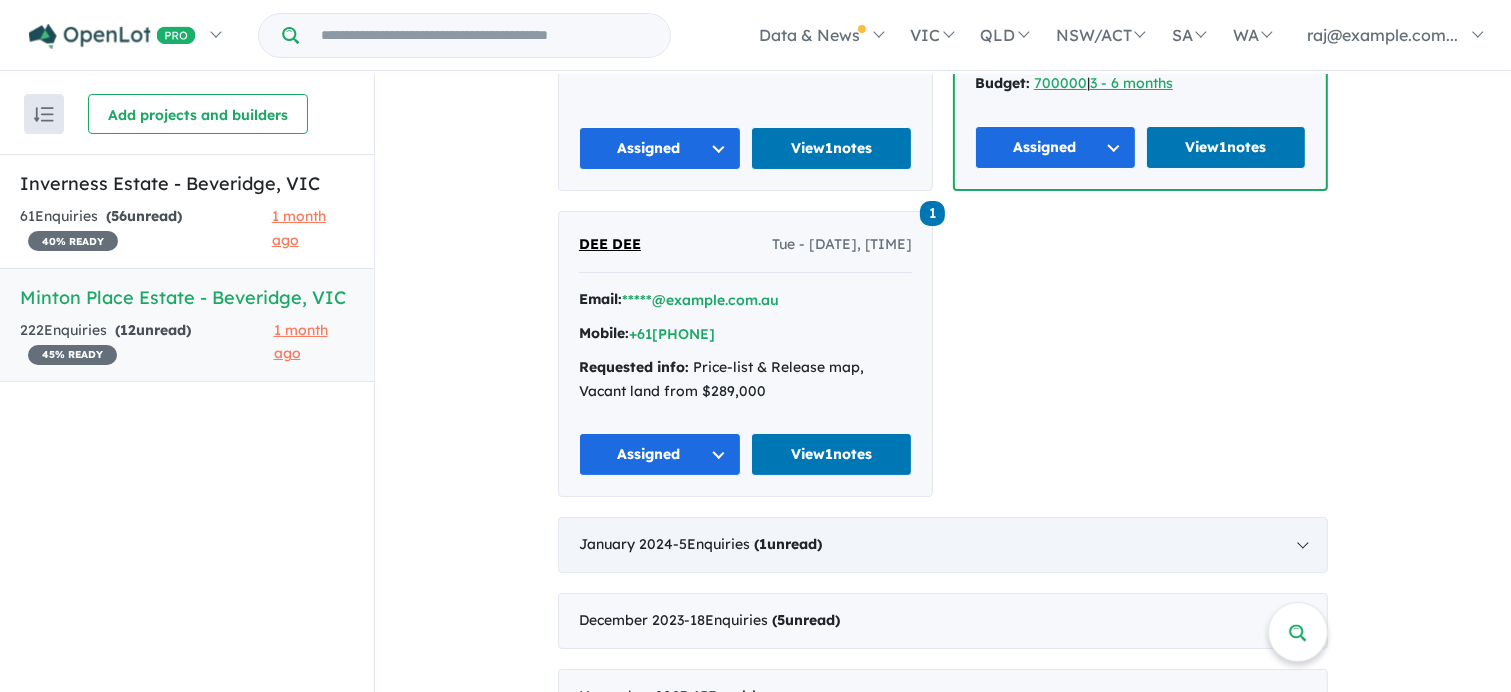 click on "January 2024  -  5  Enquir ies   ( 1  unread)" at bounding box center [943, 545] 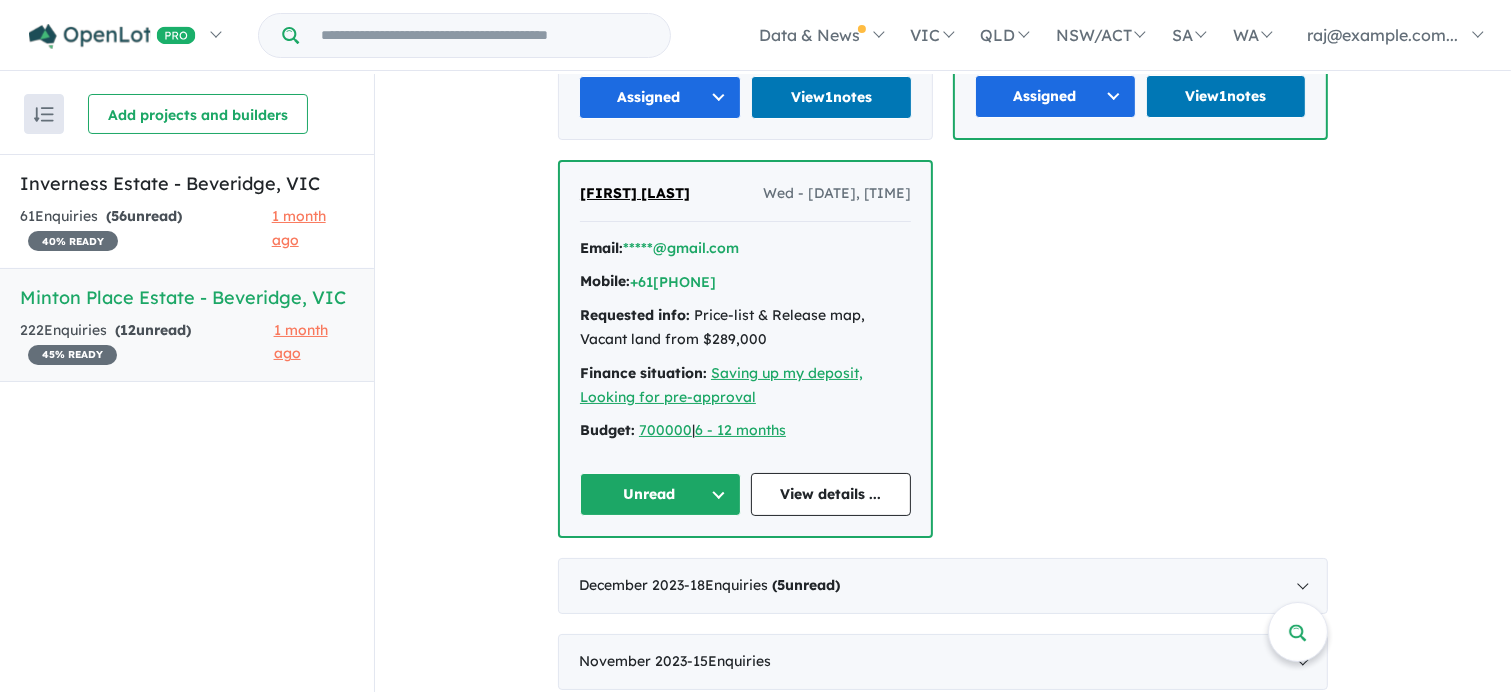 scroll, scrollTop: 2347, scrollLeft: 0, axis: vertical 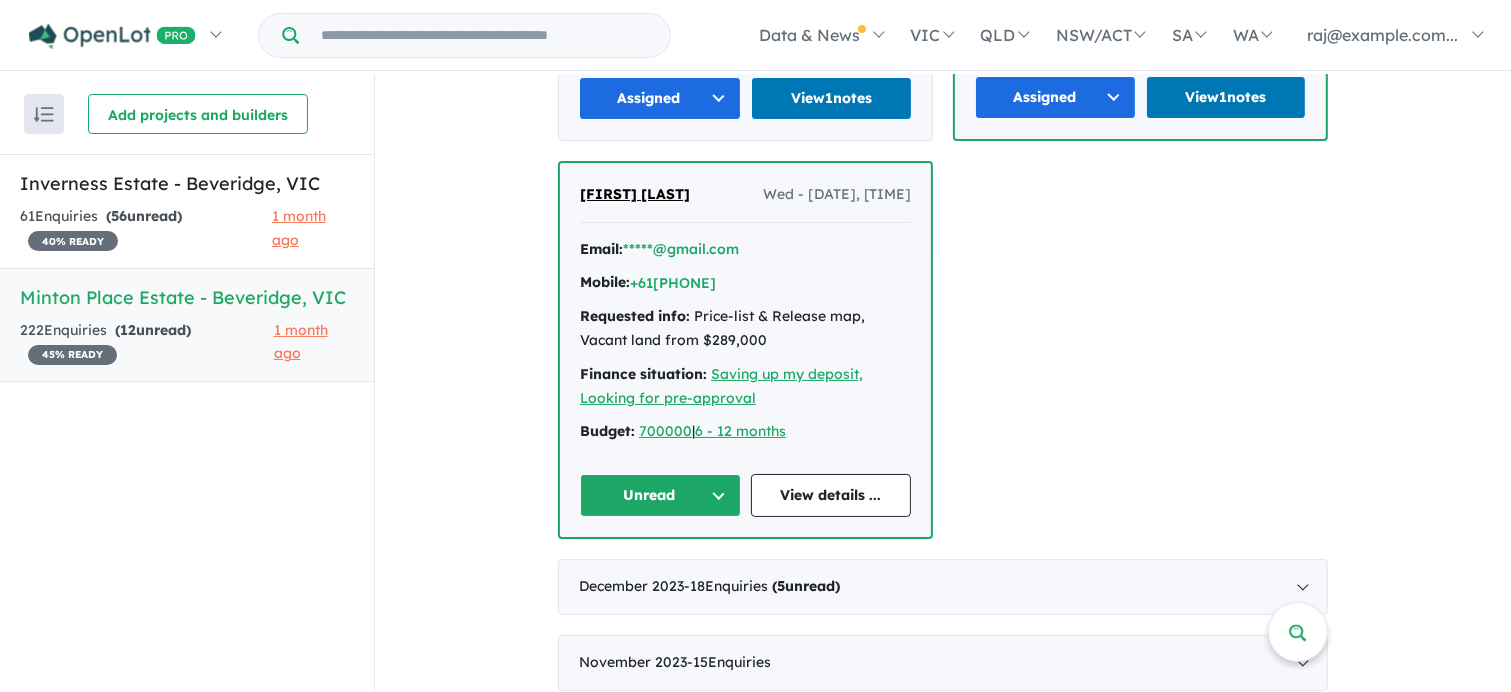click on "Unread" at bounding box center (660, 495) 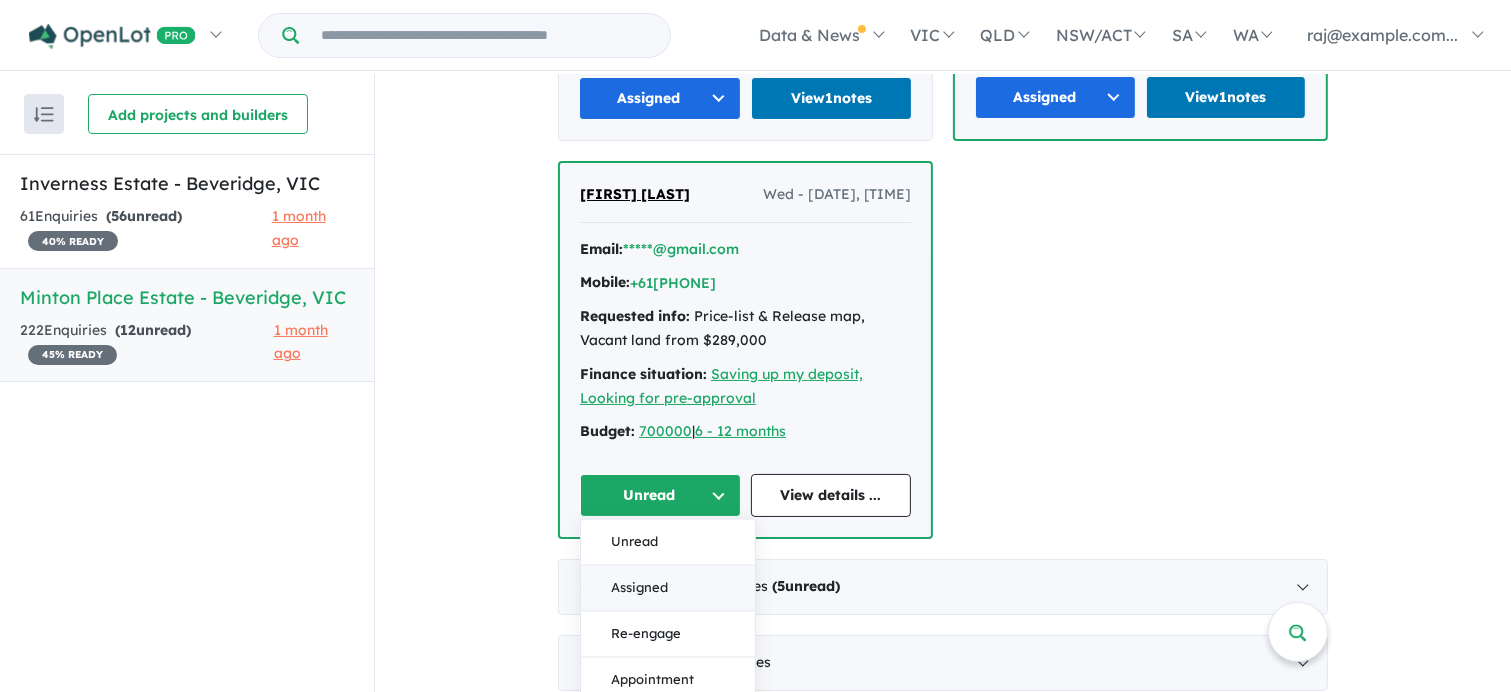 click on "Assigned" at bounding box center (668, 589) 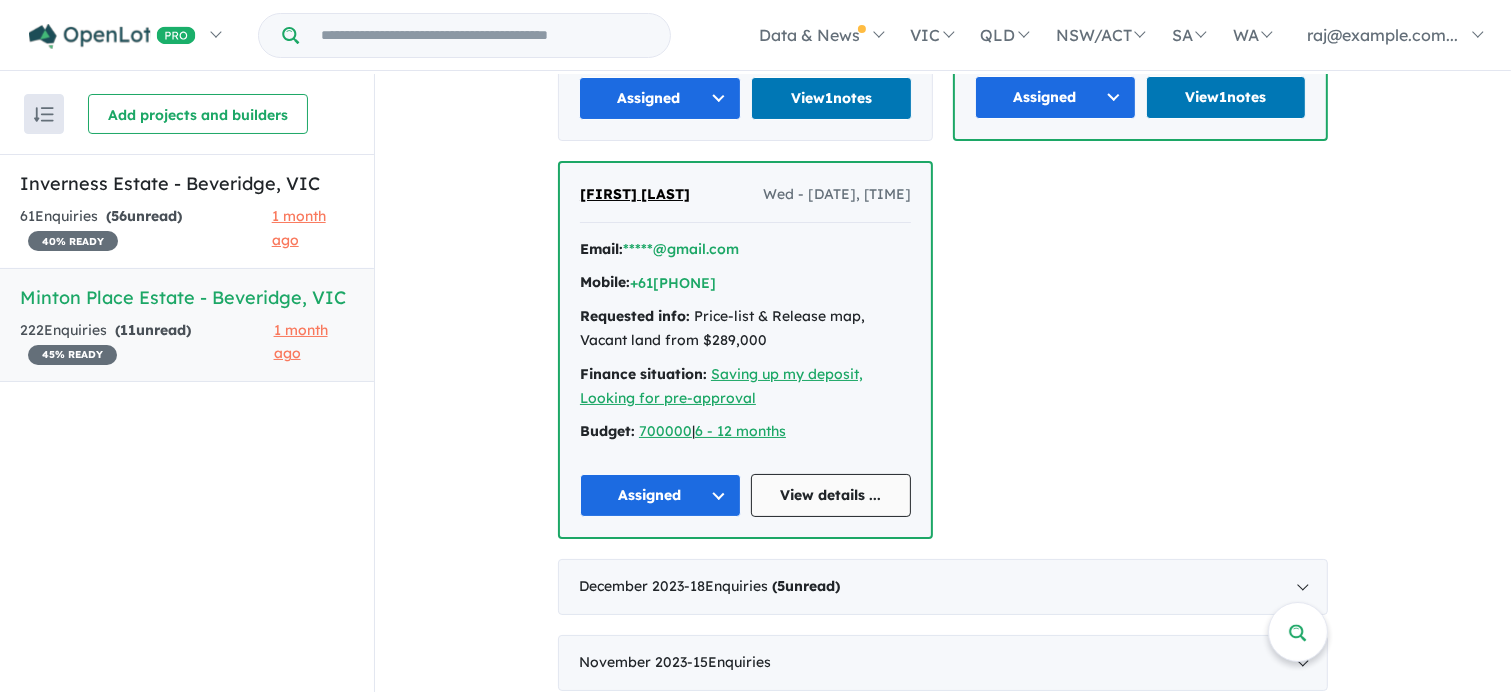 click on "View details ..." at bounding box center (831, 495) 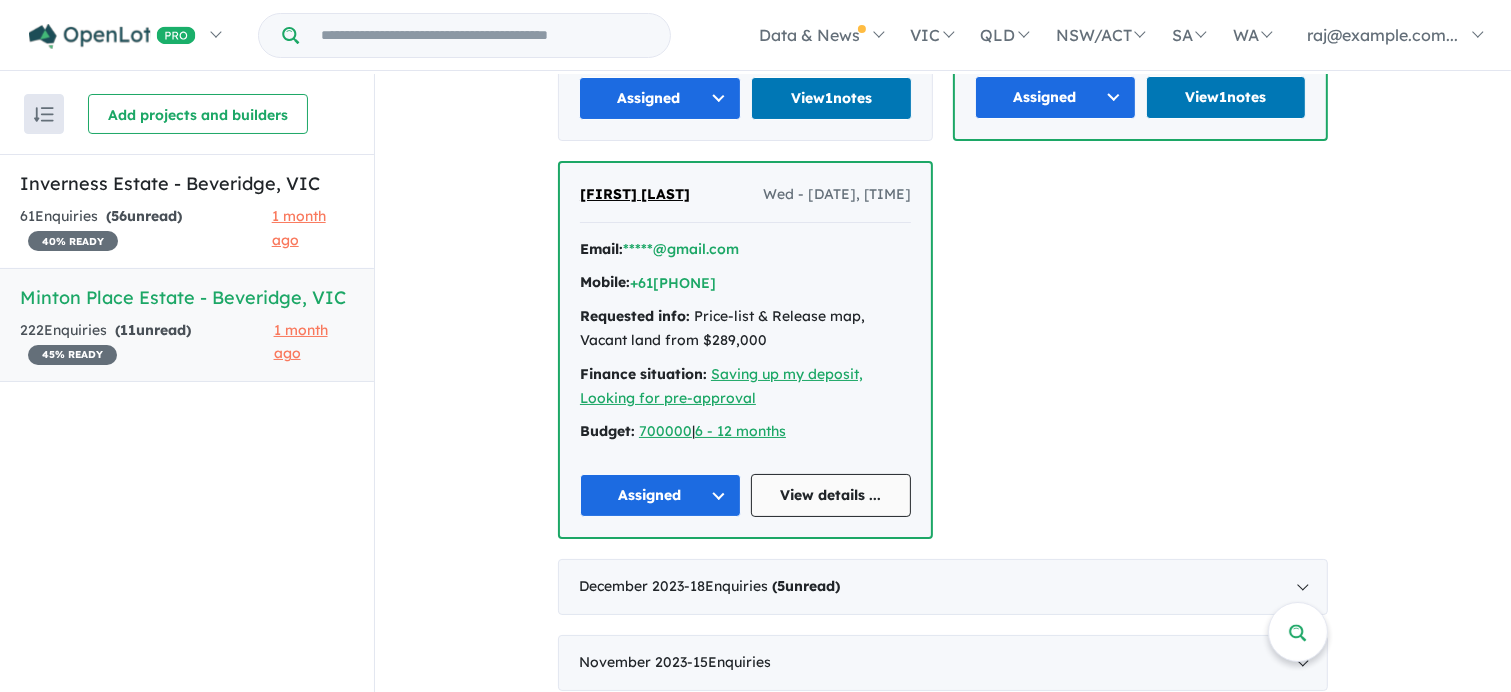 click on "View details ..." at bounding box center [831, 495] 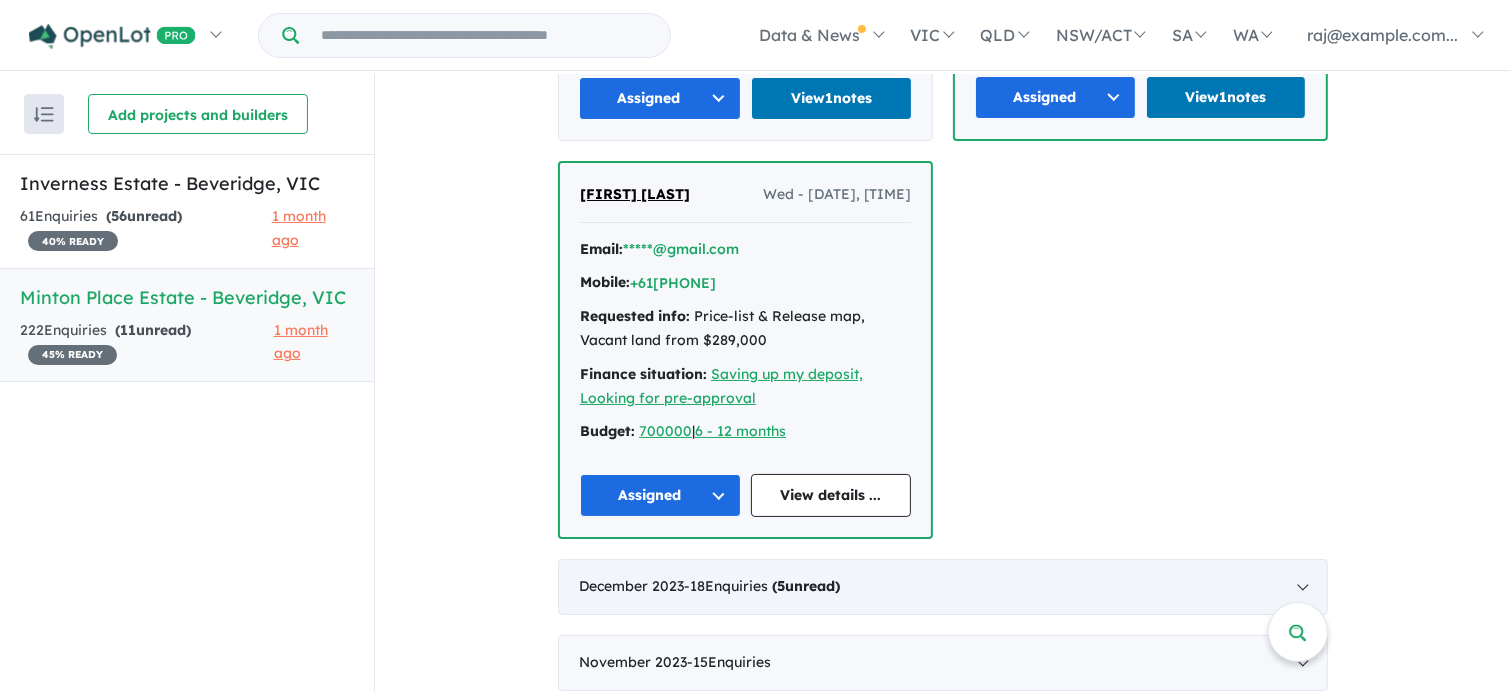 click on "December 2023  -  18  Enquir ies   ( 5  unread)" at bounding box center (943, 587) 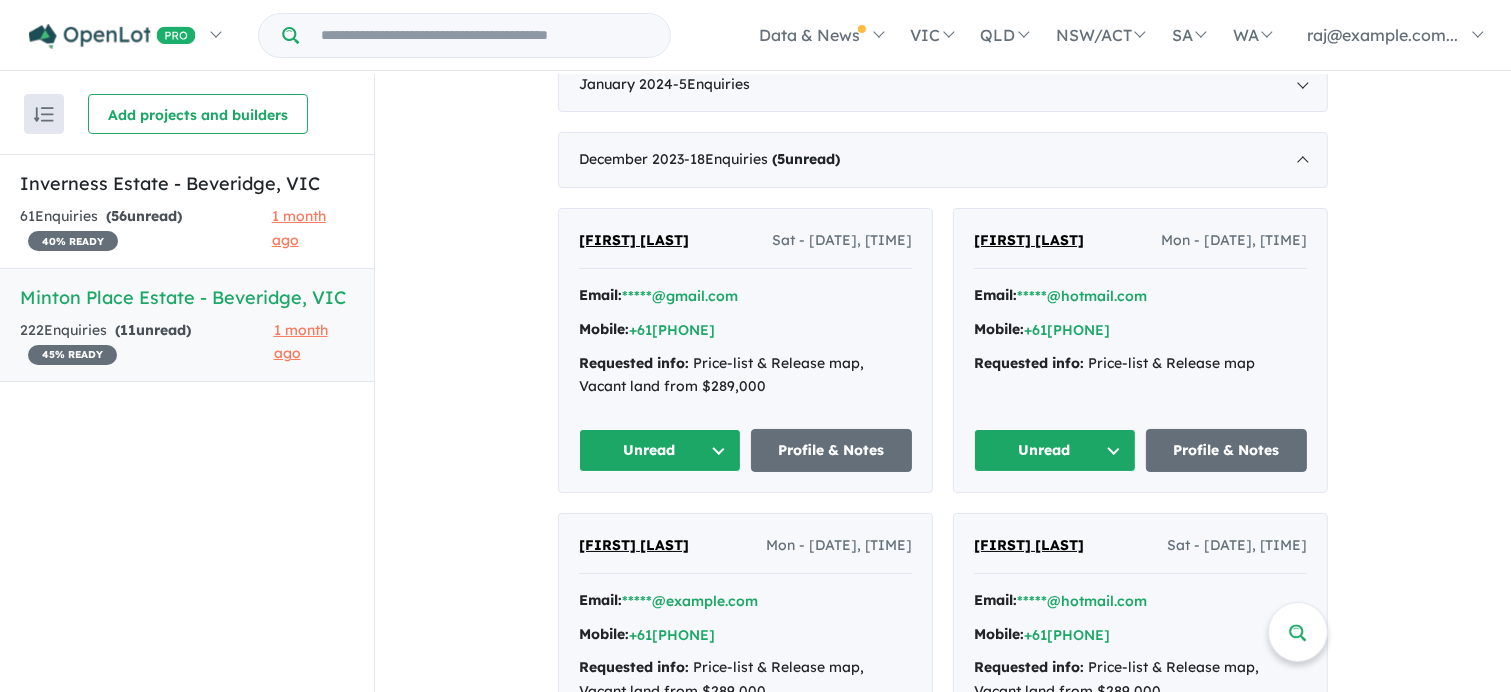 scroll, scrollTop: 1601, scrollLeft: 0, axis: vertical 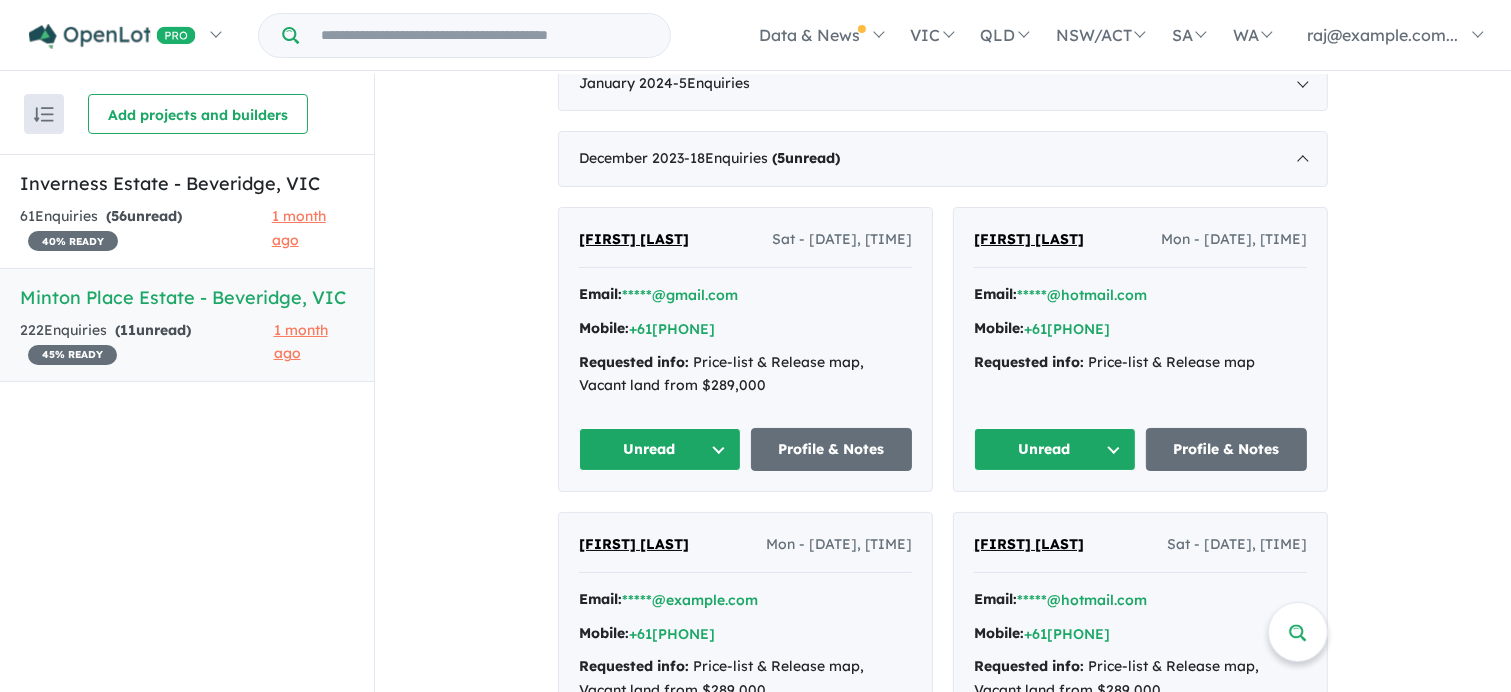 click on "Unread" at bounding box center [660, 449] 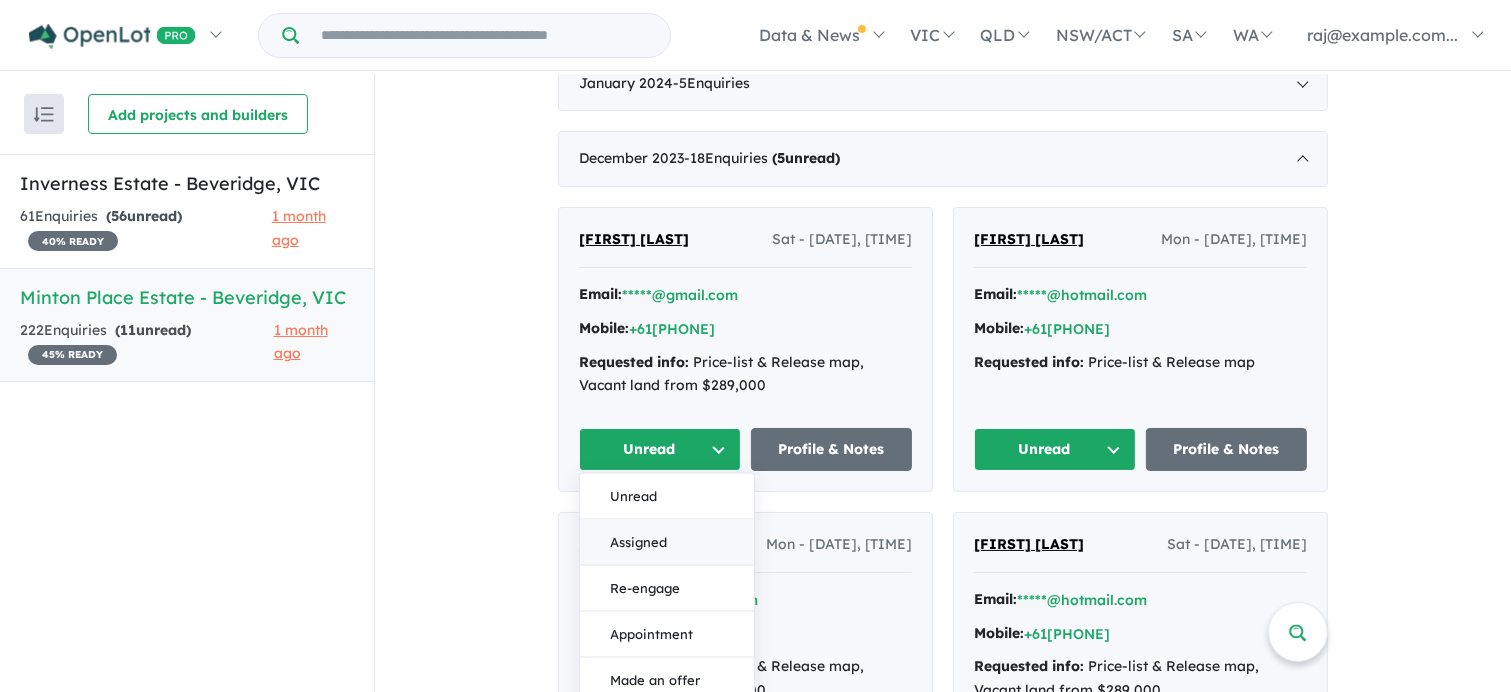 click on "Assigned" at bounding box center (667, 543) 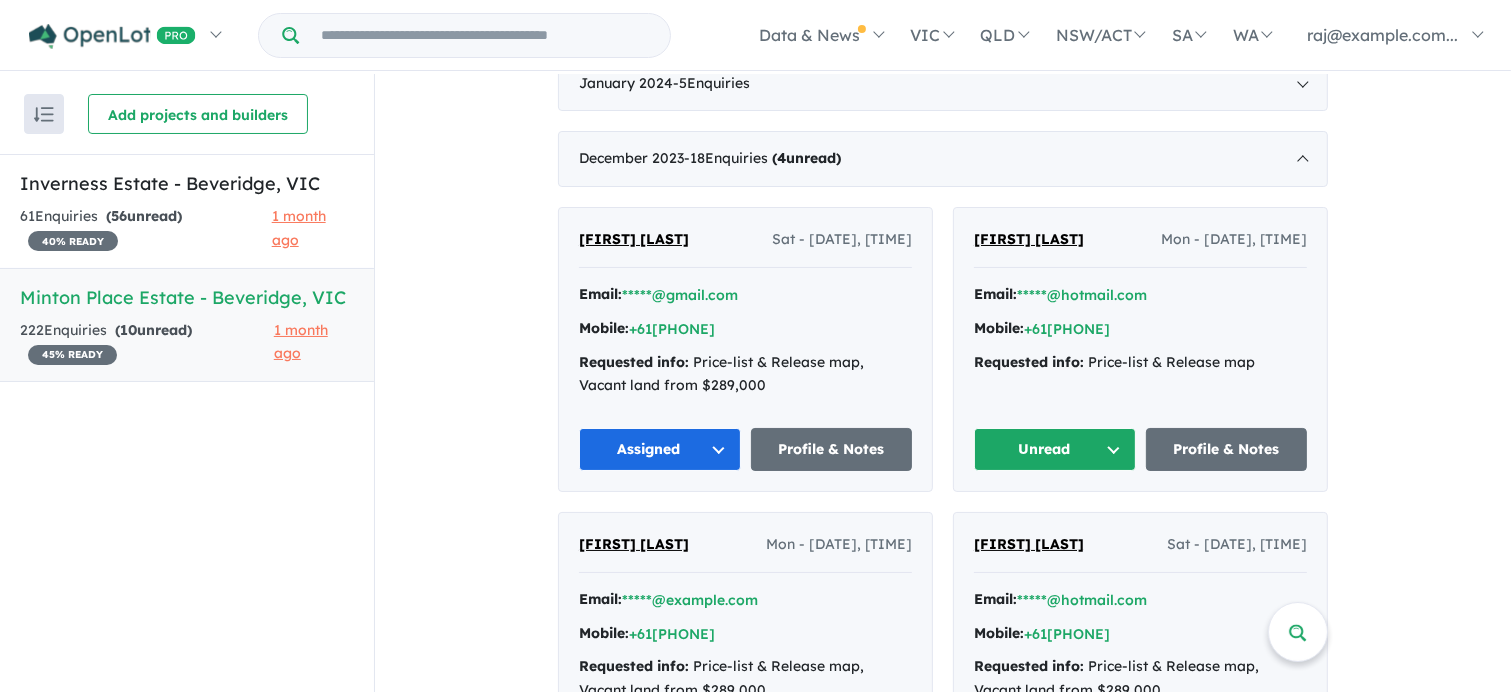 click on "Unread" at bounding box center [1055, 449] 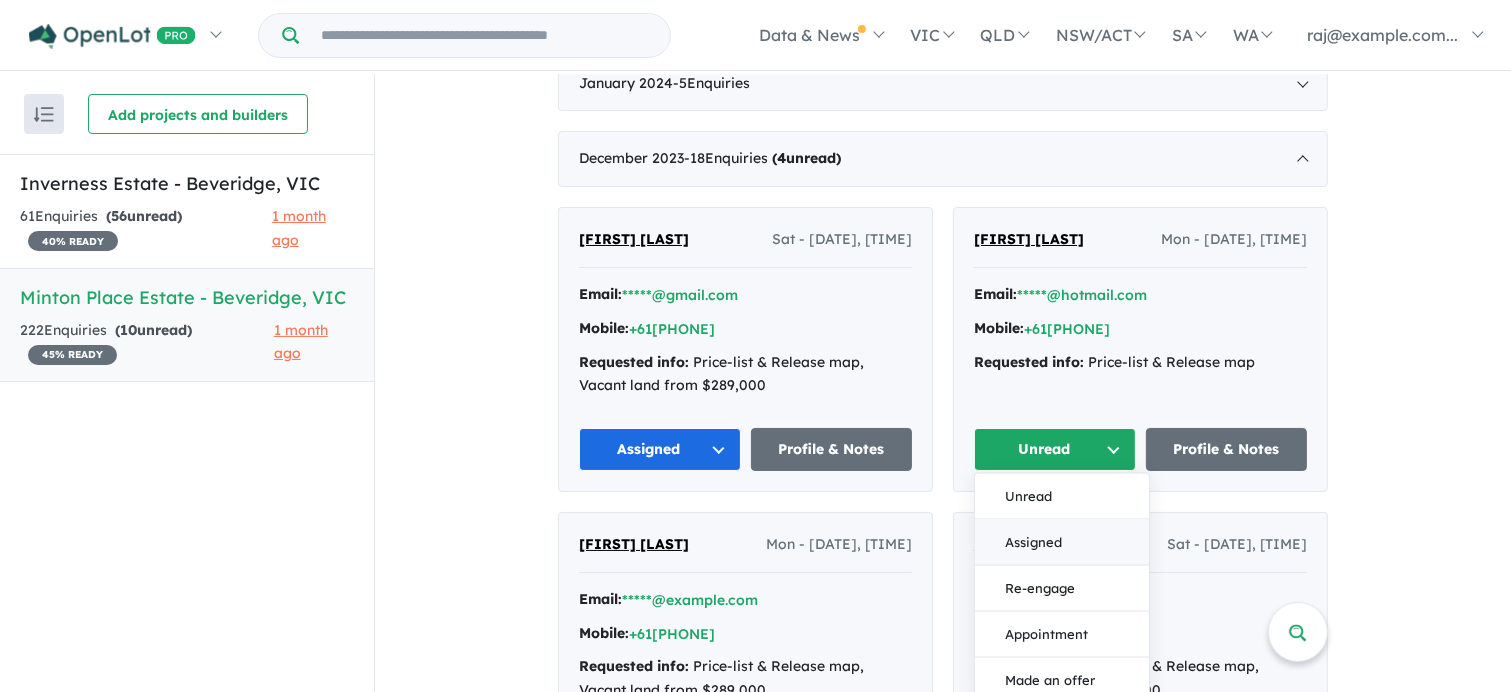 click on "Assigned" at bounding box center [1062, 543] 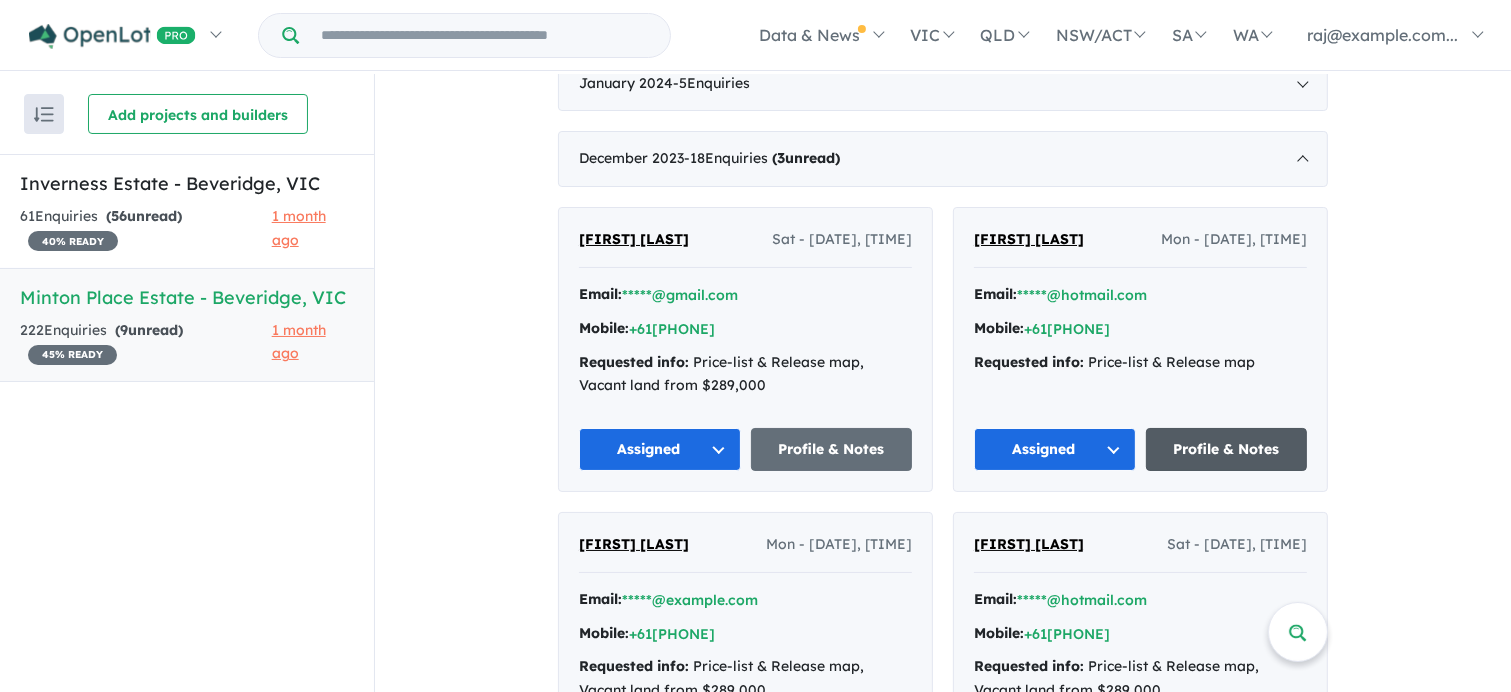 click on "Profile & Notes" at bounding box center [1227, 449] 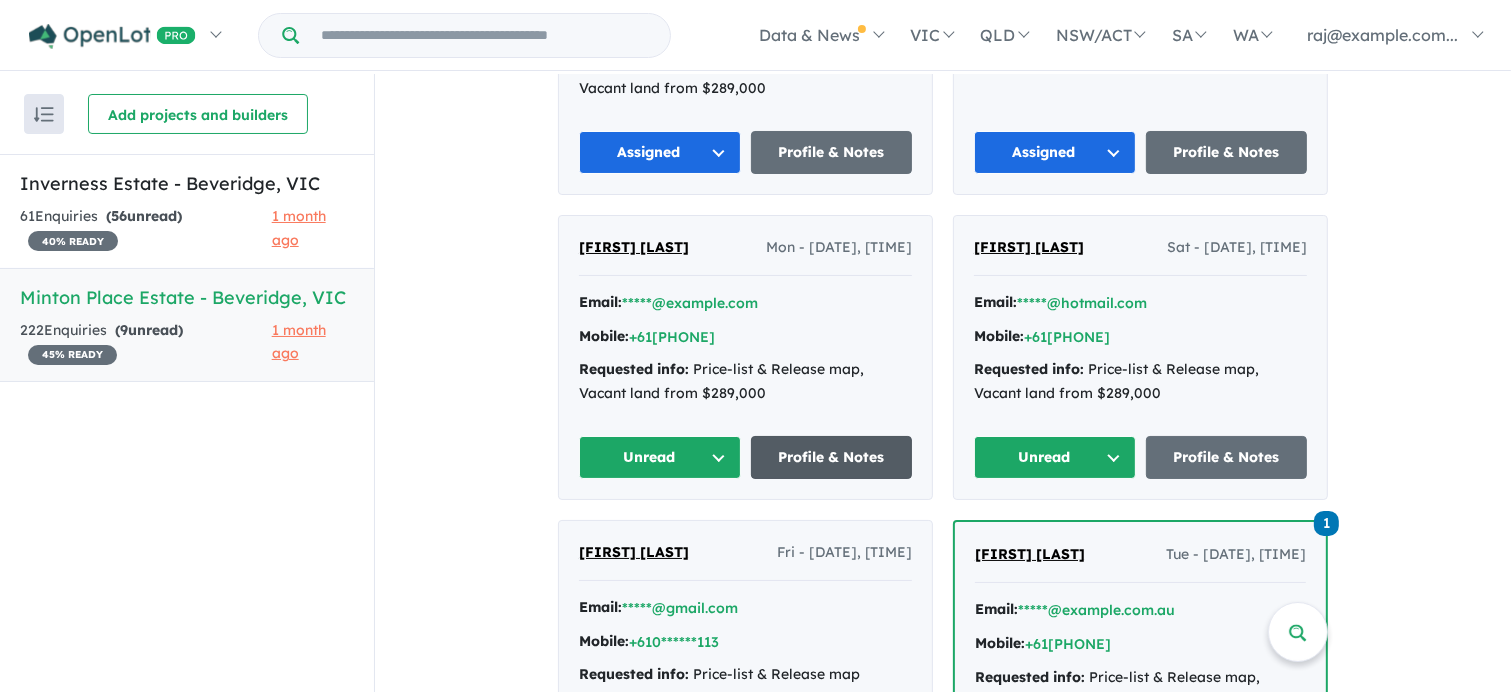 scroll, scrollTop: 1899, scrollLeft: 0, axis: vertical 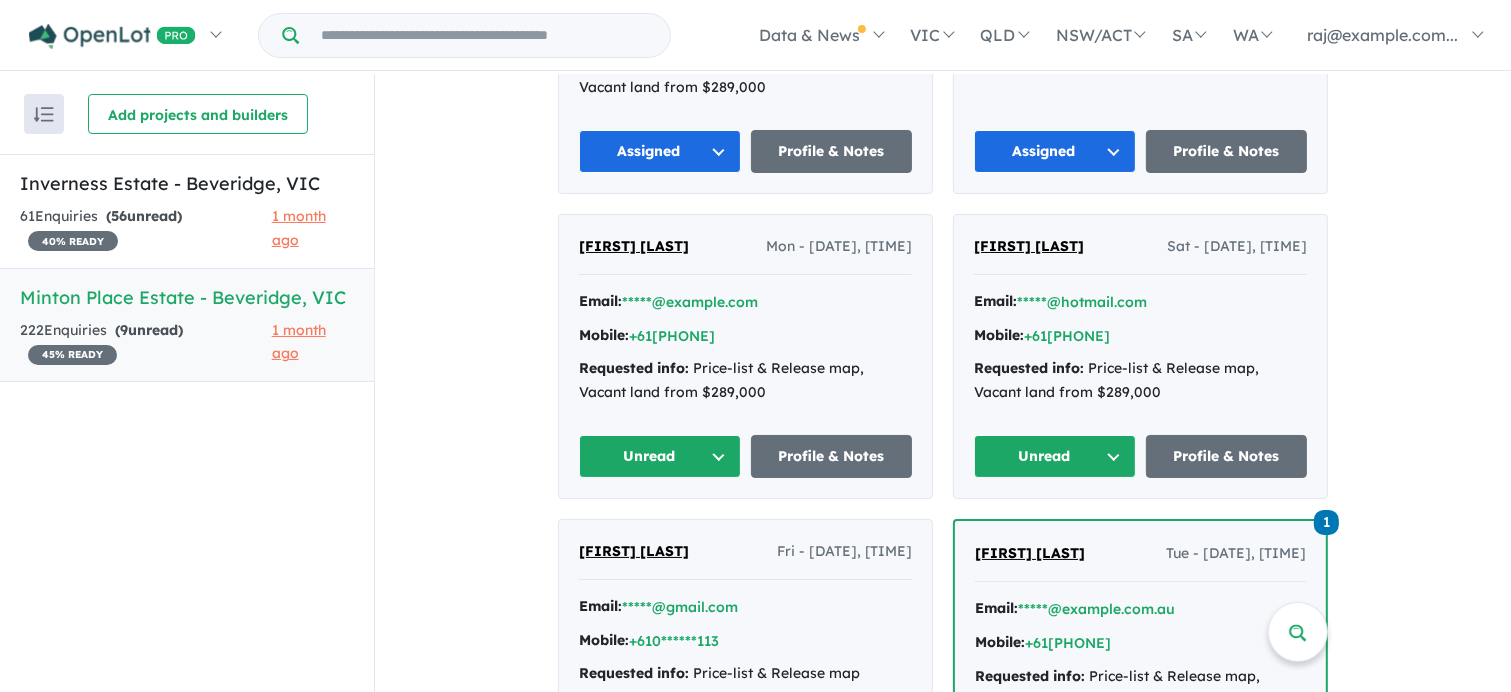 click on "Unread" at bounding box center [660, 456] 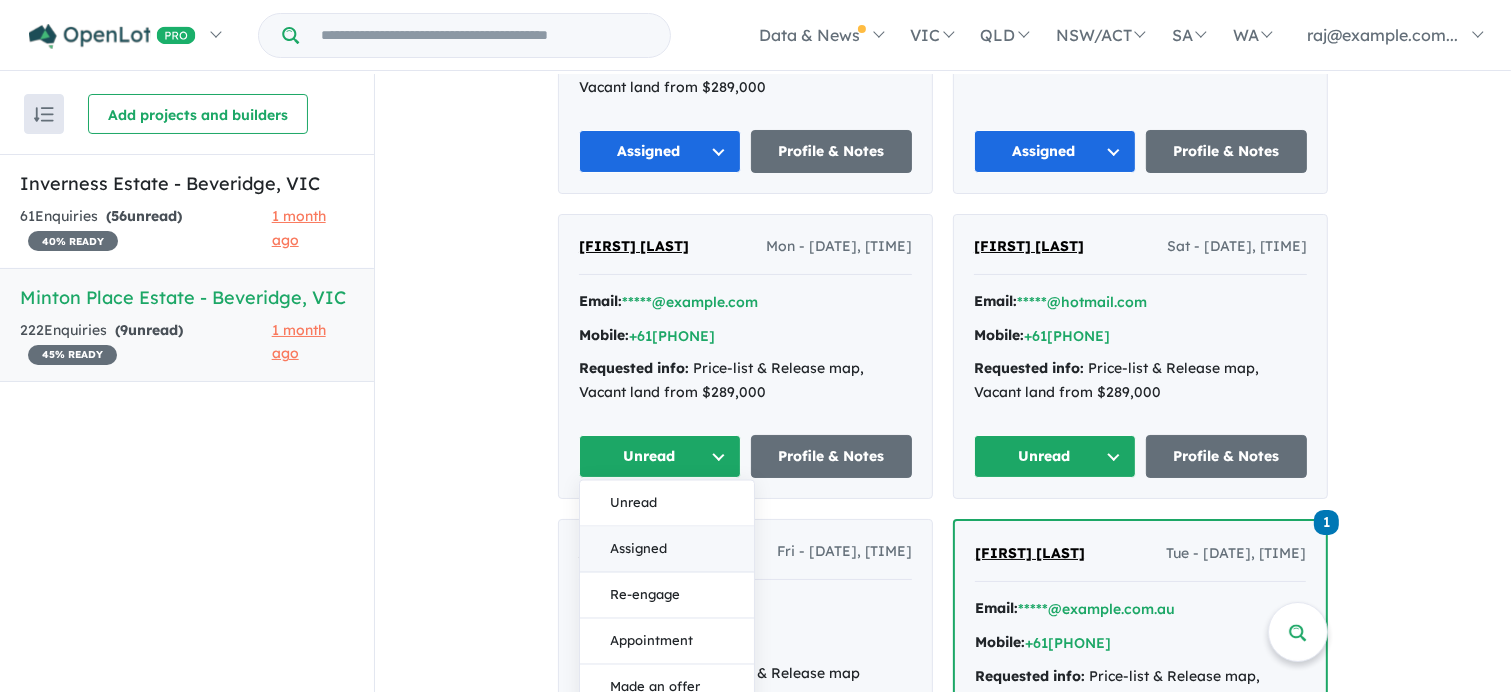 click on "Assigned" at bounding box center [667, 550] 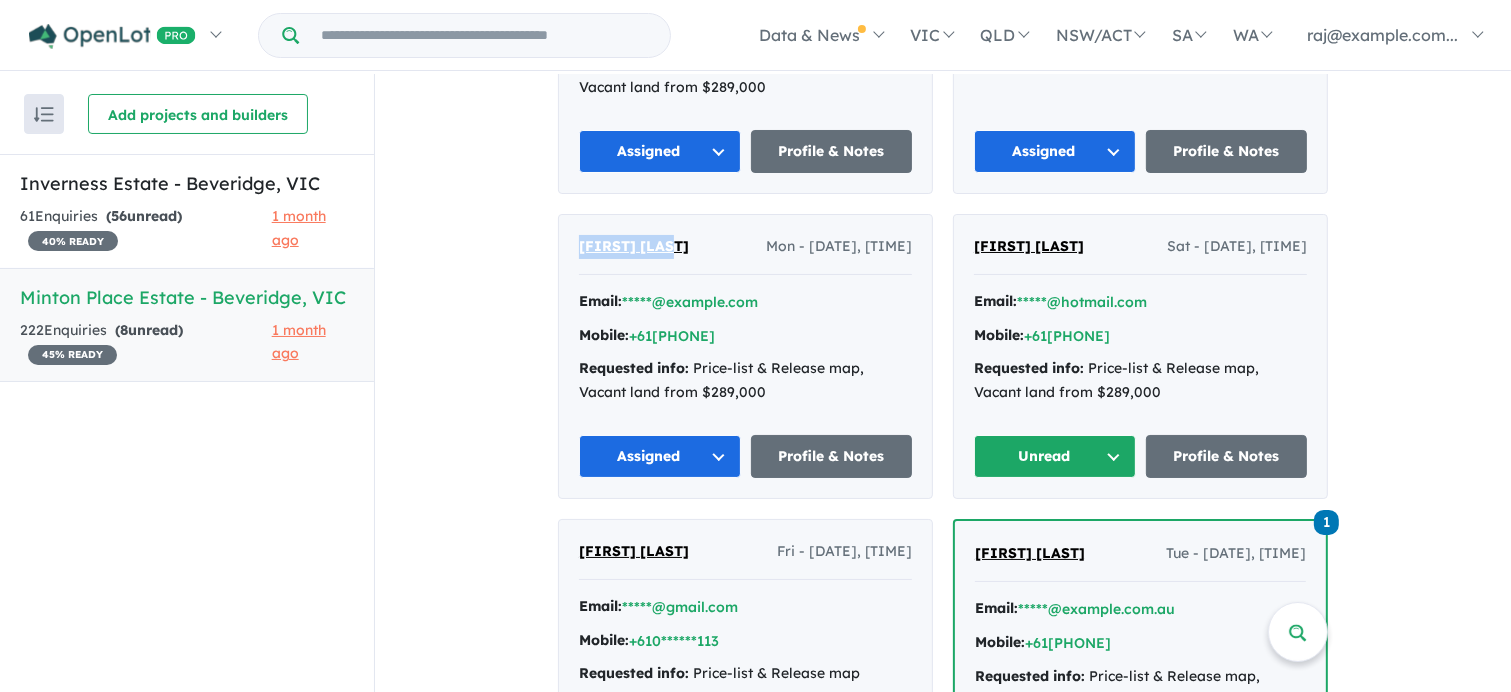 drag, startPoint x: 665, startPoint y: 247, endPoint x: 567, endPoint y: 244, distance: 98.045906 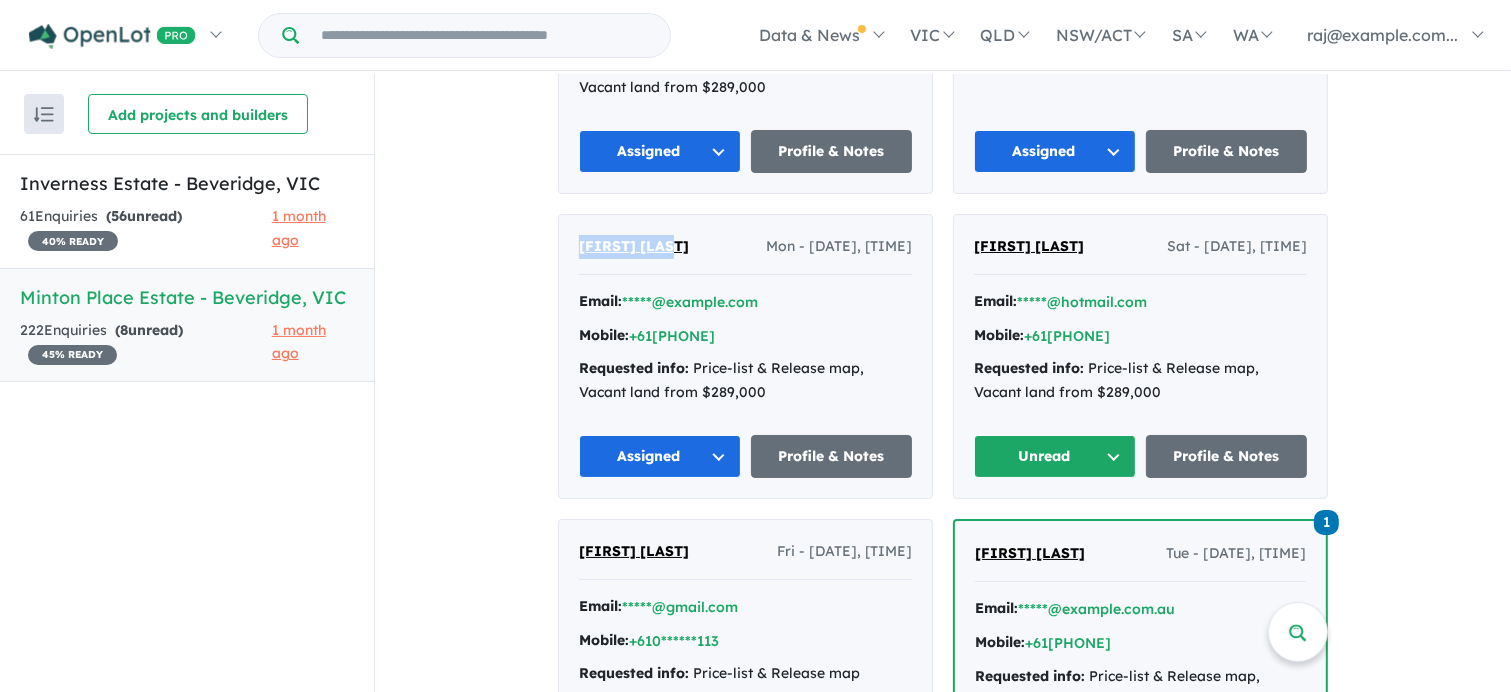 copy on "Jessica Body" 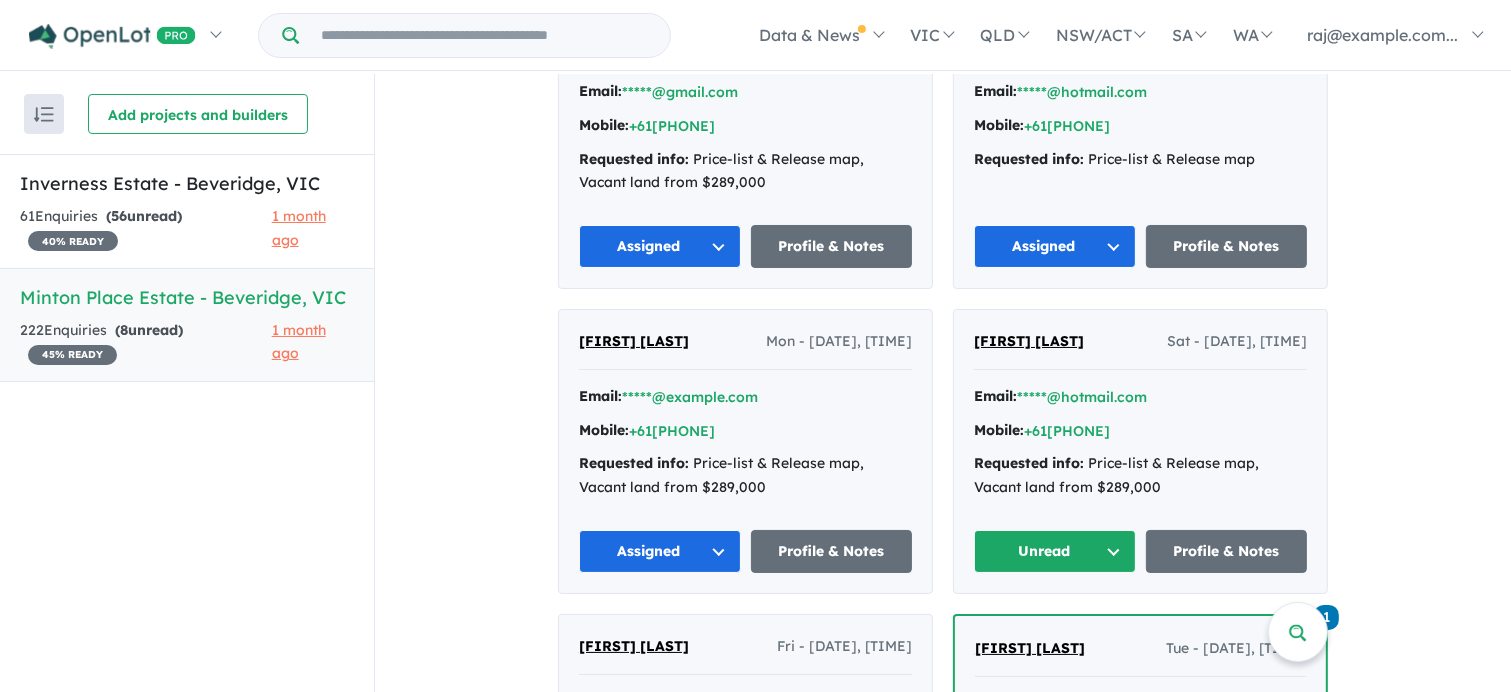 click on "Requested info:   Price-list & Release map, Vacant land from $289,000" at bounding box center [745, 476] 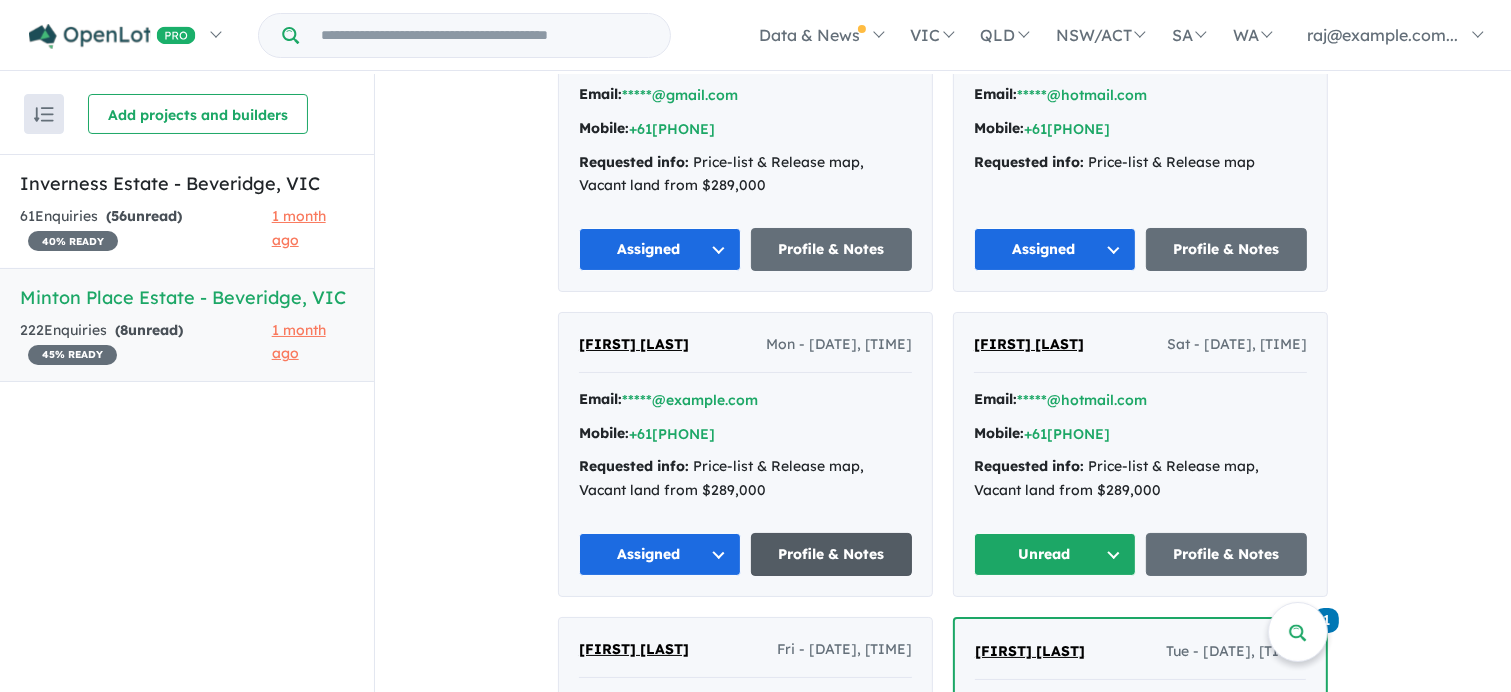scroll, scrollTop: 1800, scrollLeft: 0, axis: vertical 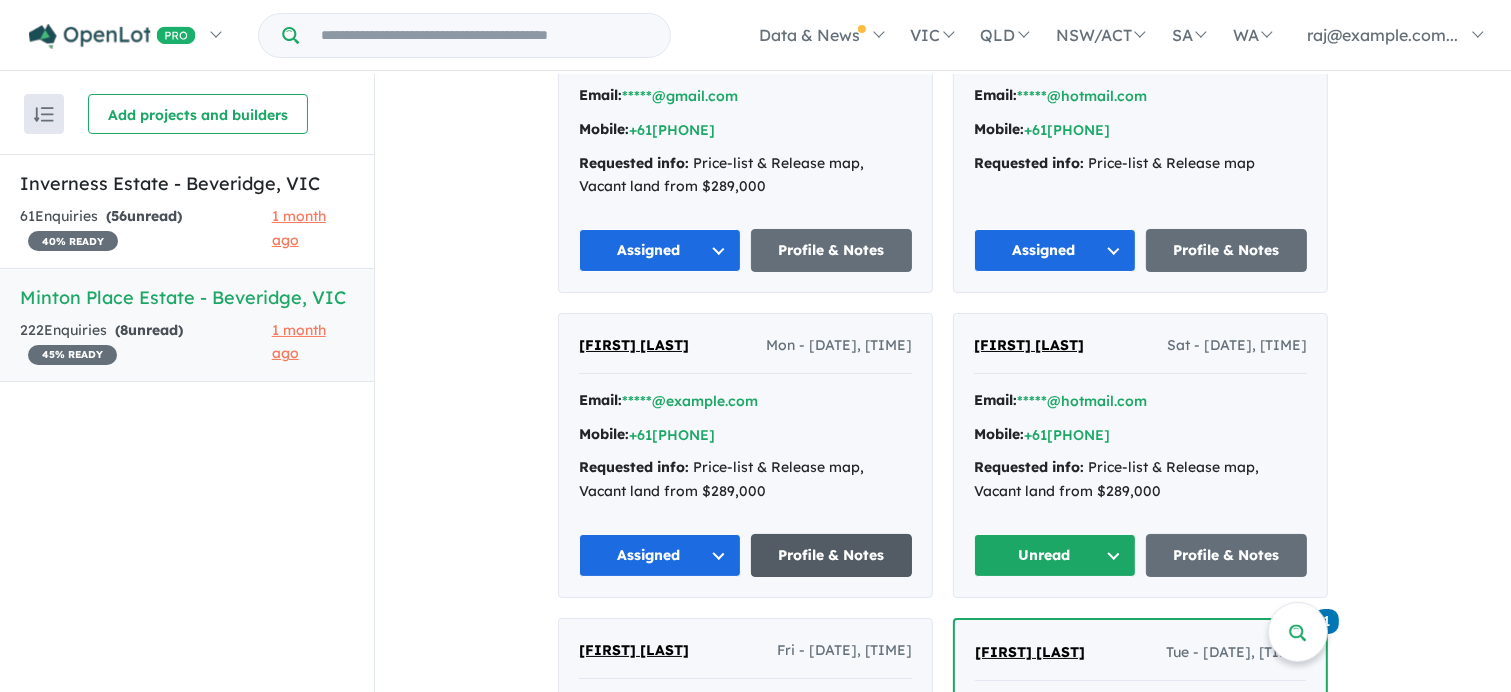 click on "Profile & Notes" at bounding box center [832, 555] 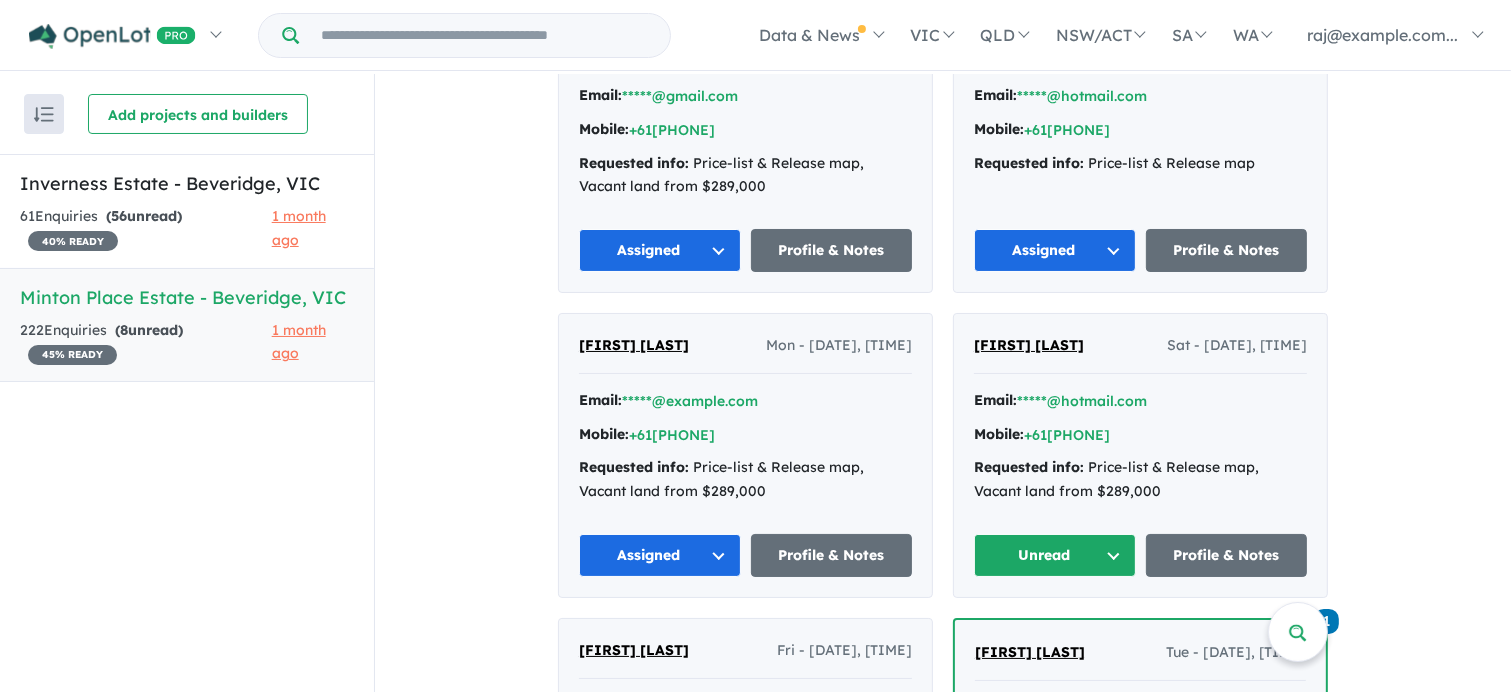 click on "Unread" at bounding box center (1055, 555) 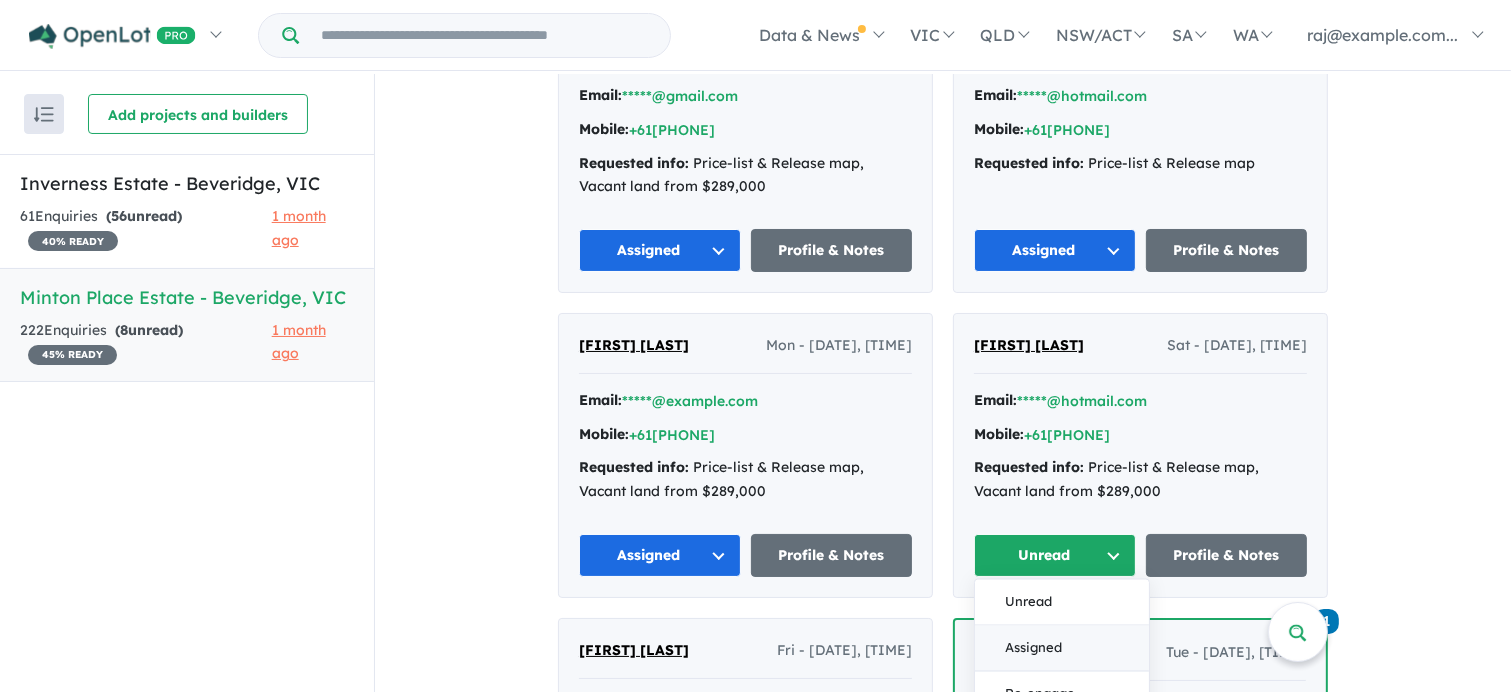 click on "Assigned" at bounding box center [1062, 649] 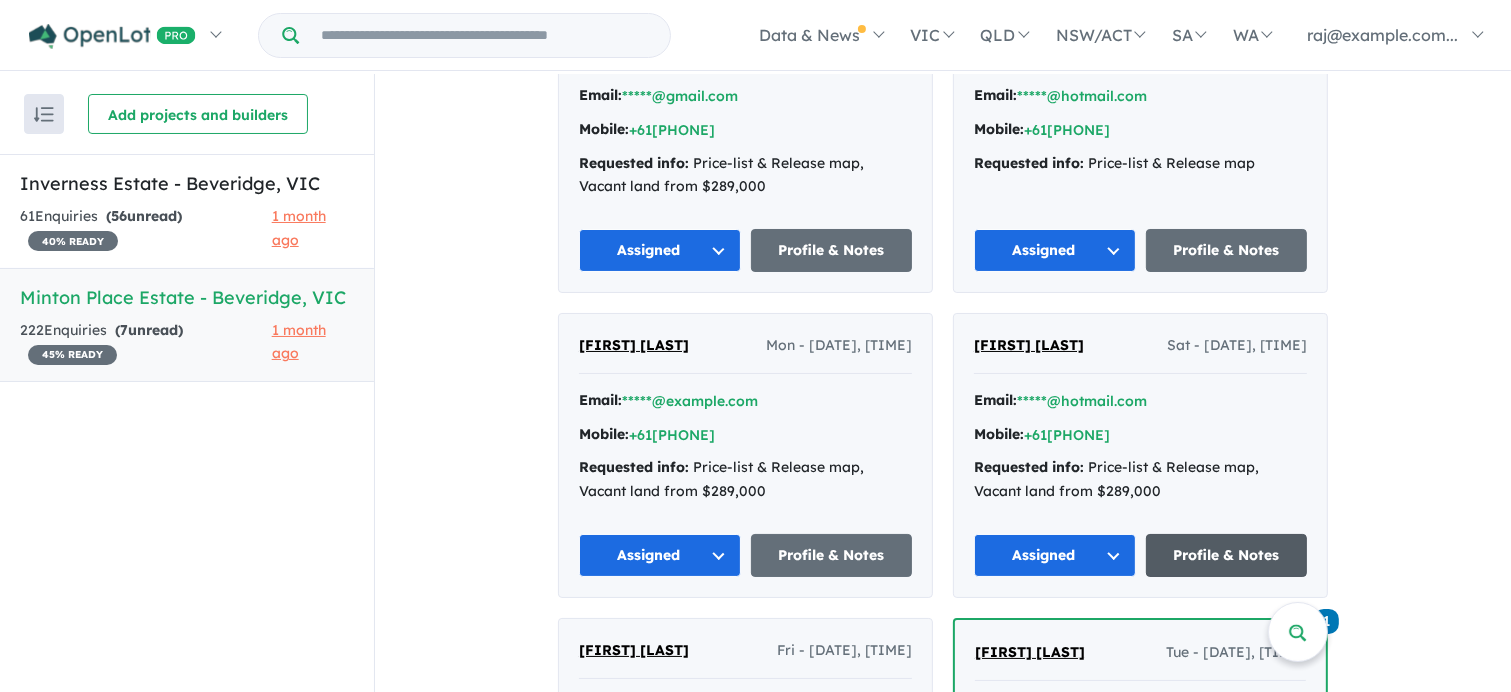 click on "Profile & Notes" at bounding box center [1227, 555] 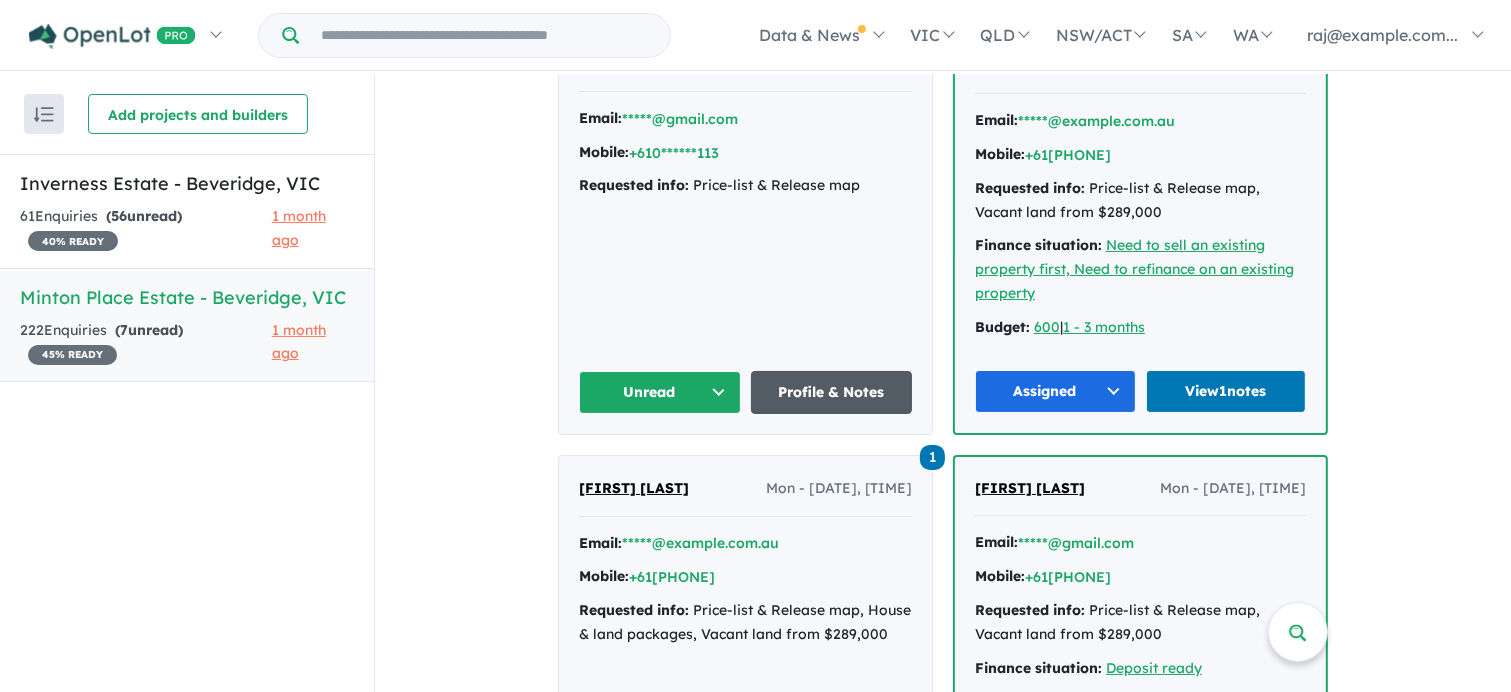 scroll, scrollTop: 2388, scrollLeft: 0, axis: vertical 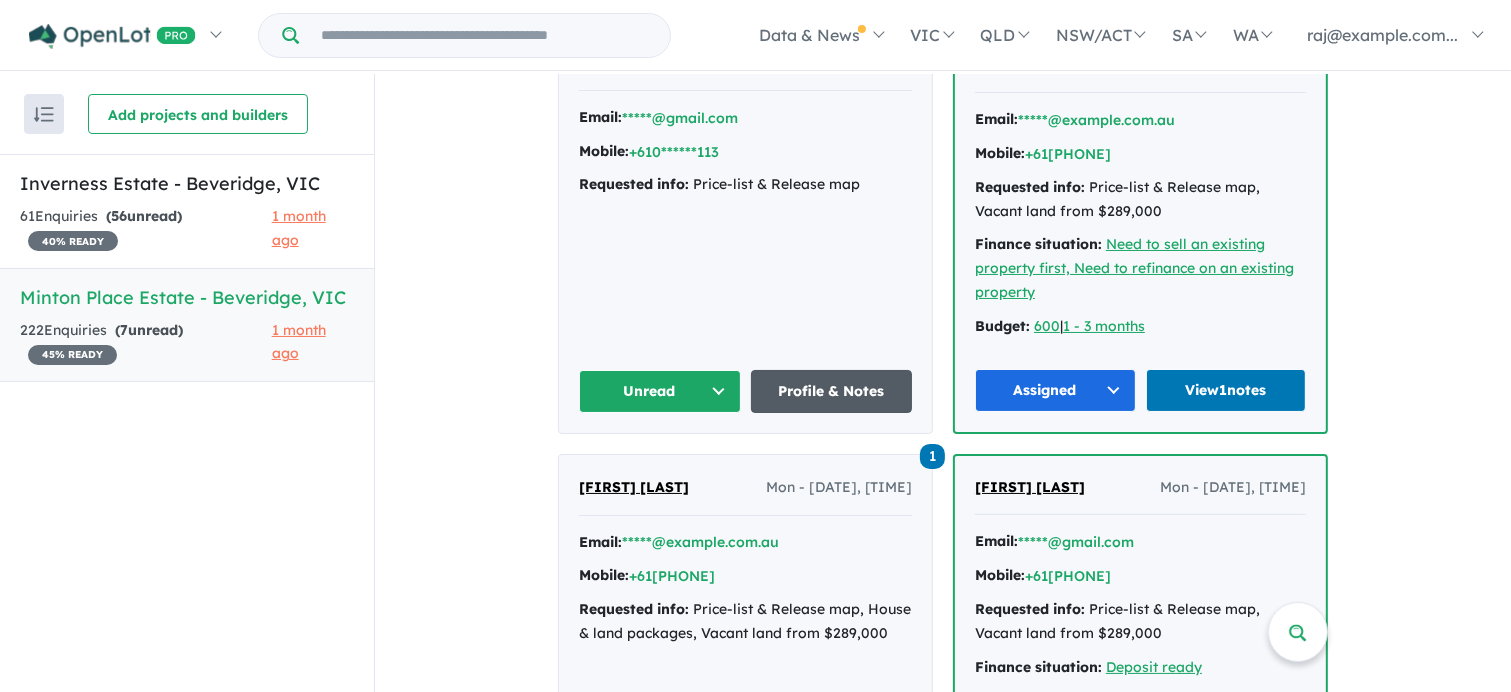 click on "Profile & Notes" at bounding box center [832, 391] 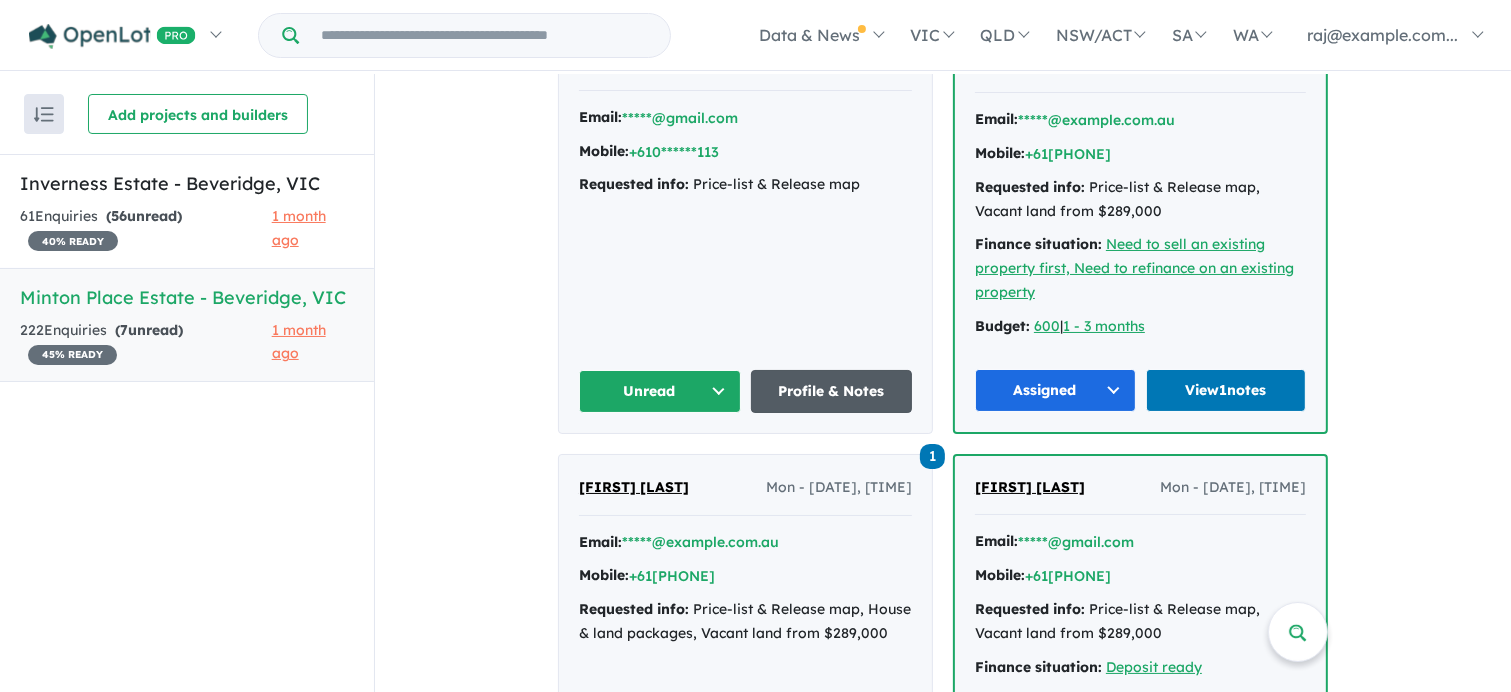 scroll, scrollTop: 2389, scrollLeft: 0, axis: vertical 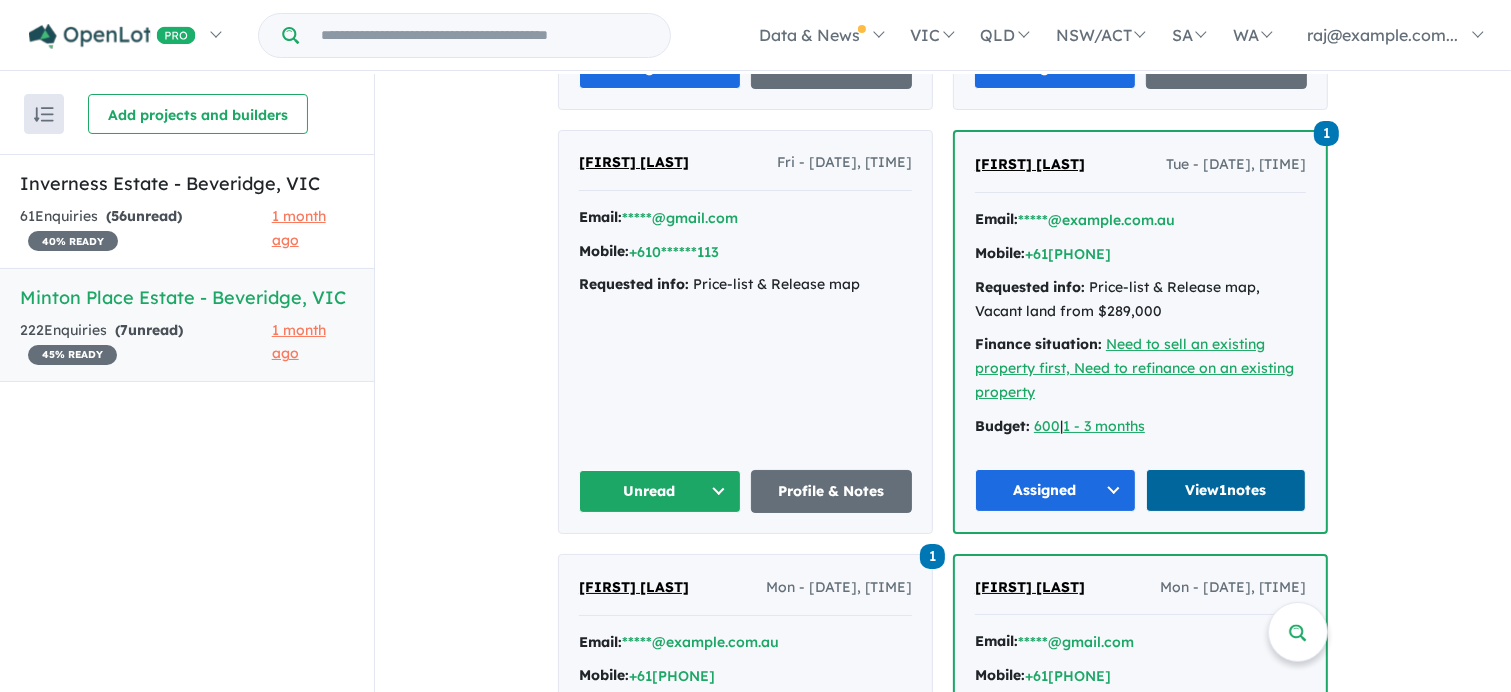 click on "View  1  notes" at bounding box center (1226, 490) 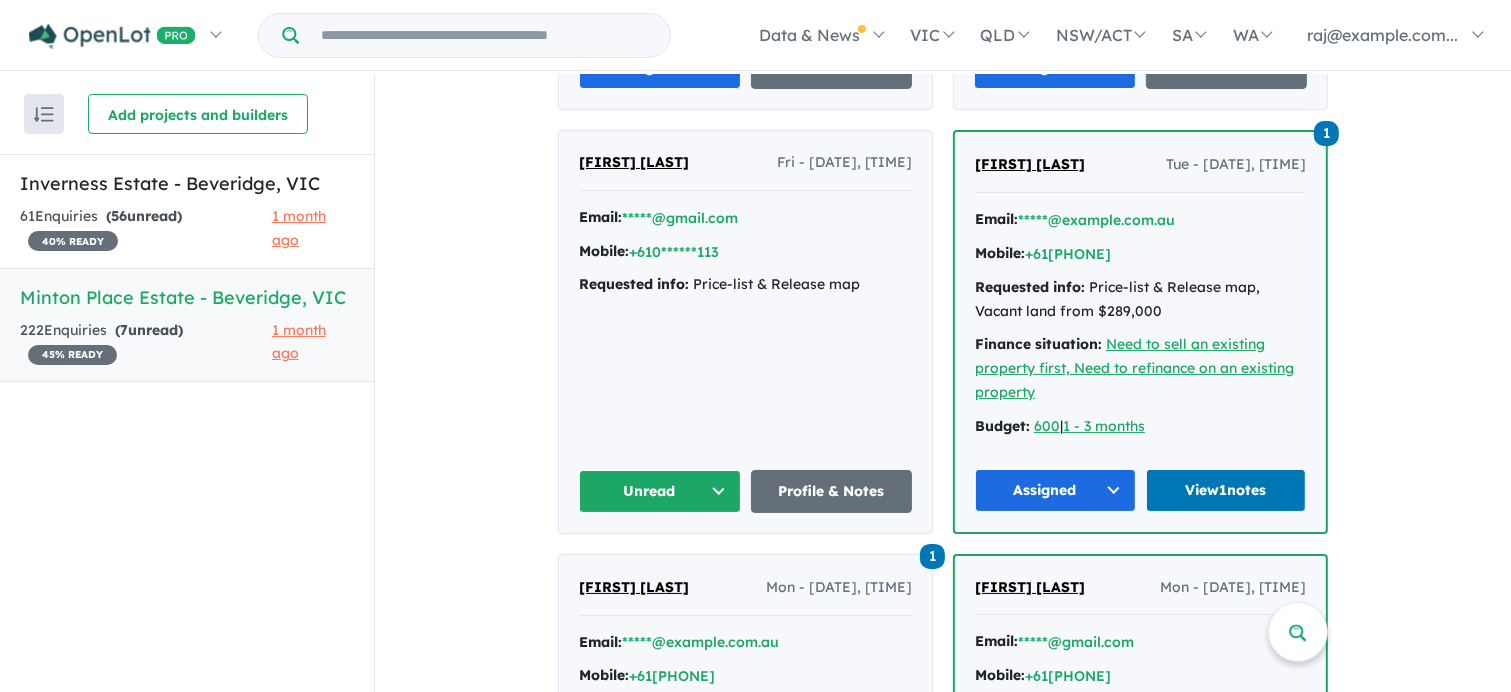 click on "1" at bounding box center (1326, 133) 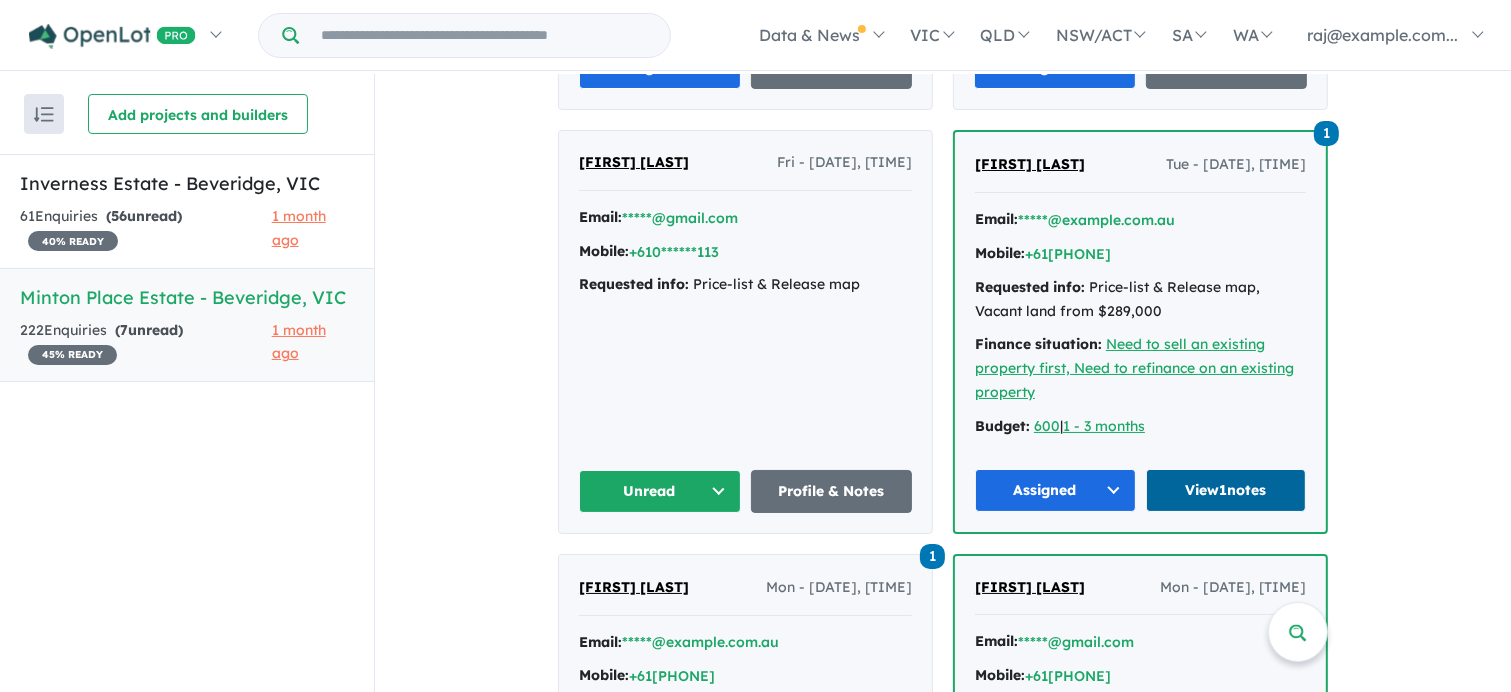 click on "View  1  notes" at bounding box center (1226, 490) 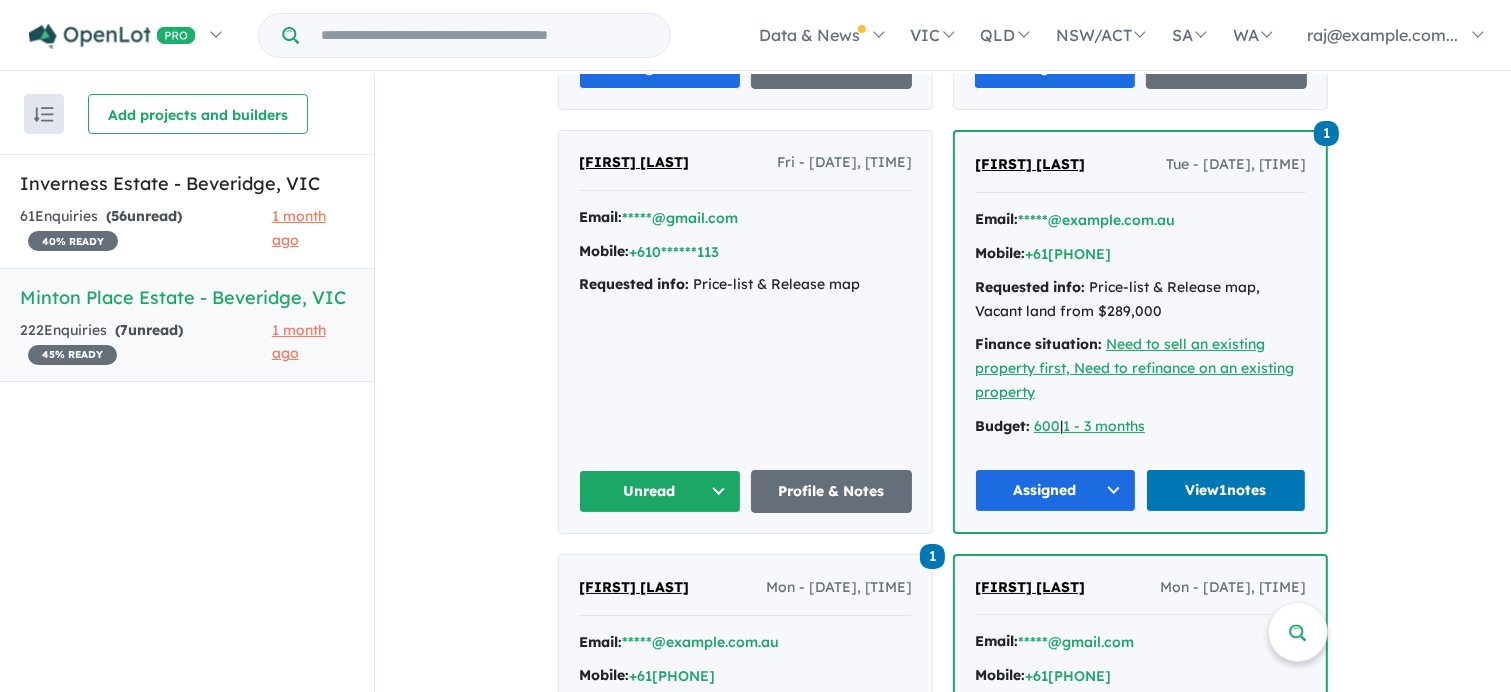 click on "1" at bounding box center [1326, 133] 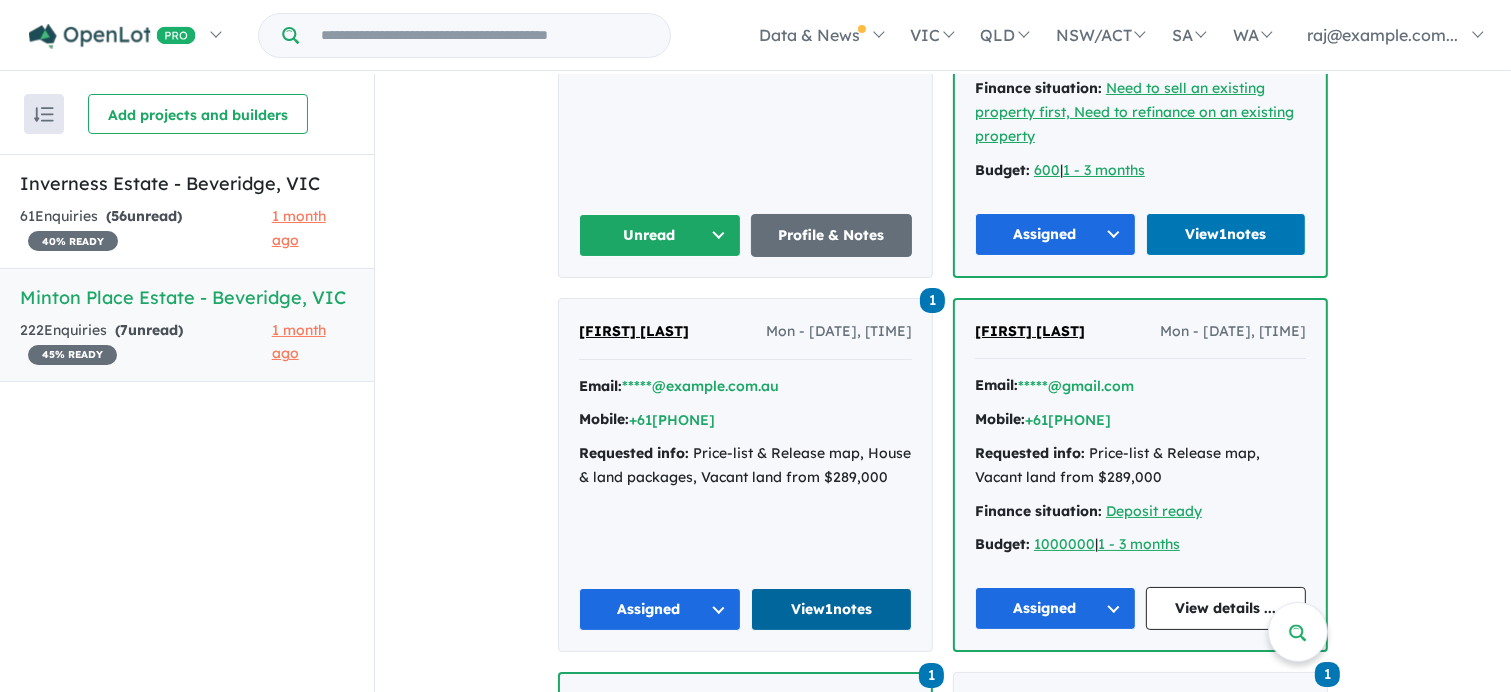 scroll, scrollTop: 2553, scrollLeft: 0, axis: vertical 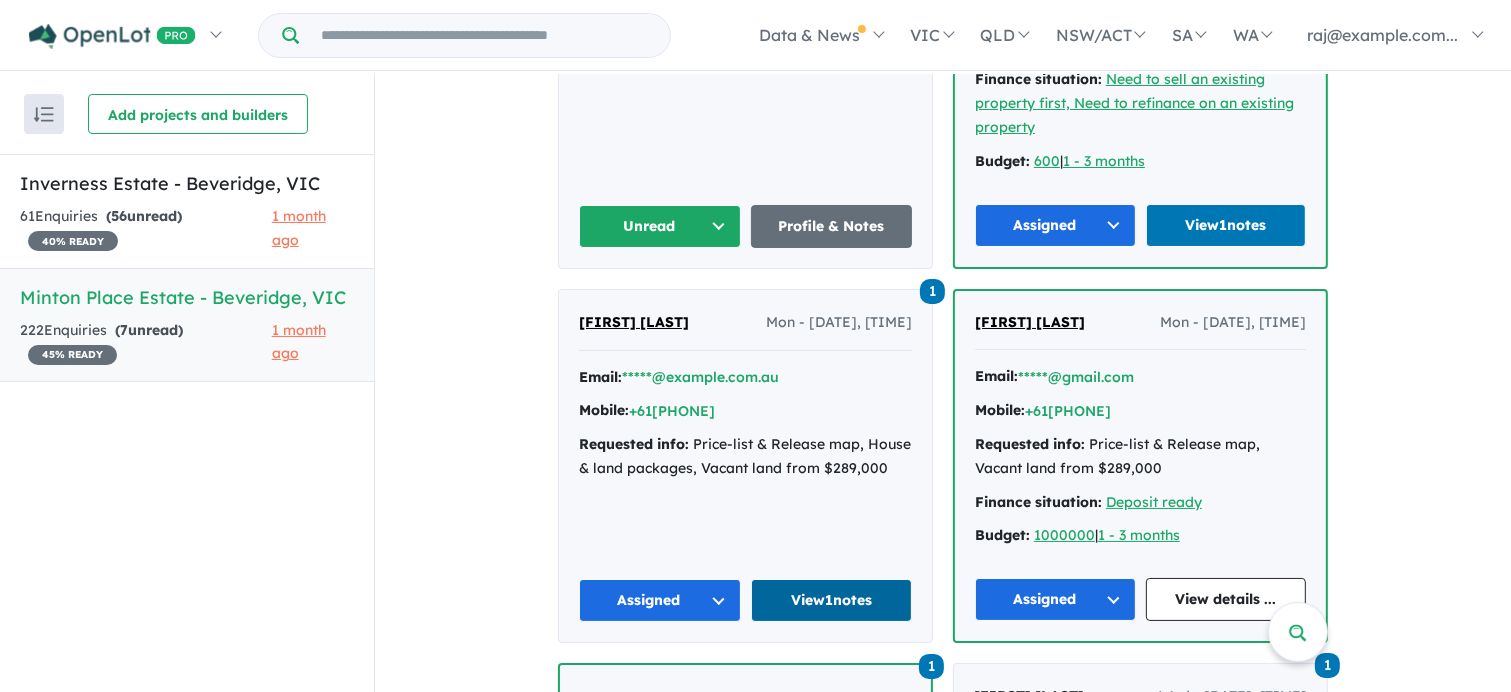 click on "View  1  notes" at bounding box center [832, 600] 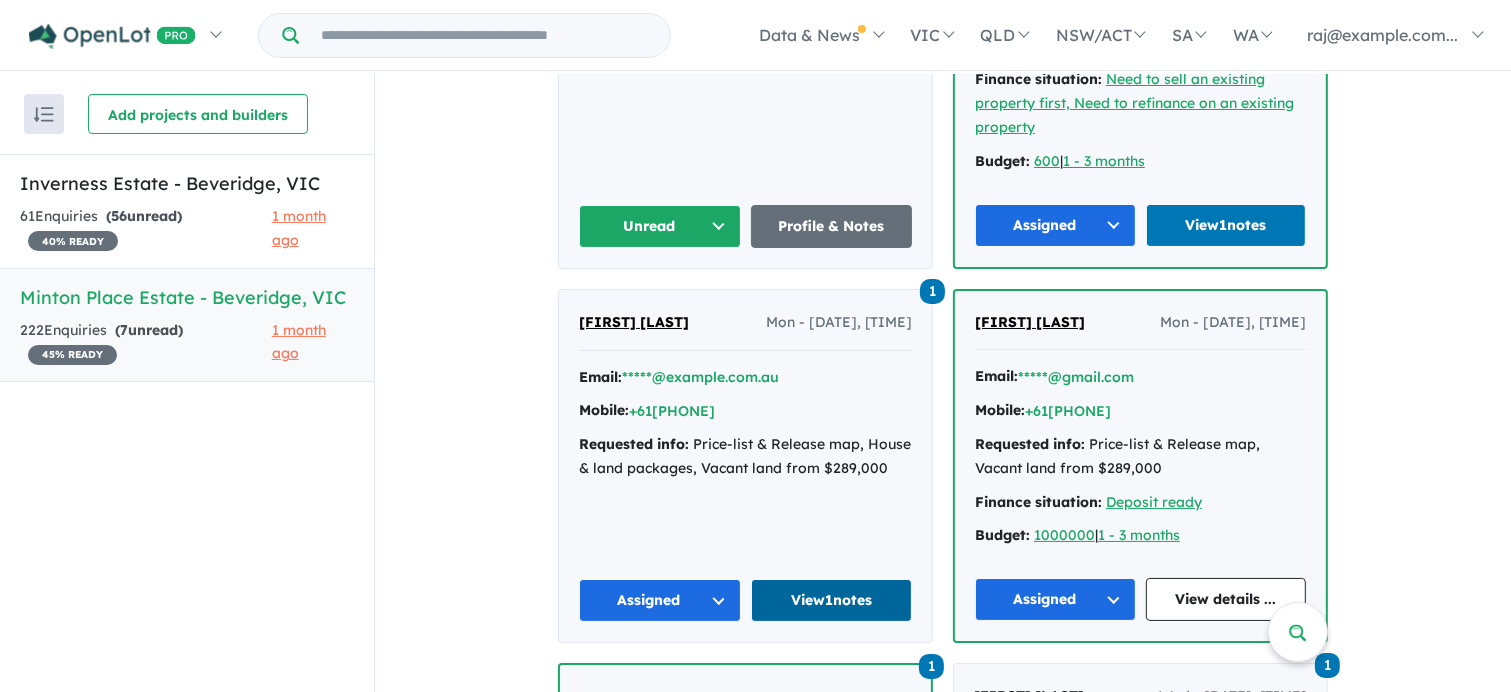 scroll, scrollTop: 2561, scrollLeft: 0, axis: vertical 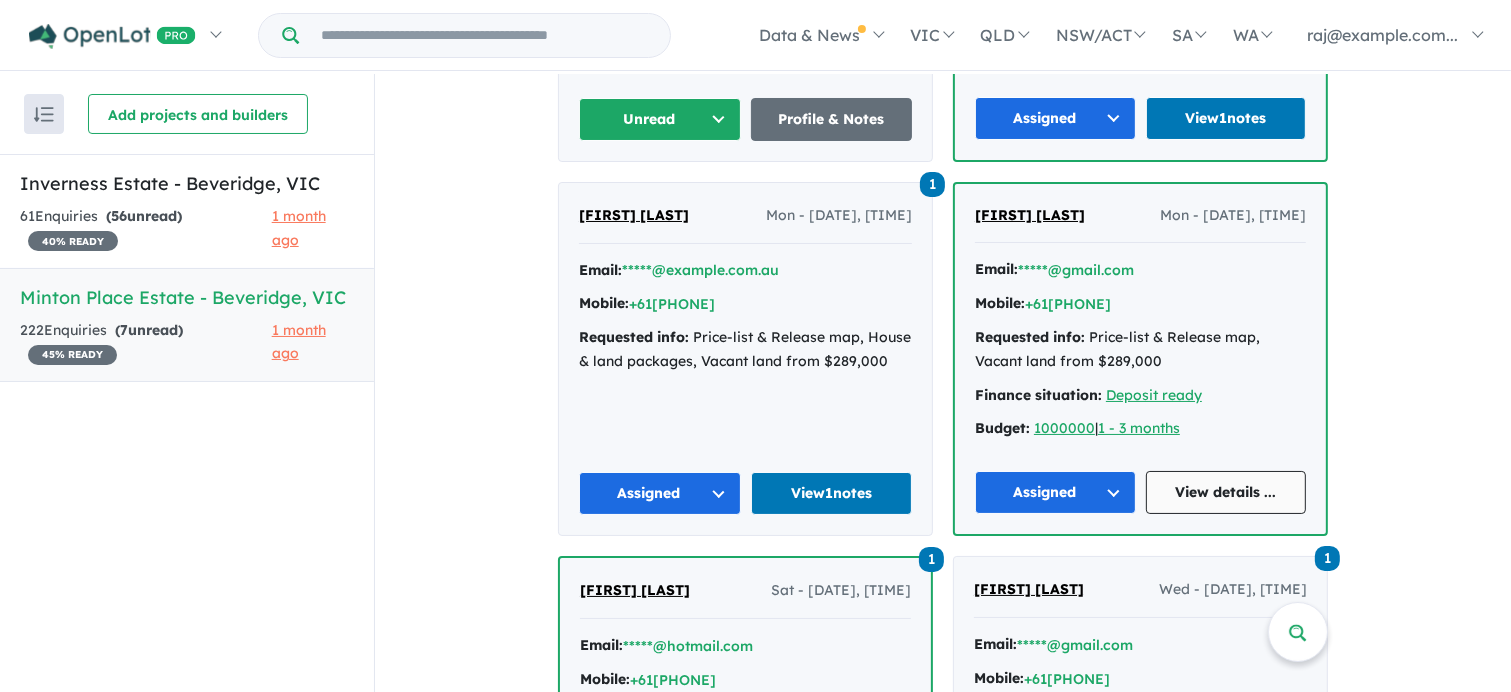 click on "View details ..." at bounding box center [1226, 492] 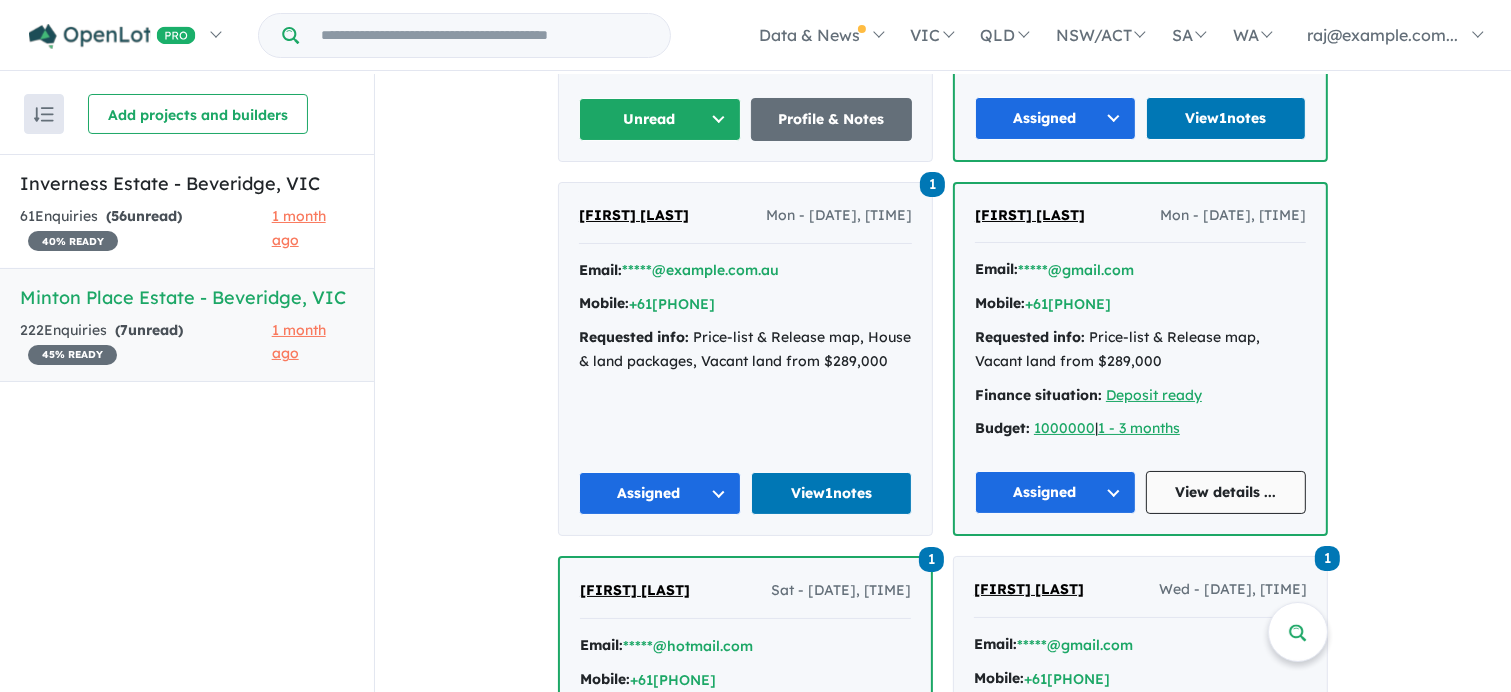 scroll, scrollTop: 2660, scrollLeft: 0, axis: vertical 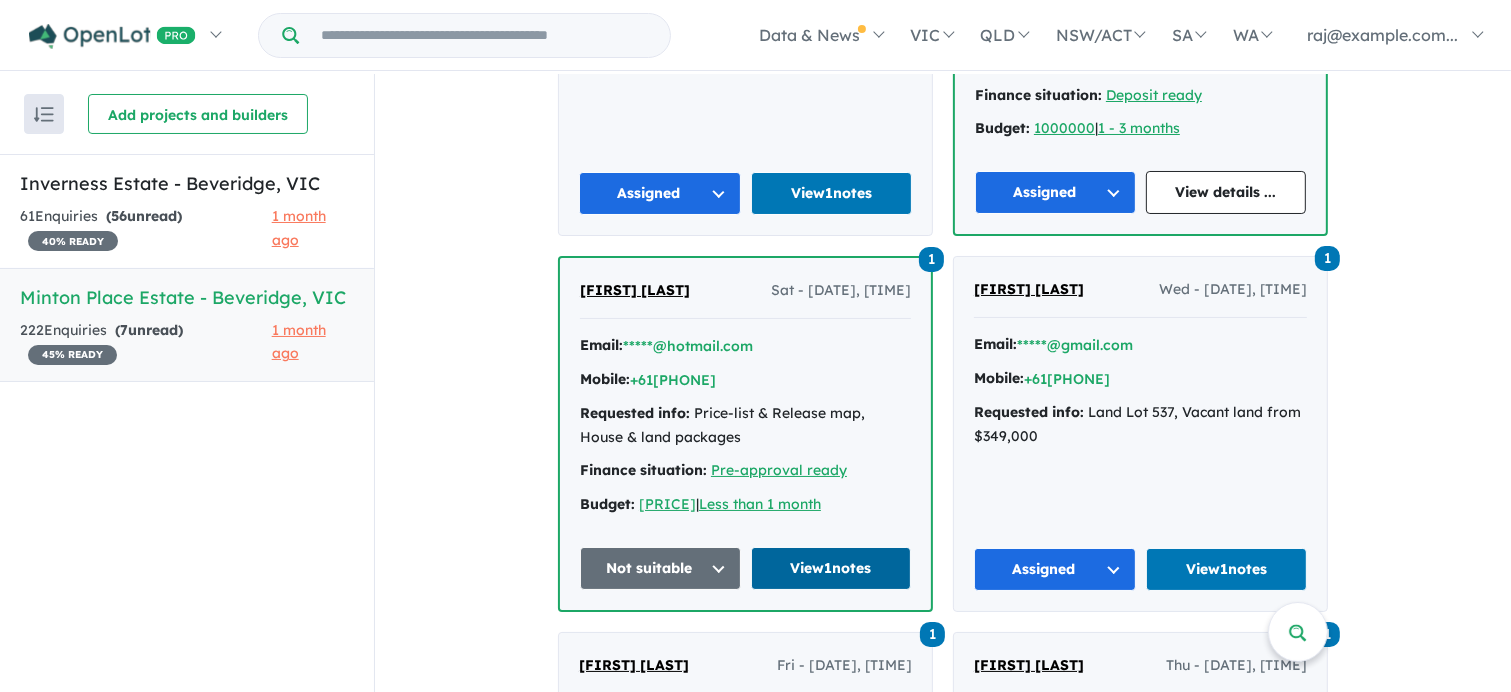 click on "View  1  notes" at bounding box center [831, 568] 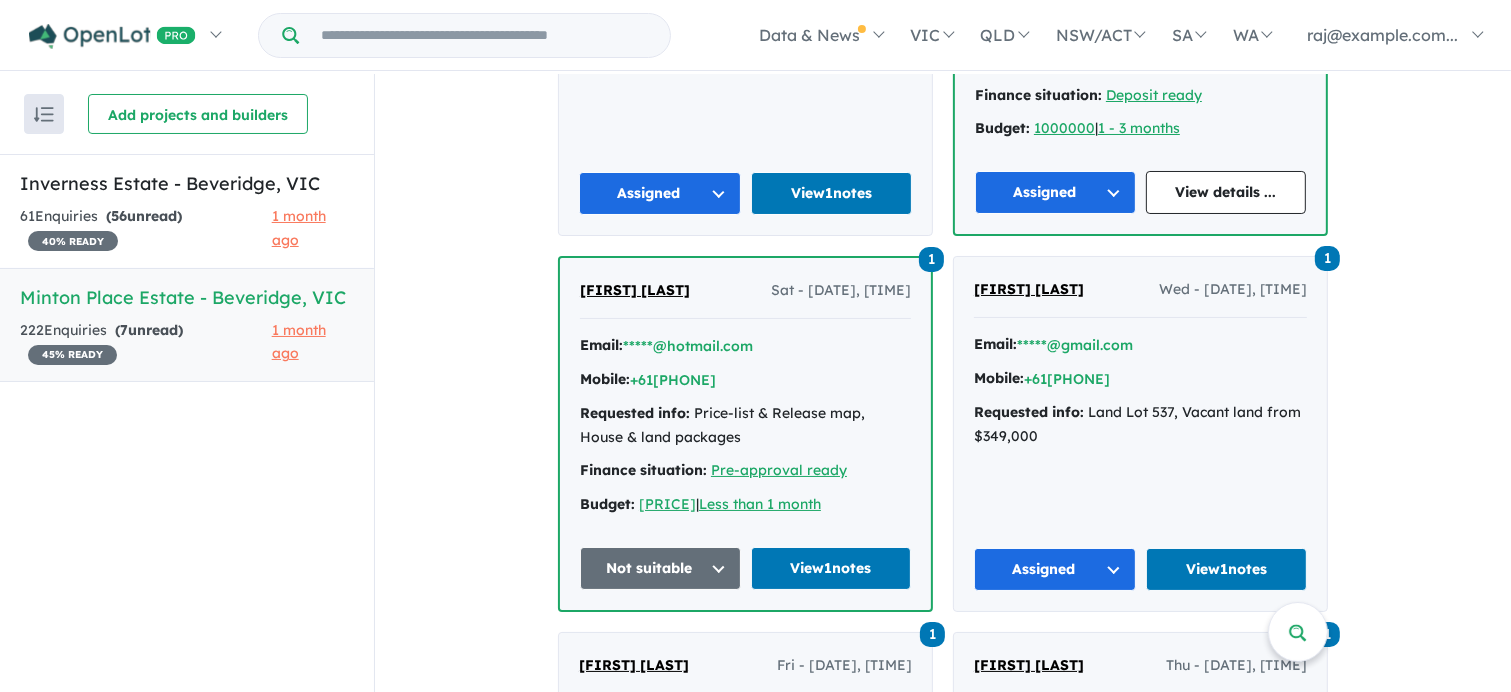 scroll, scrollTop: 2959, scrollLeft: 0, axis: vertical 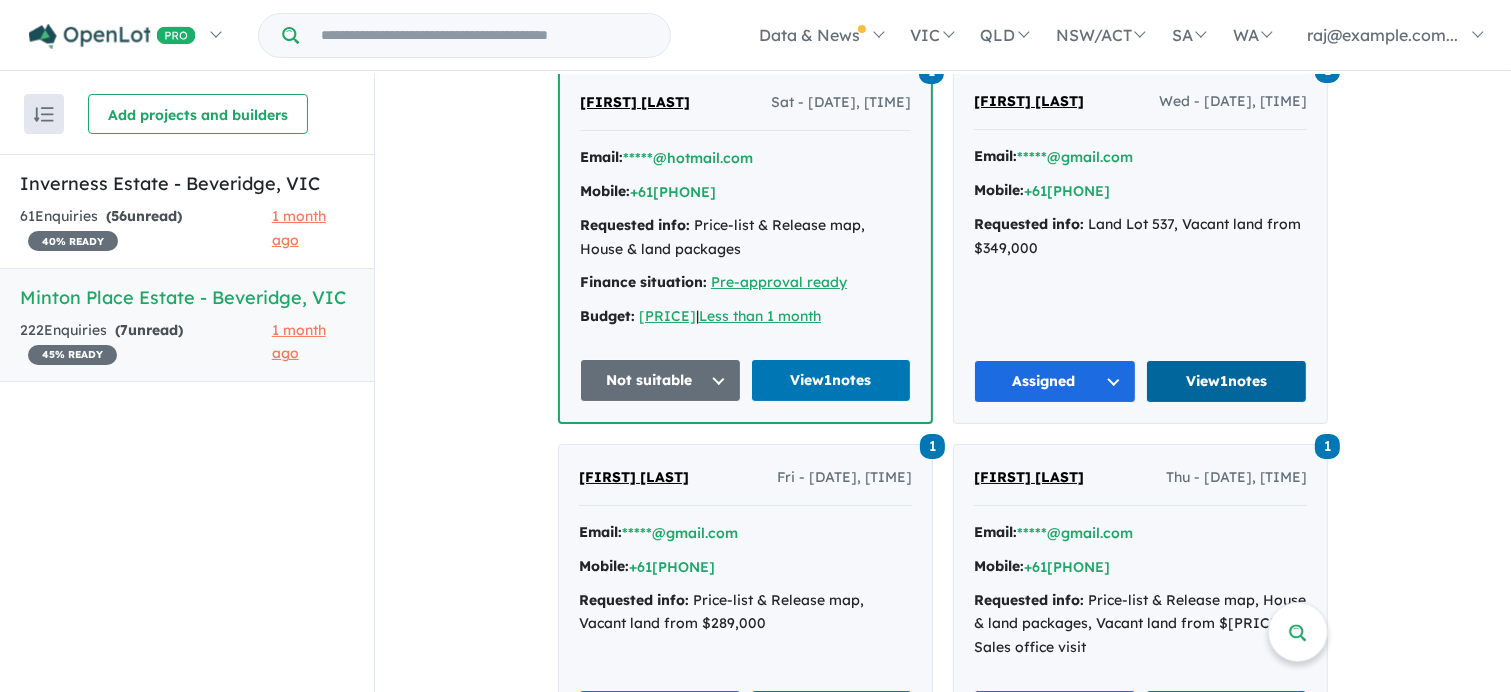 click on "View  1  notes" at bounding box center (1227, 381) 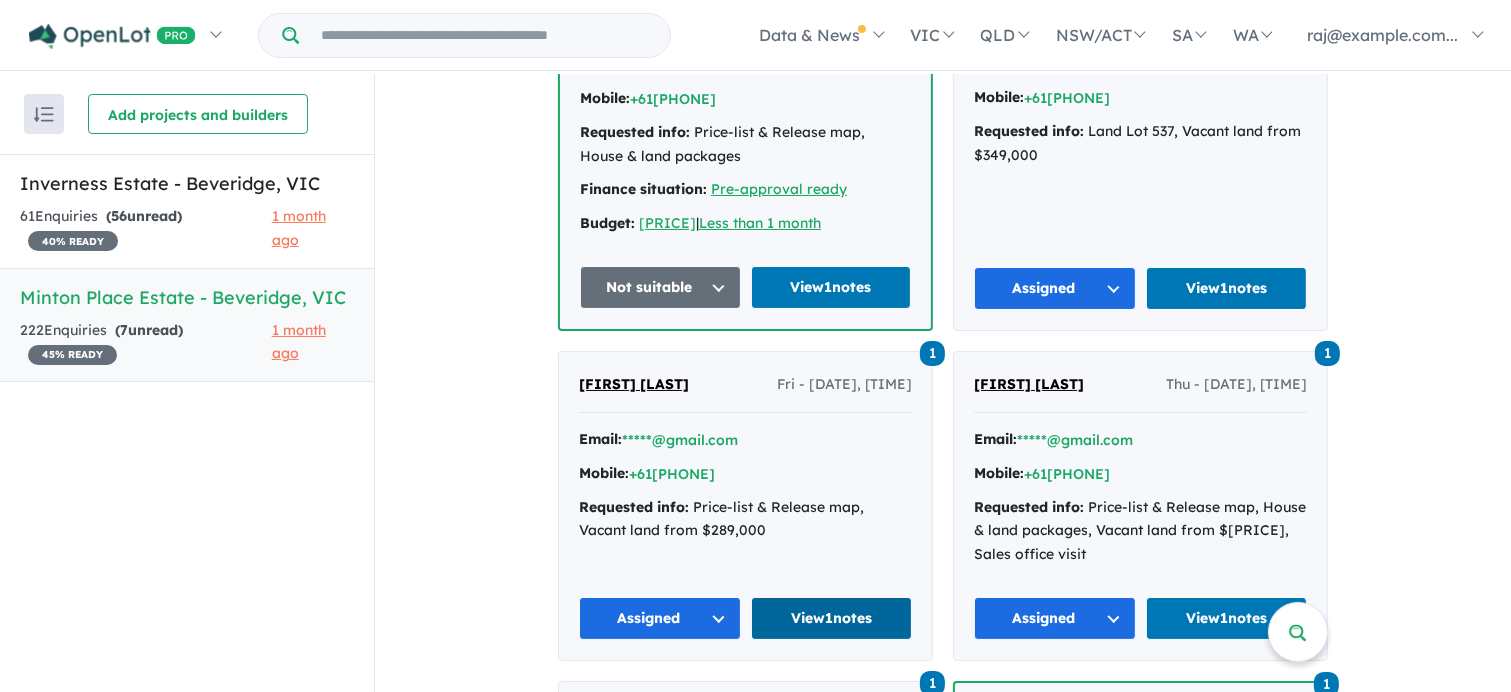scroll, scrollTop: 3246, scrollLeft: 0, axis: vertical 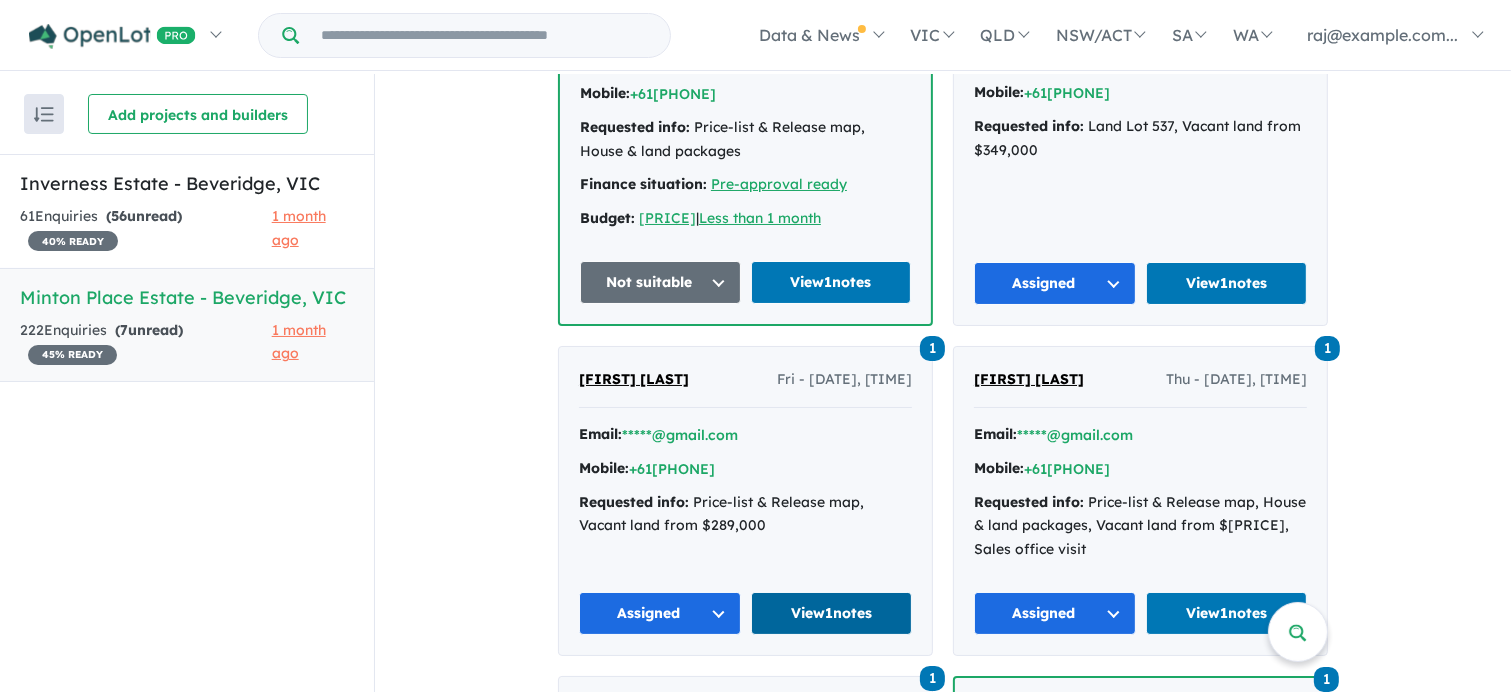 click on "View  1  notes" at bounding box center (832, 613) 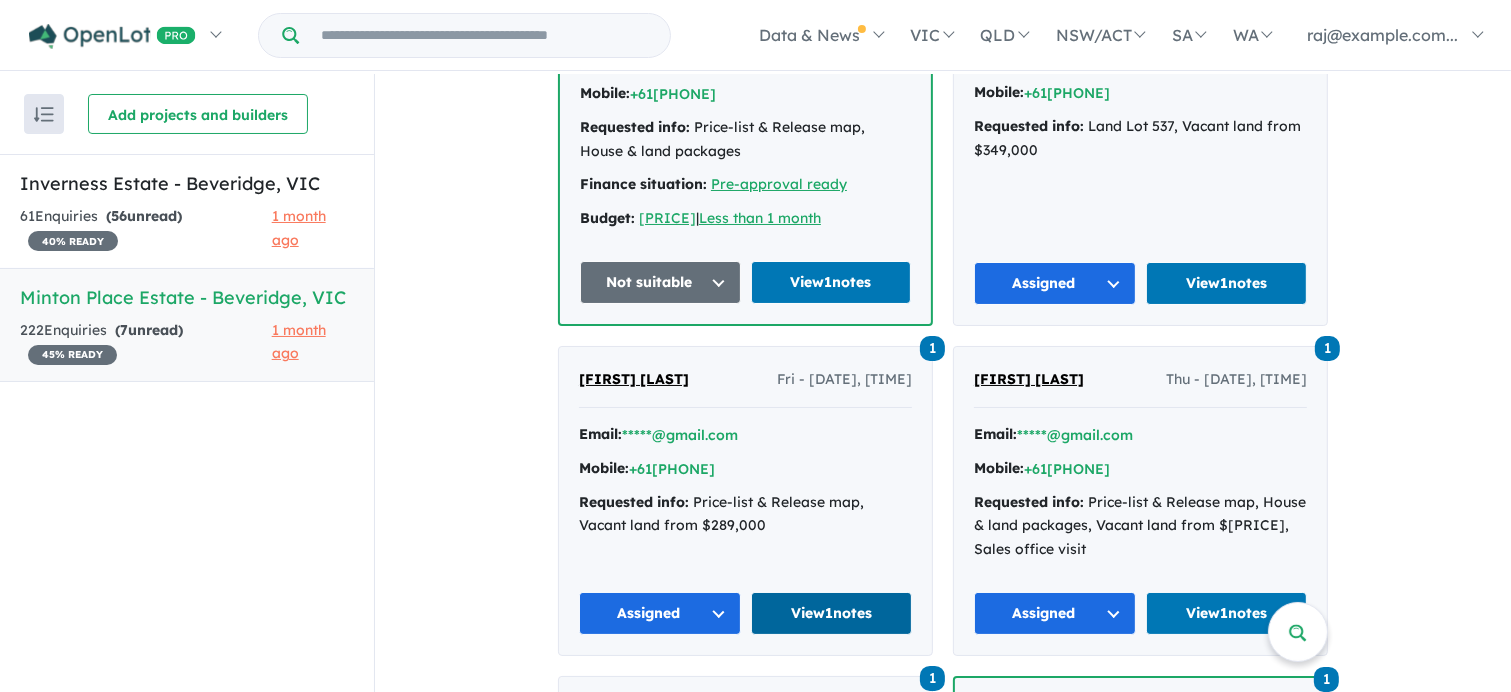 scroll, scrollTop: 3247, scrollLeft: 0, axis: vertical 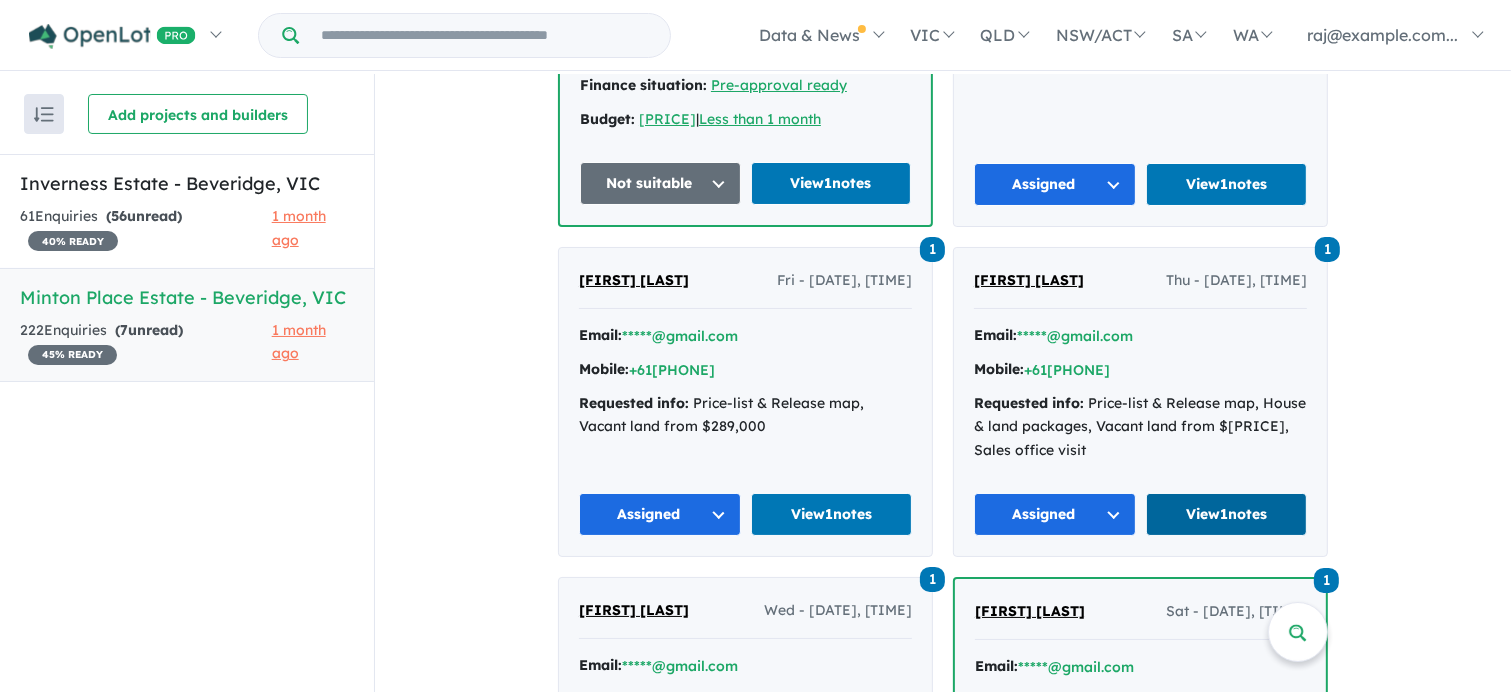 click on "View  1  notes" at bounding box center (1227, 514) 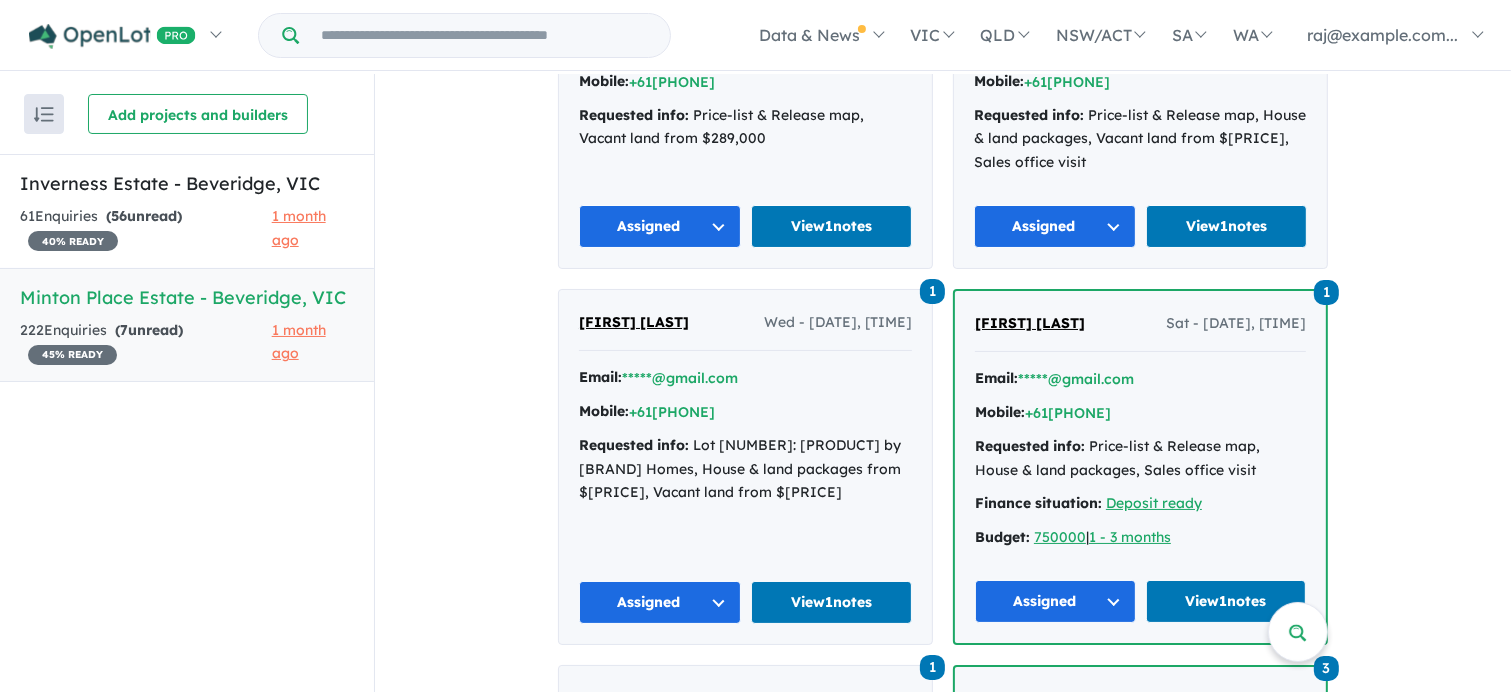 scroll, scrollTop: 3634, scrollLeft: 0, axis: vertical 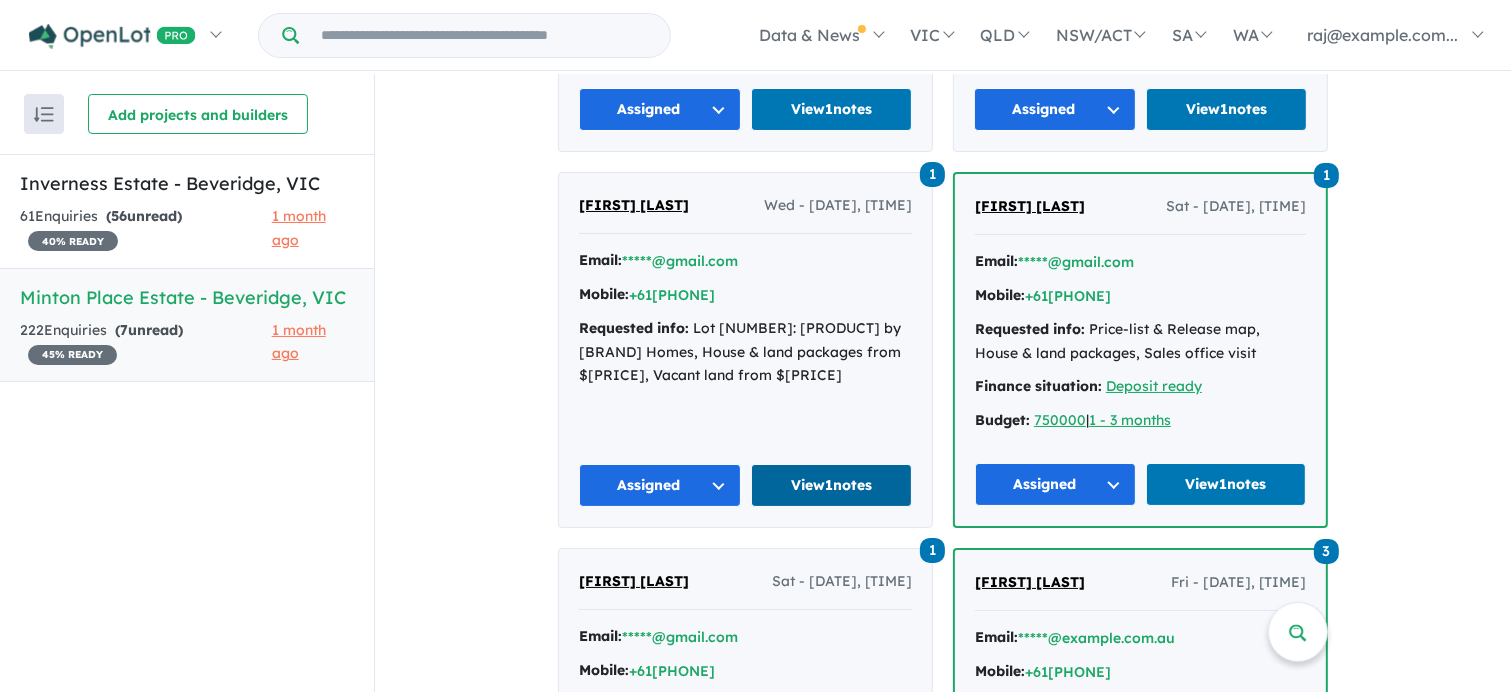 click on "View  1  notes" at bounding box center (832, 485) 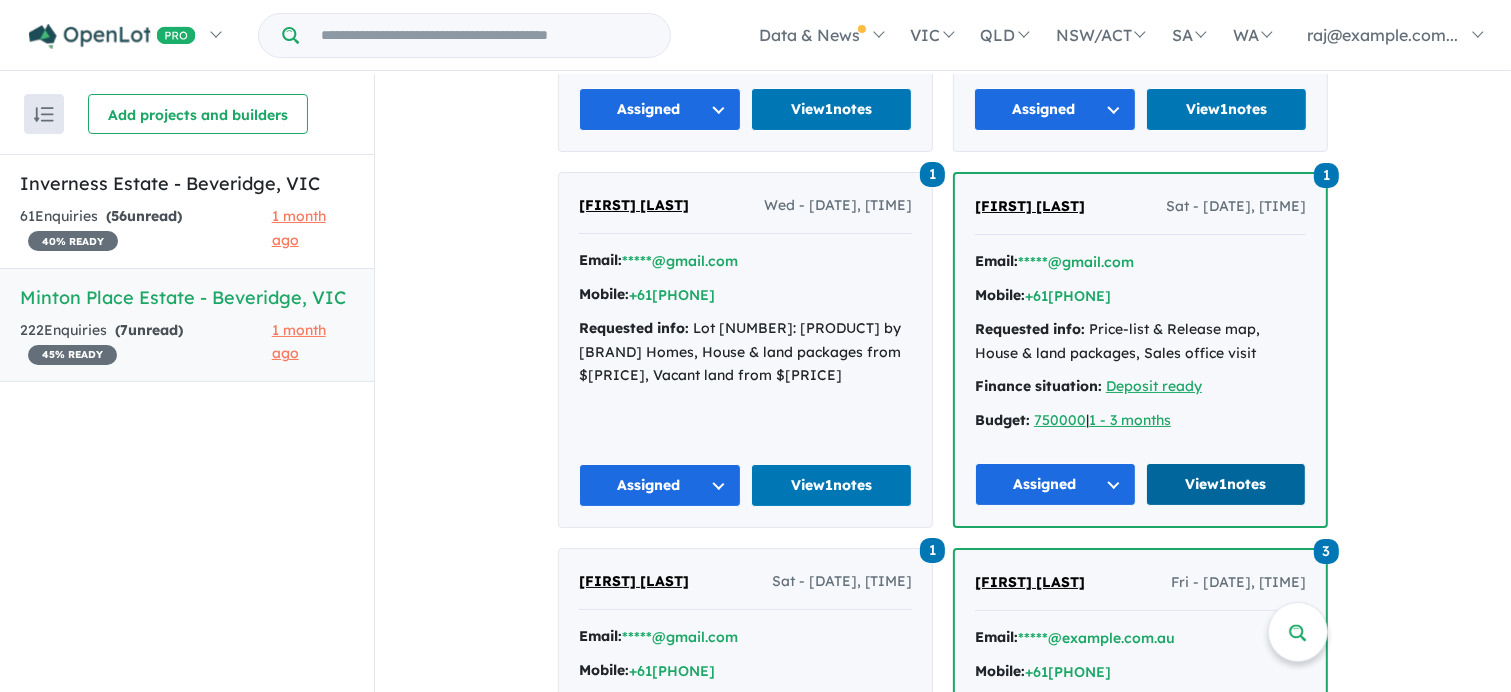 click on "View  1  notes" at bounding box center (1226, 484) 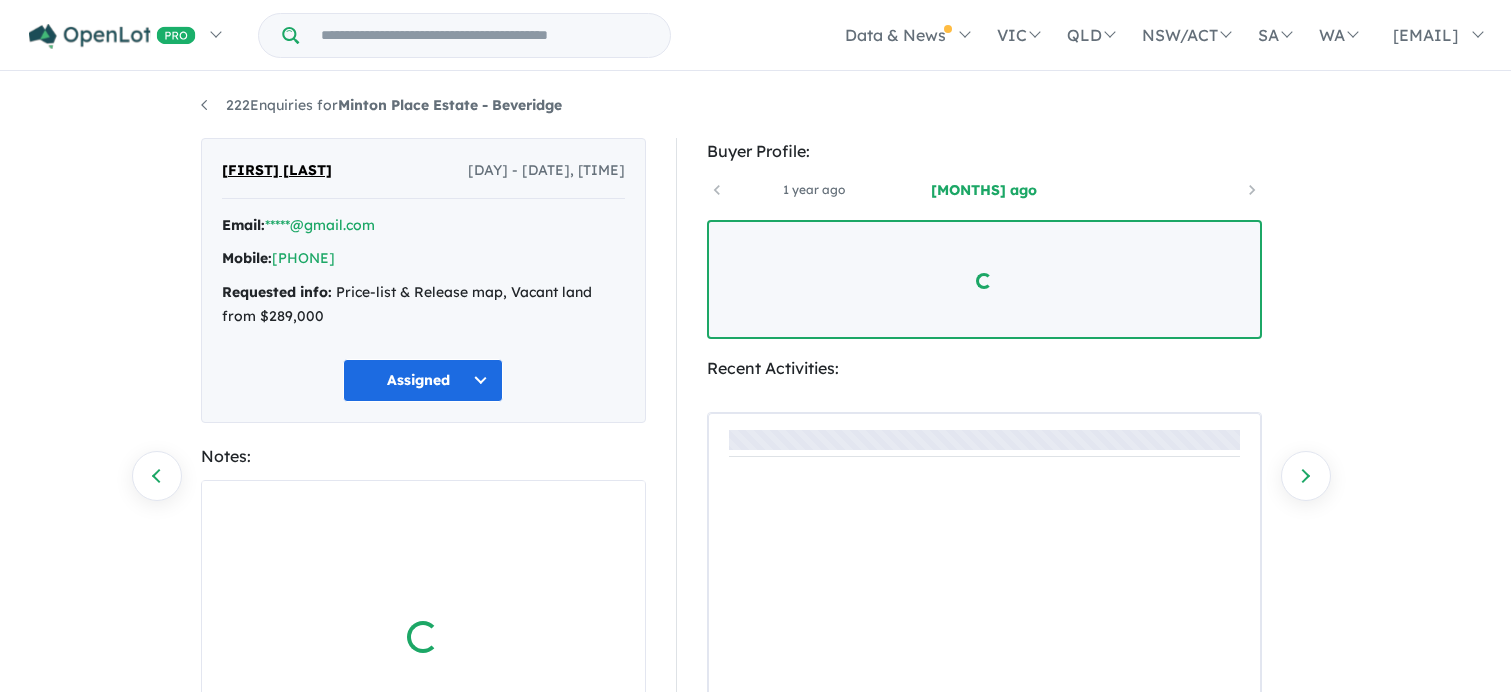 scroll, scrollTop: 0, scrollLeft: 0, axis: both 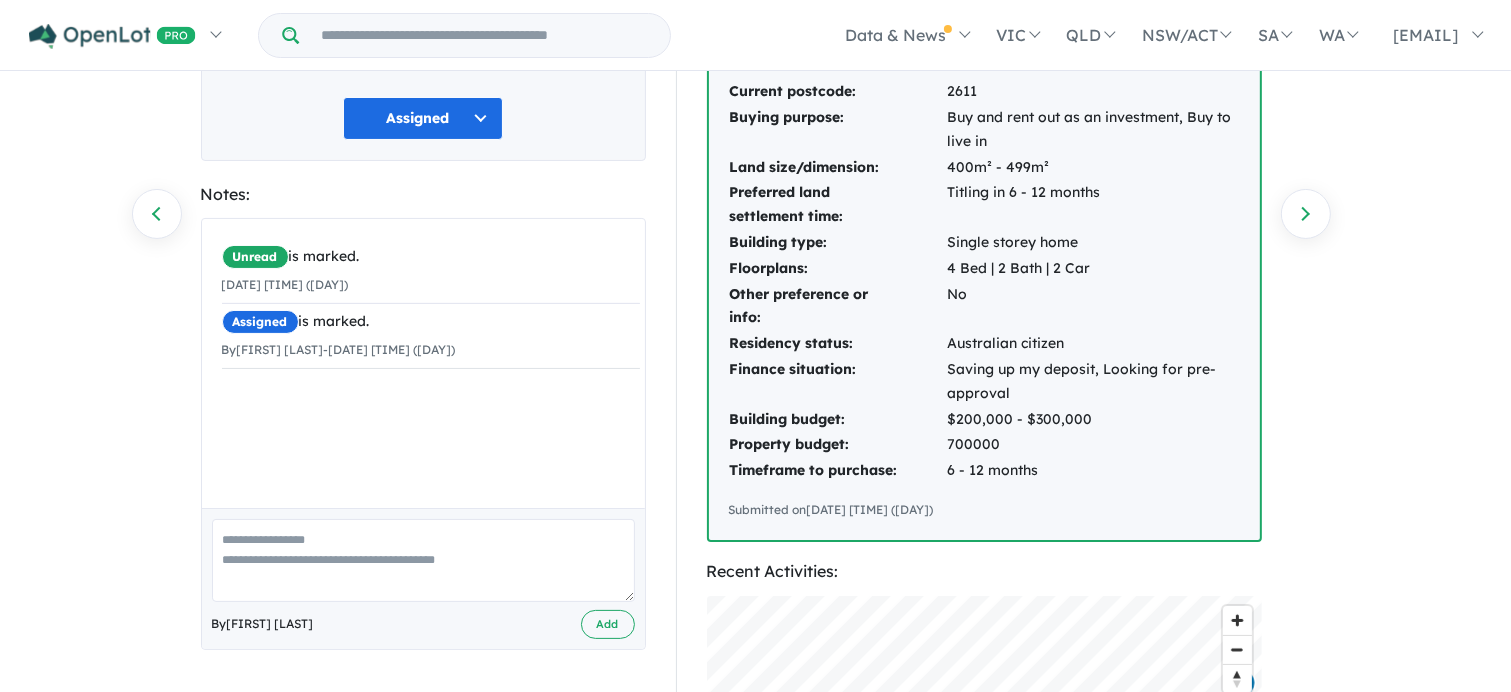 click at bounding box center [423, 560] 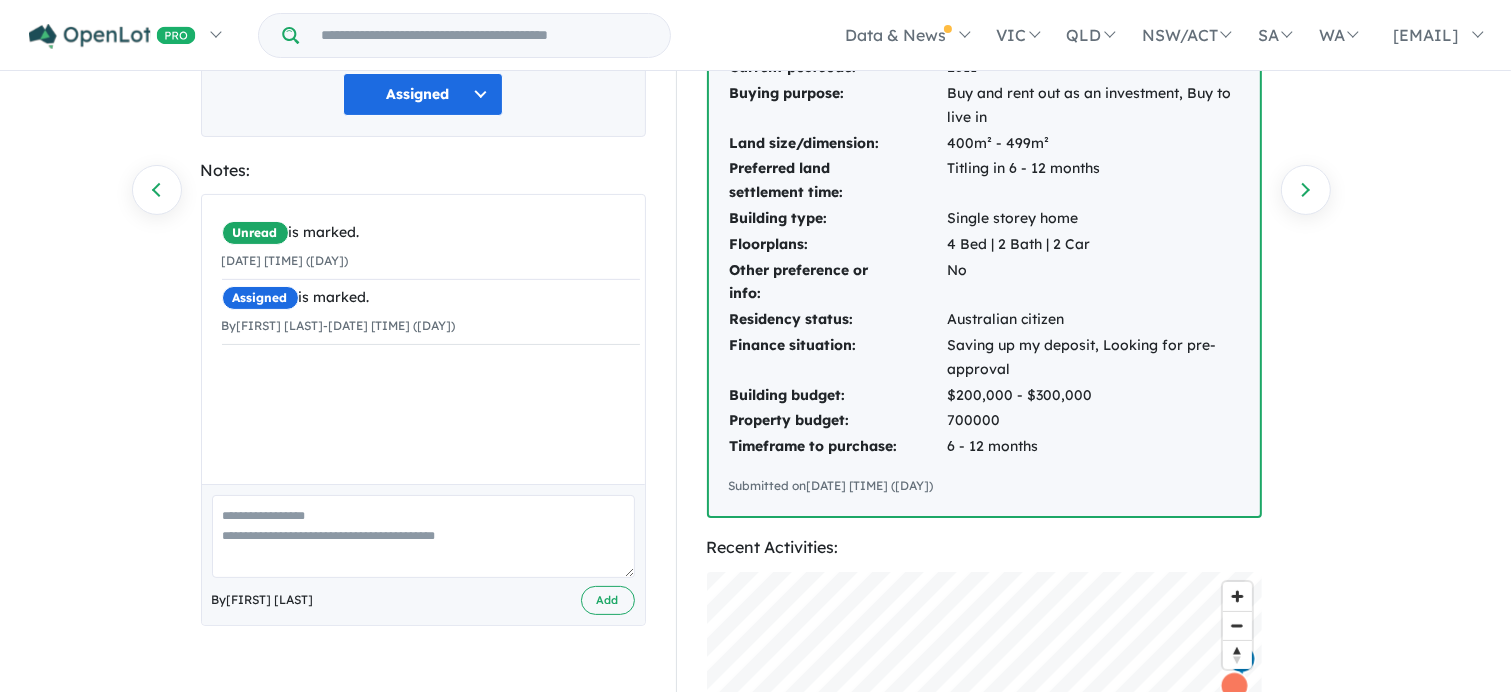 paste on "*********" 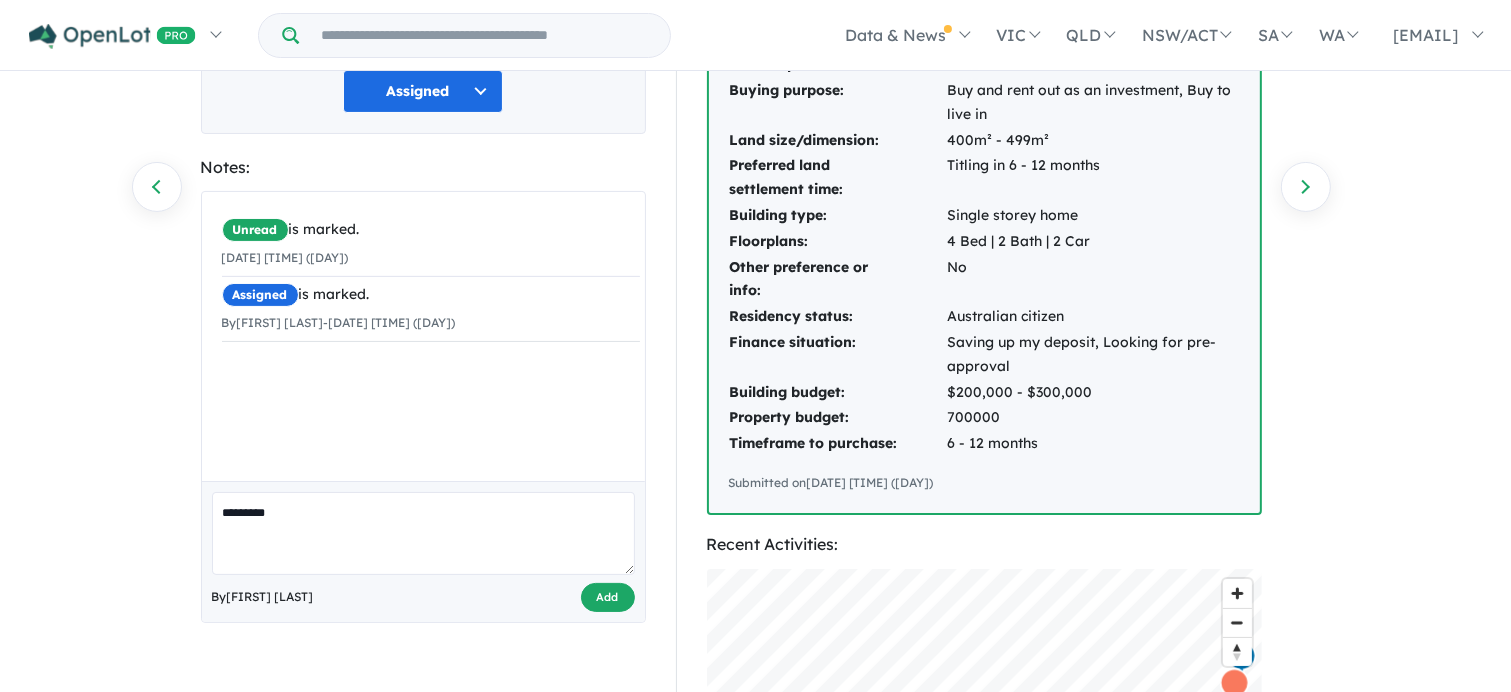 type on "*********" 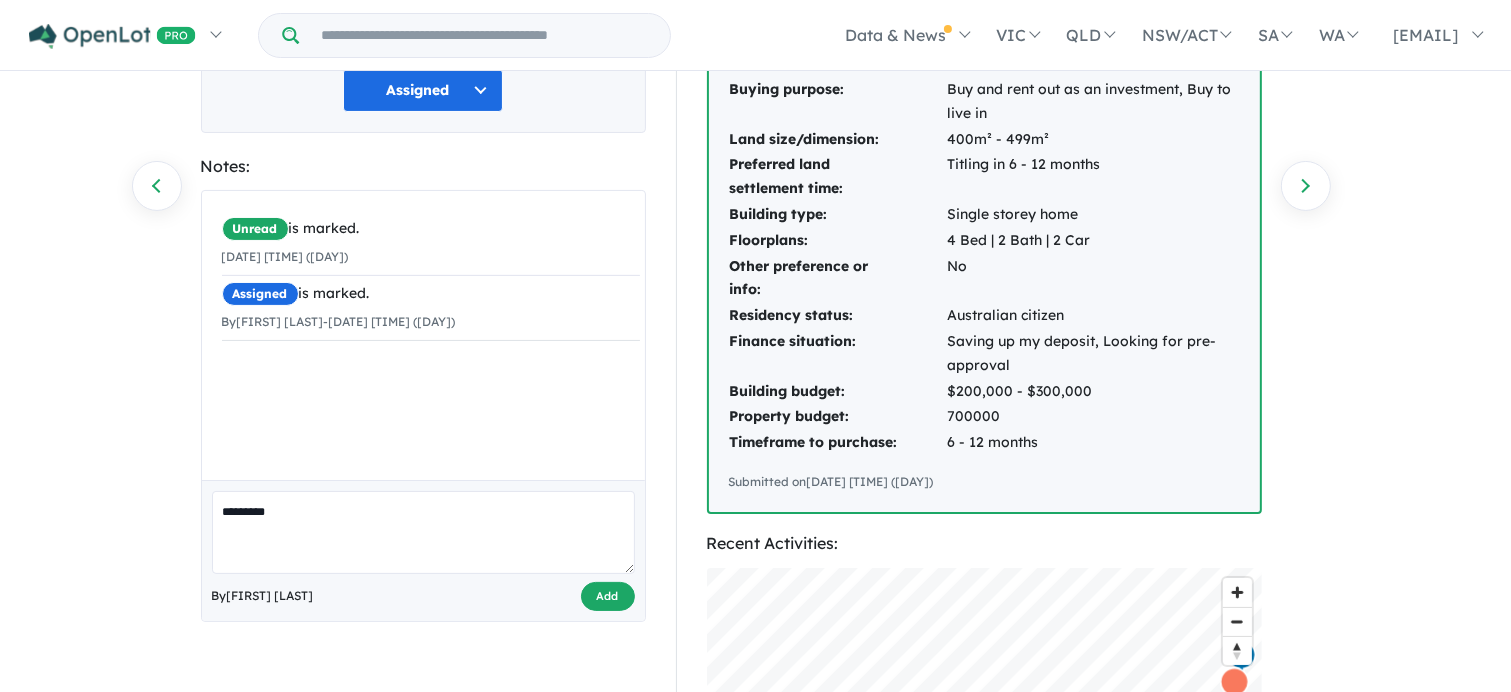 click on "Add" at bounding box center [608, 596] 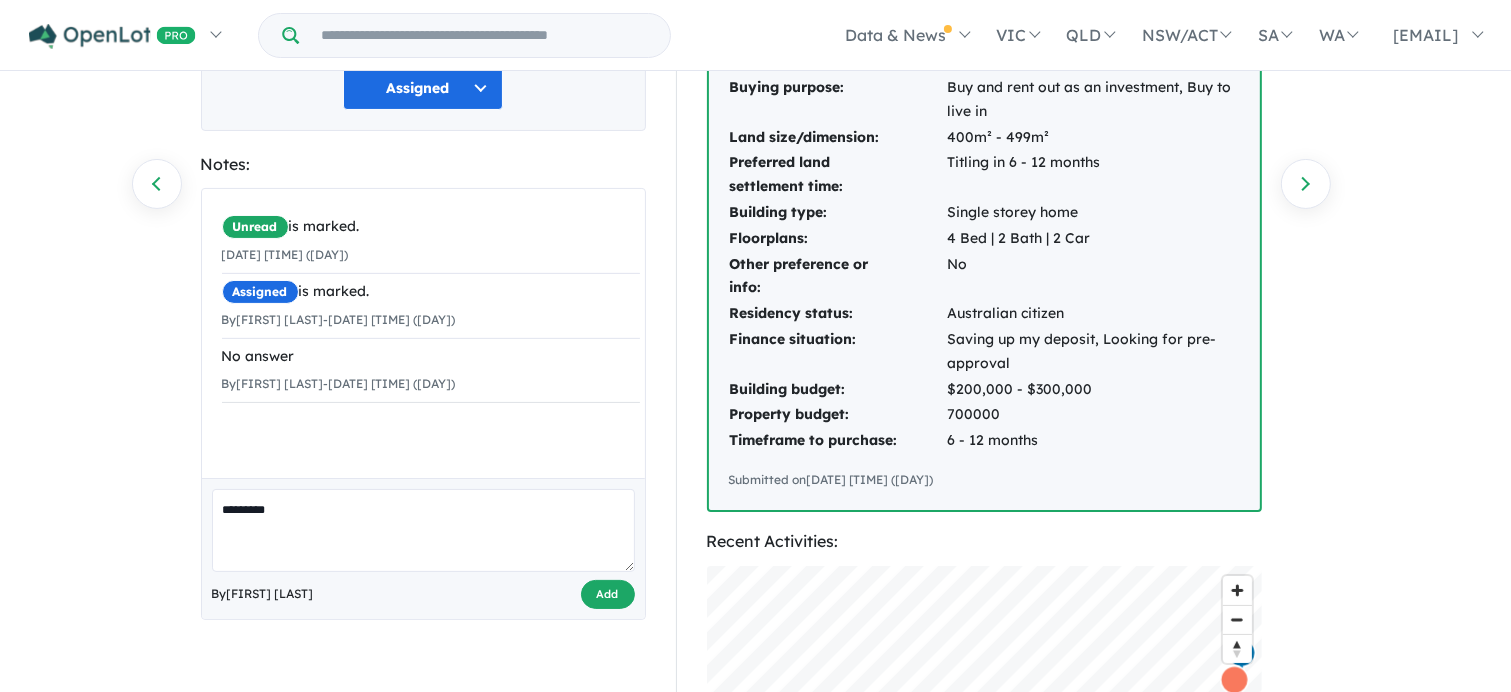 scroll, scrollTop: 292, scrollLeft: 0, axis: vertical 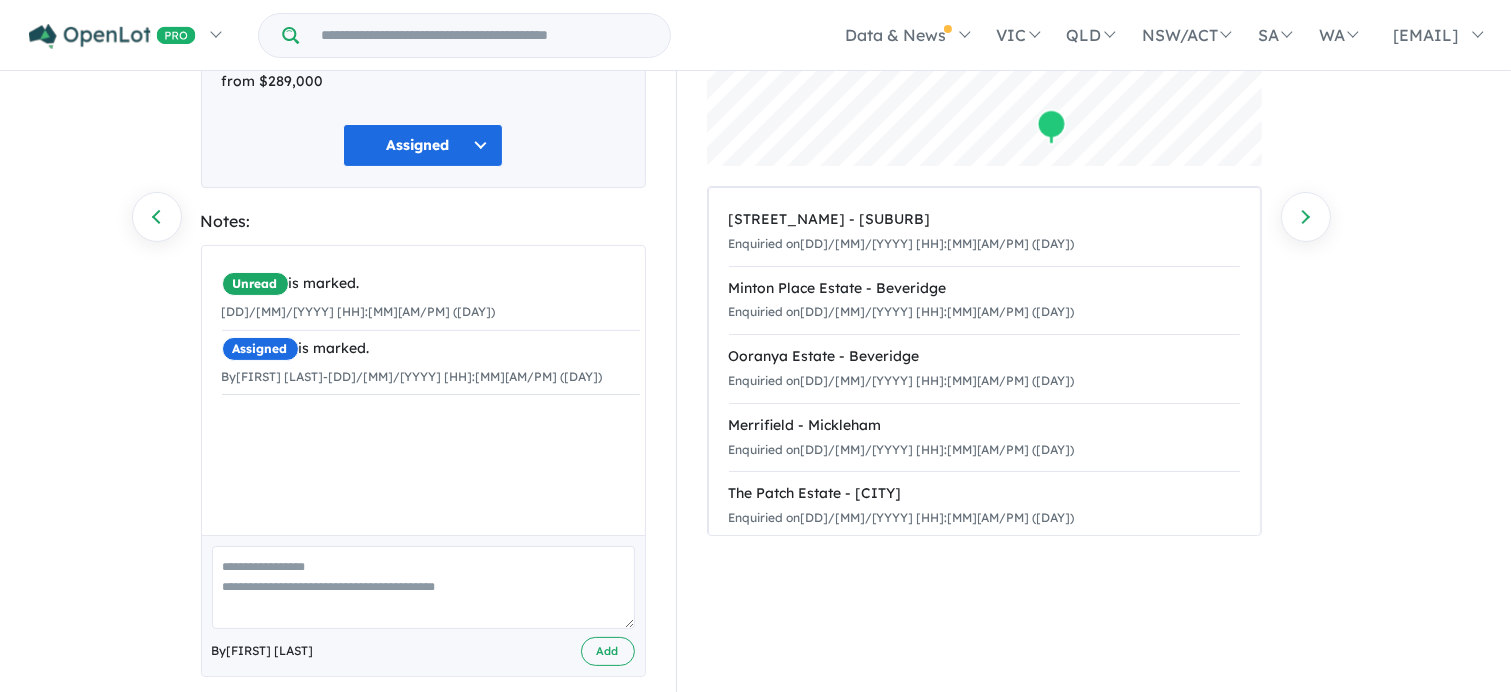 click at bounding box center [423, 587] 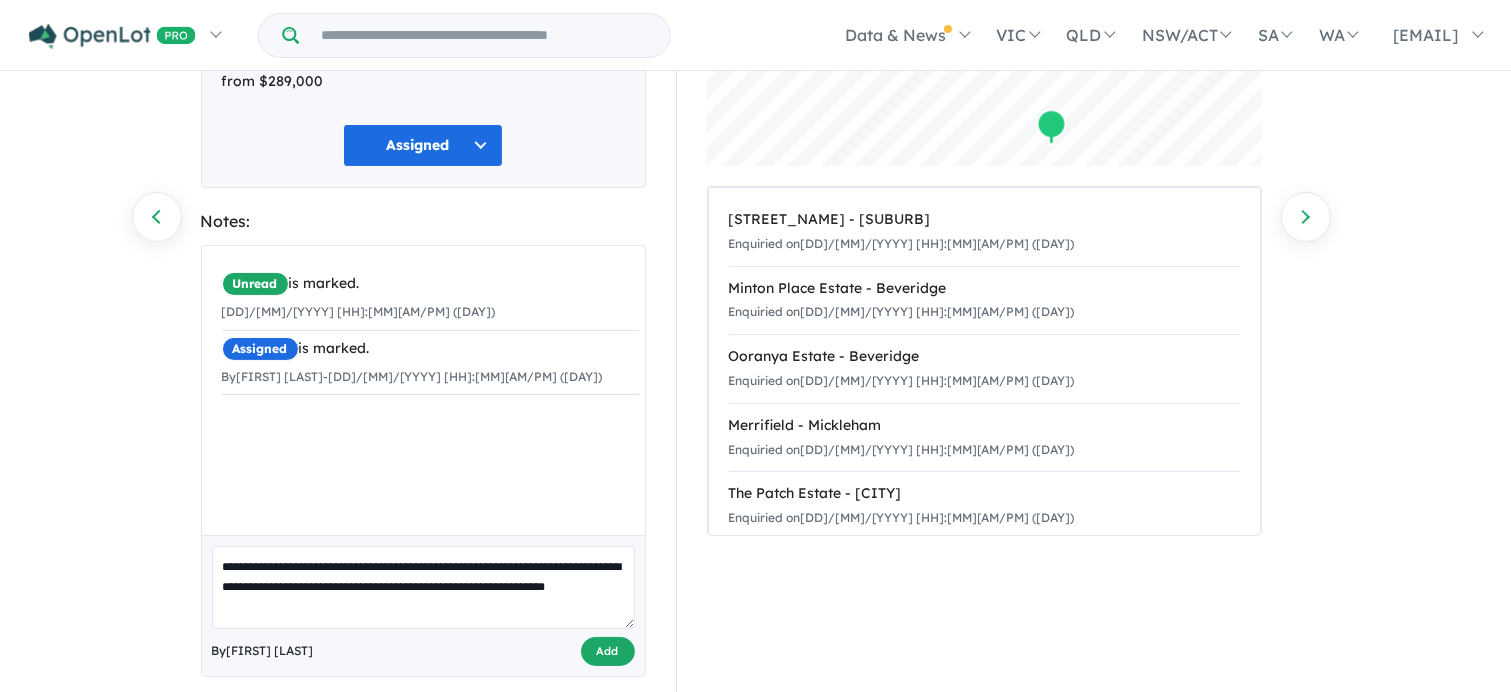 type on "**********" 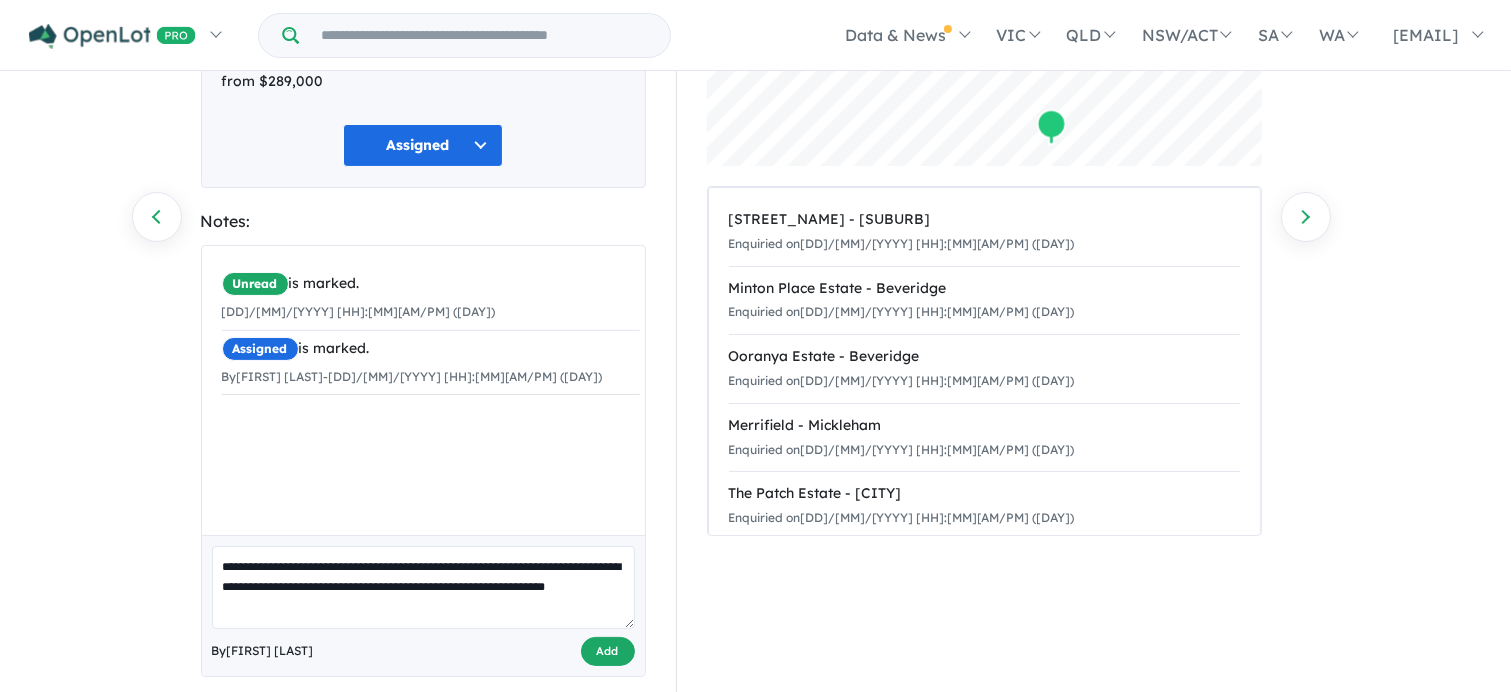 click on "Add" at bounding box center (608, 651) 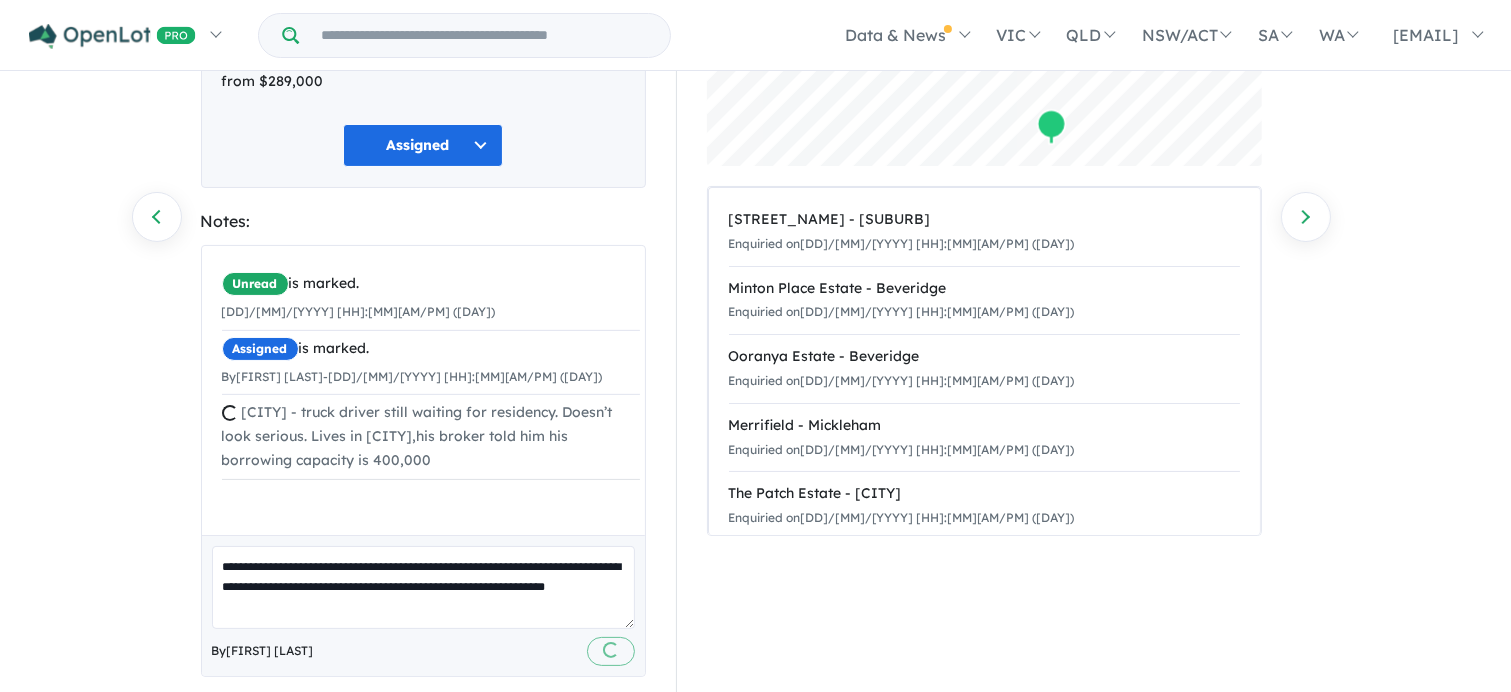 type 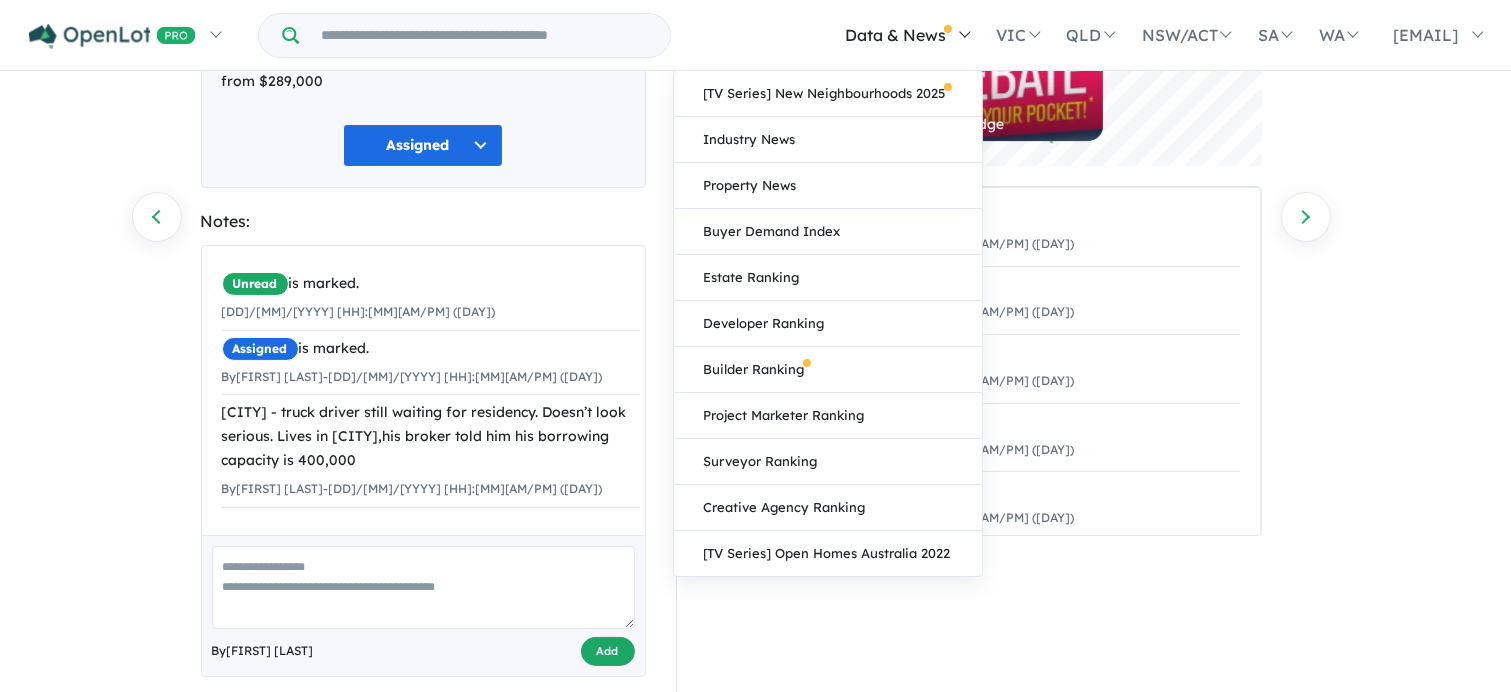 scroll, scrollTop: 248, scrollLeft: 0, axis: vertical 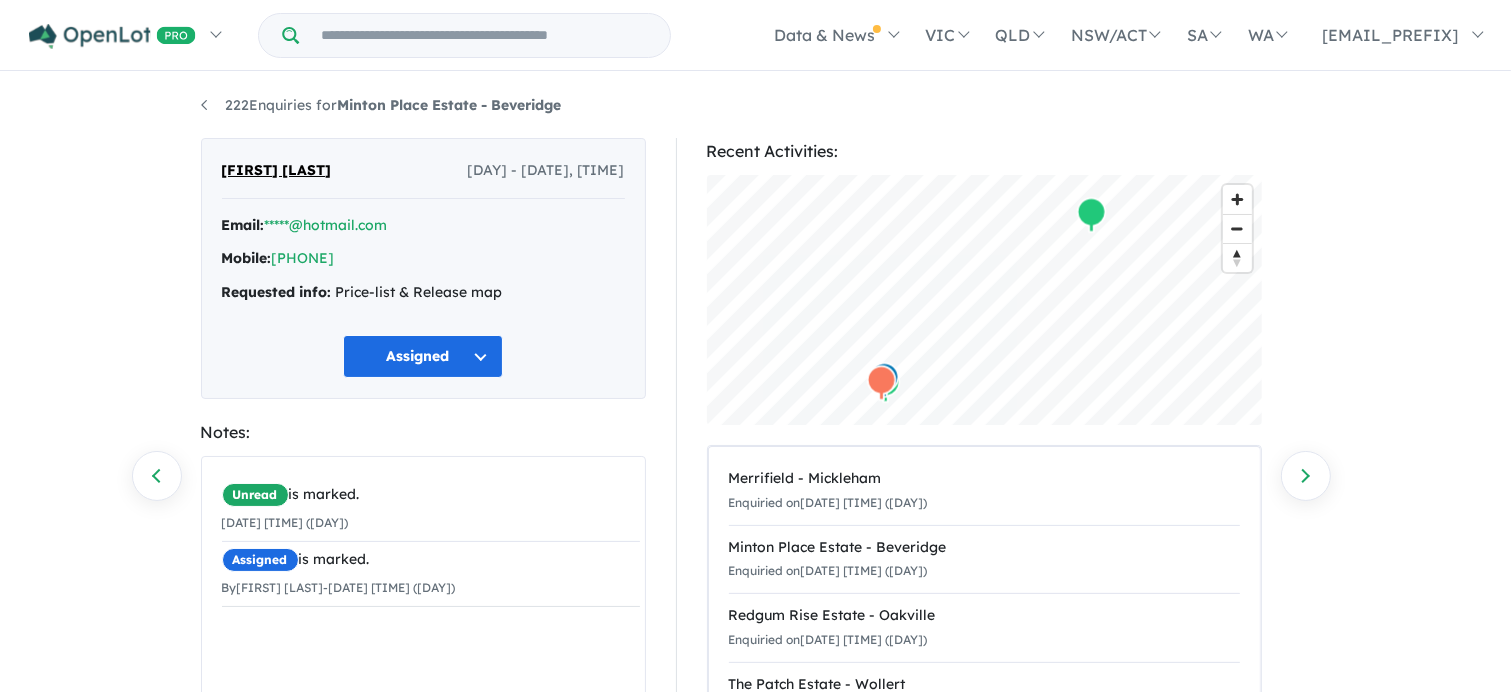 click on "Assigned" at bounding box center (423, 356) 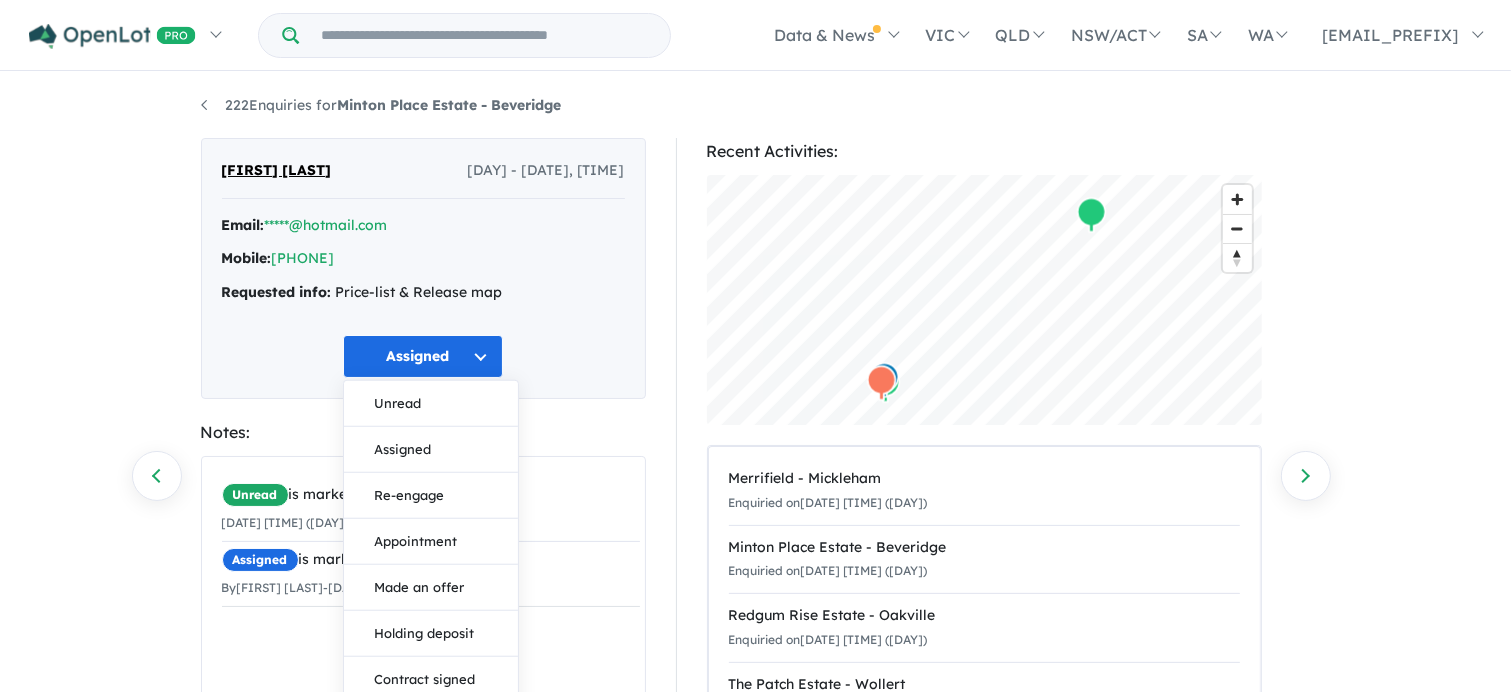 click on "[FIRST] [LAST] [DAY] - [DATE], [TIME] Email:  [EMAIL] Mobile:  [PHONE] Requested info:   Price-list & Release map Assigned Unread Assigned Re-engage Appointment Made an offer Holding deposit Contract signed Full deposit Not suitable Bought elsewhere Builder / Agent Duplicate No response" at bounding box center [423, 268] 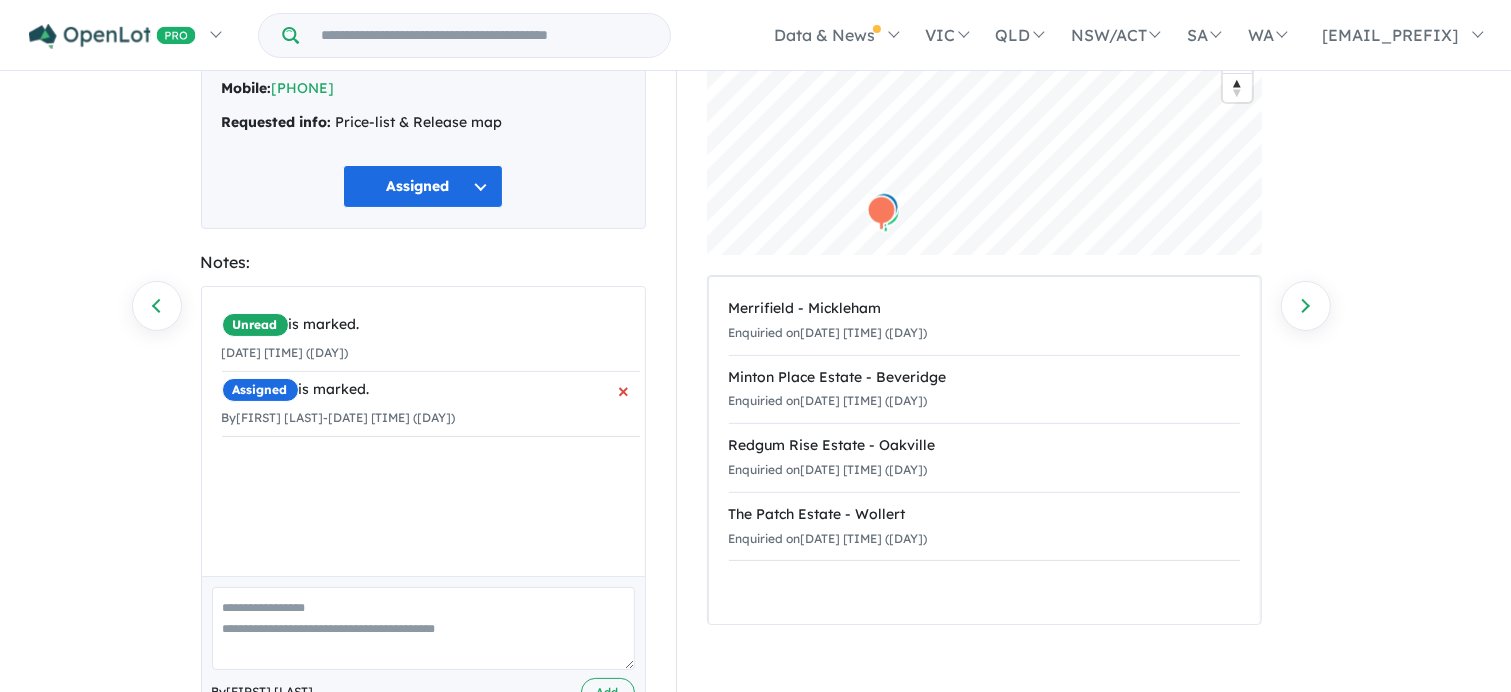 scroll, scrollTop: 235, scrollLeft: 0, axis: vertical 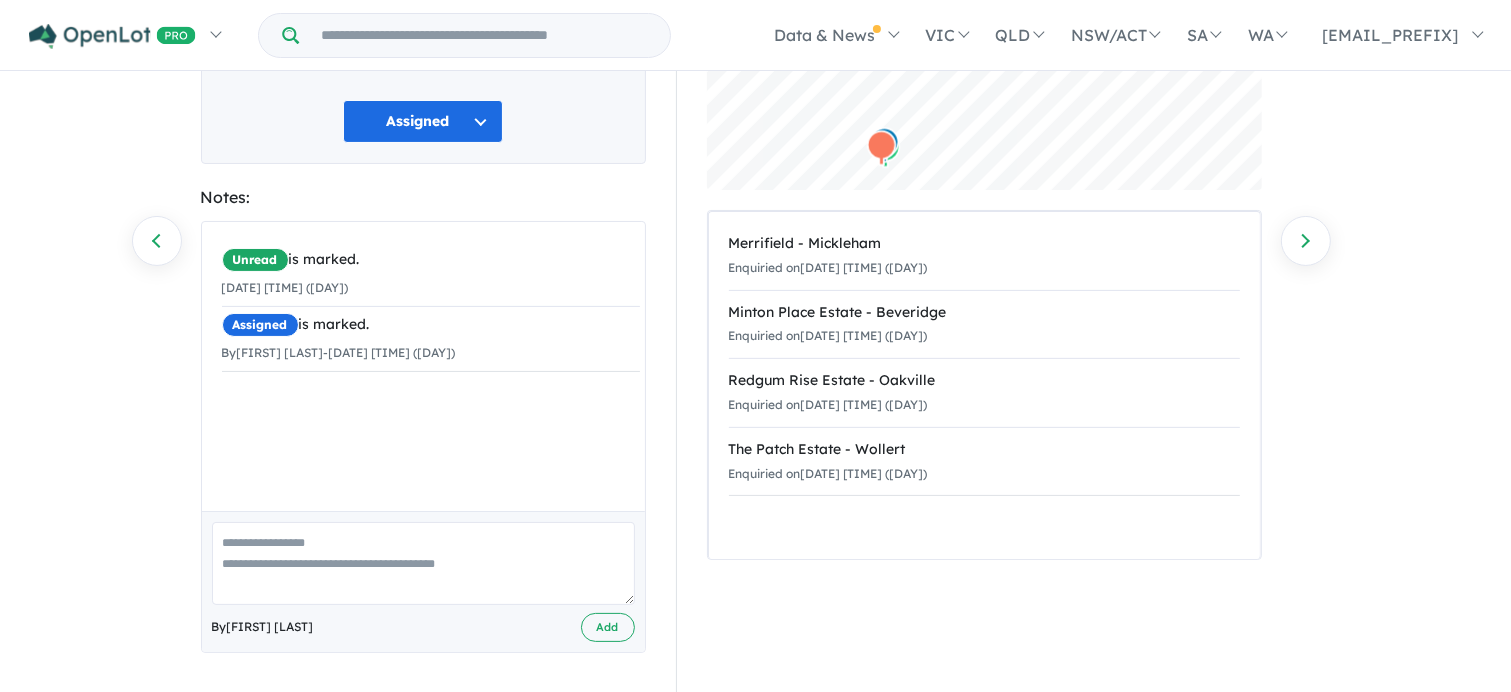 click on "Unread  is marked. [DATE] [TIME] ([DAY]) Assigned  is marked. By  [FIRST] [LAST]  -  [DATE] [TIME] ([DAY]) ×" at bounding box center (431, 307) 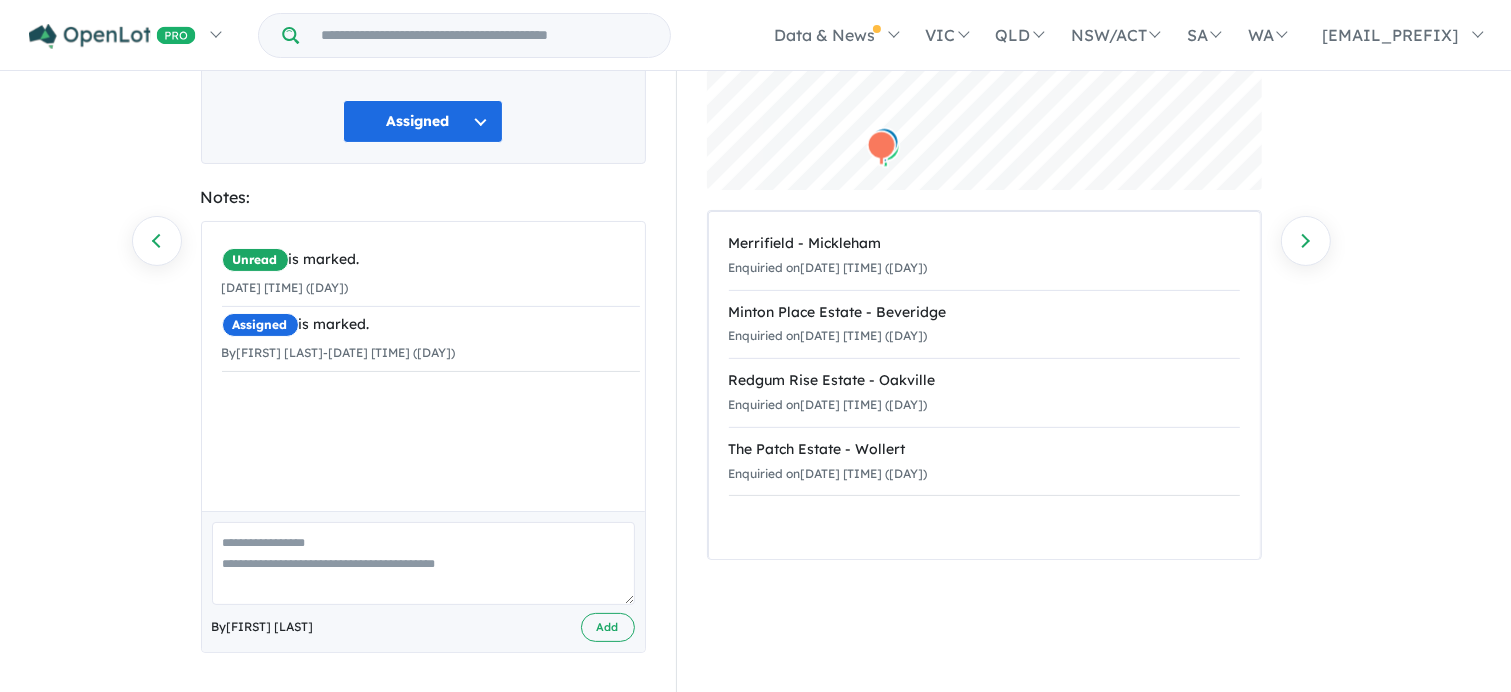click at bounding box center (423, 563) 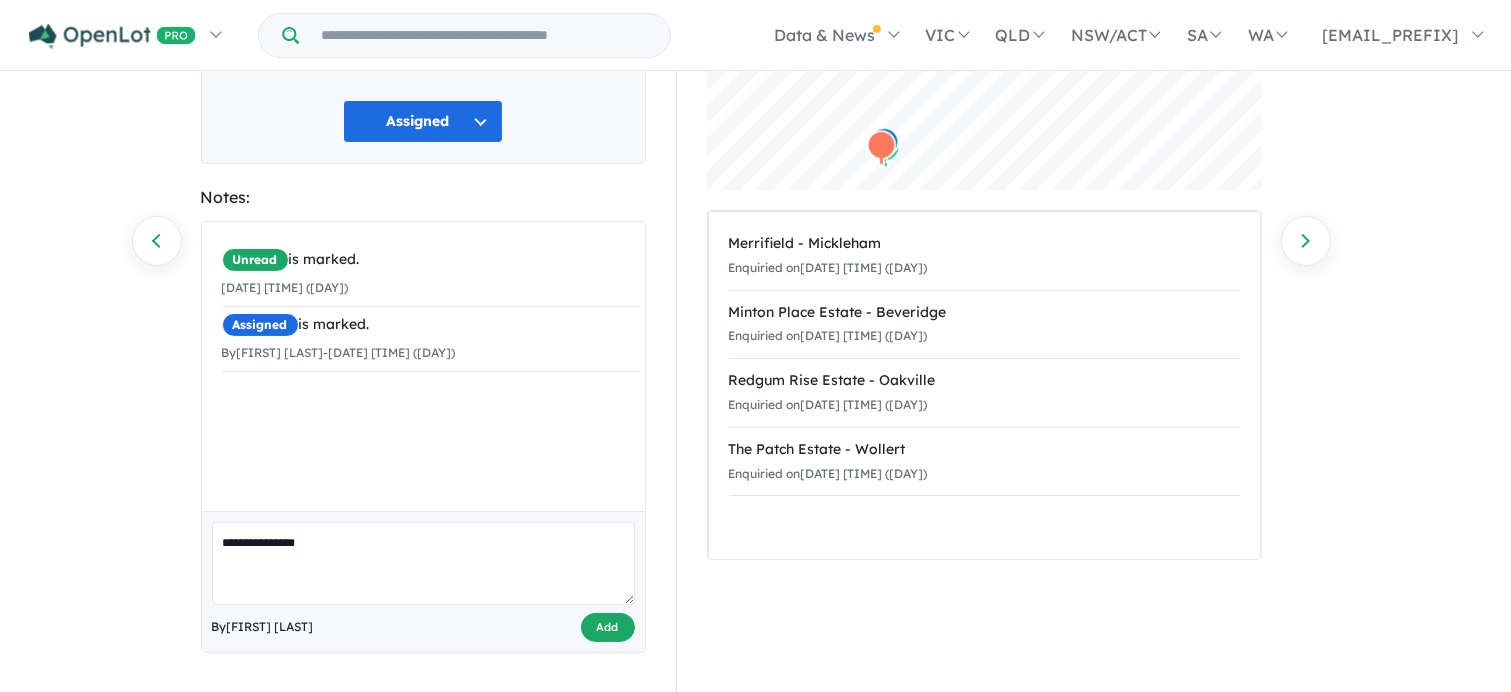 type on "**********" 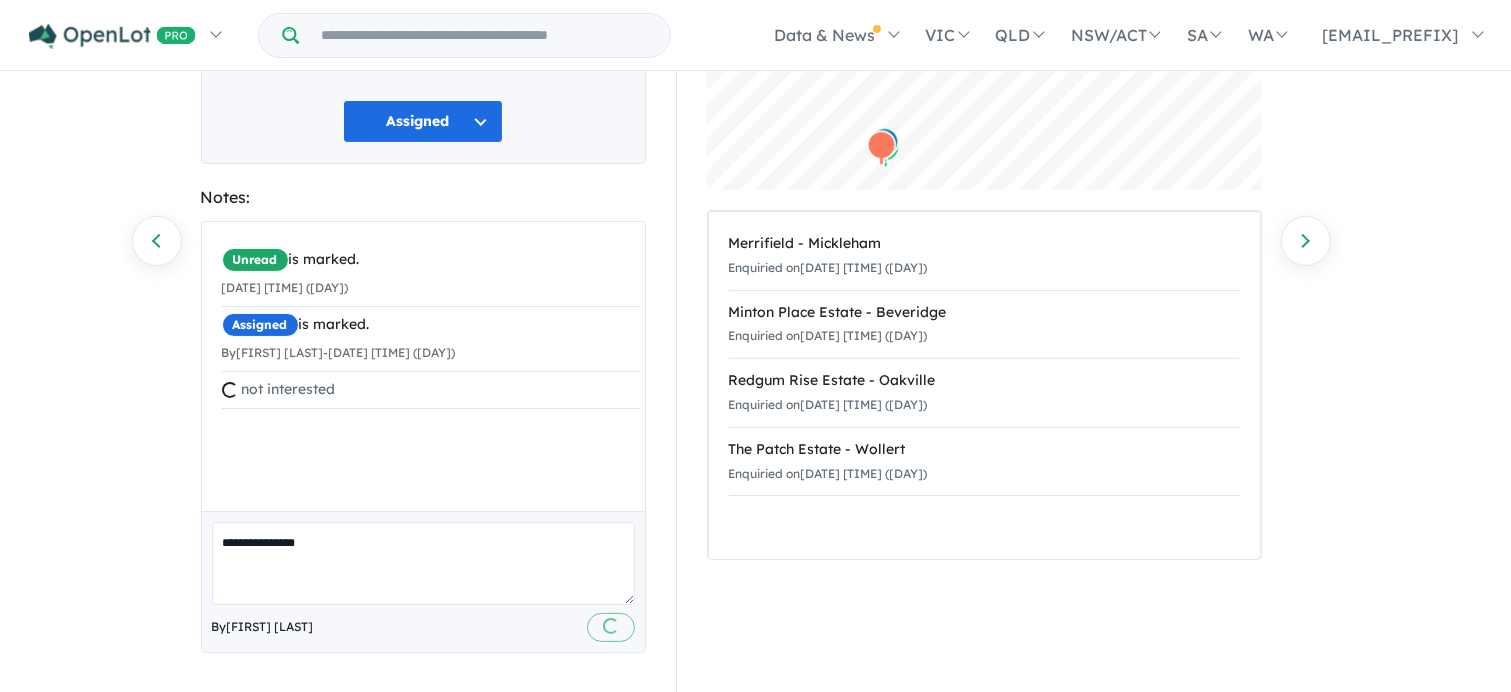 type 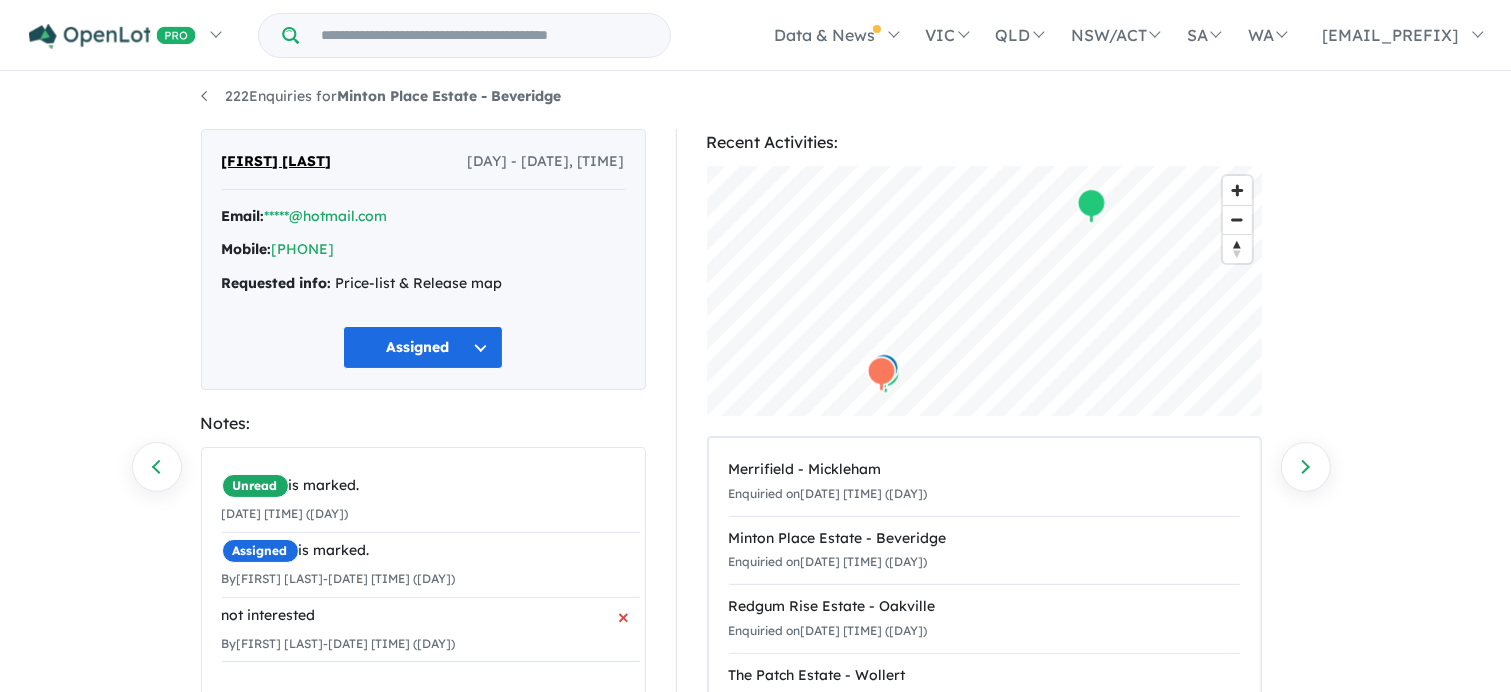 scroll, scrollTop: 0, scrollLeft: 0, axis: both 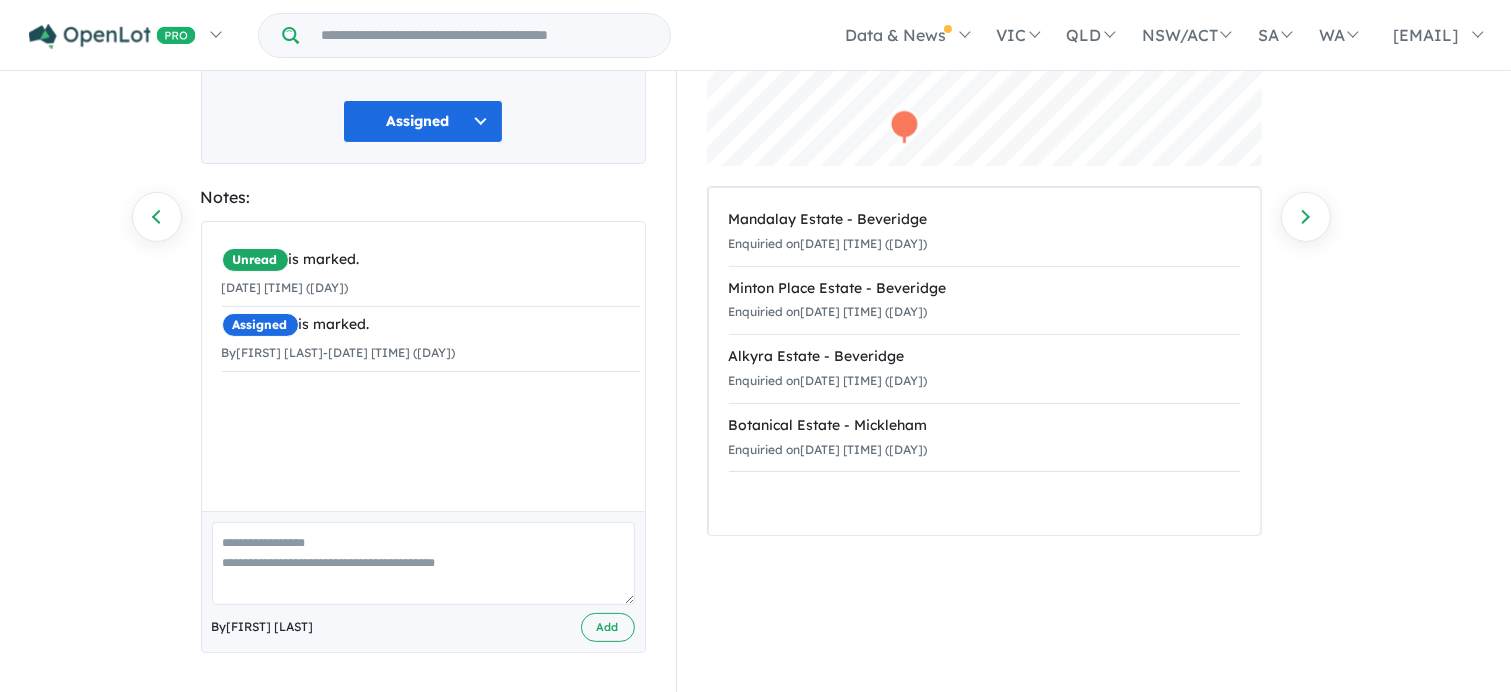 click at bounding box center [423, 563] 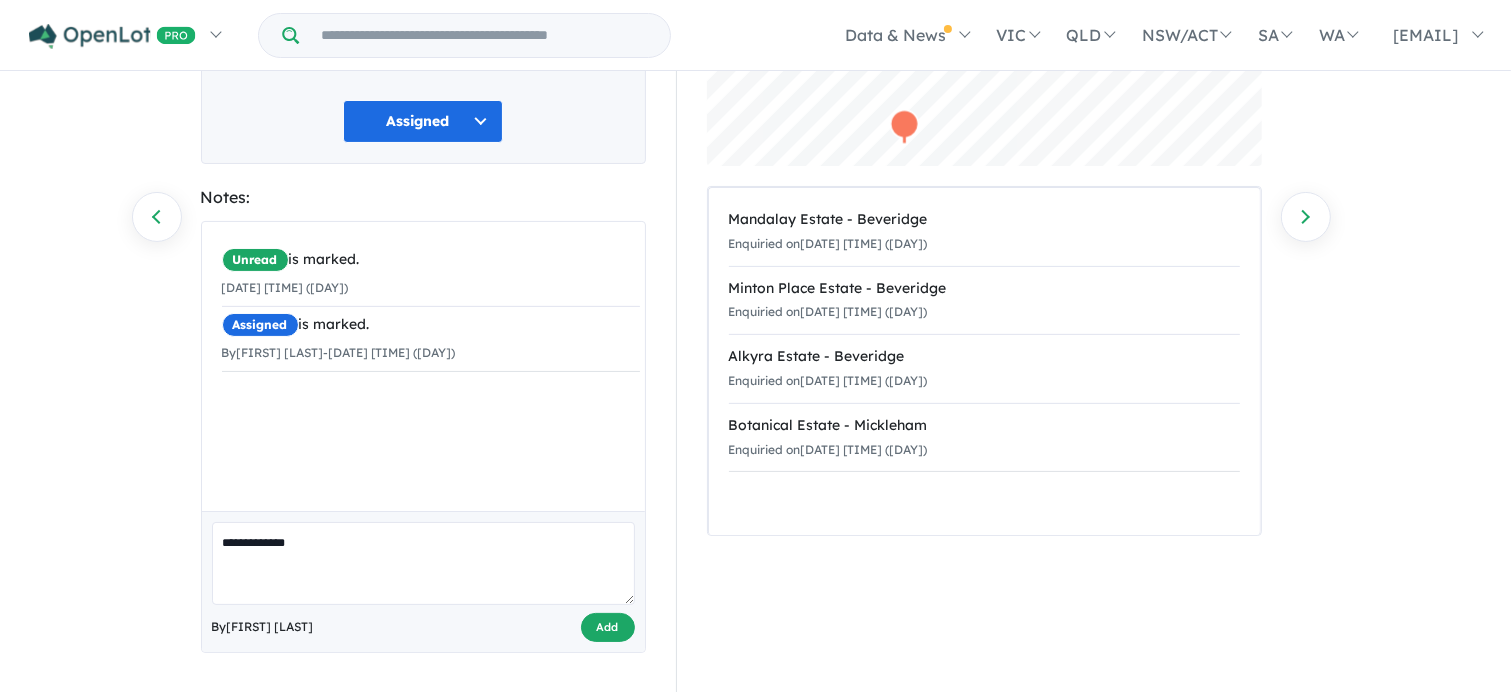 type on "**********" 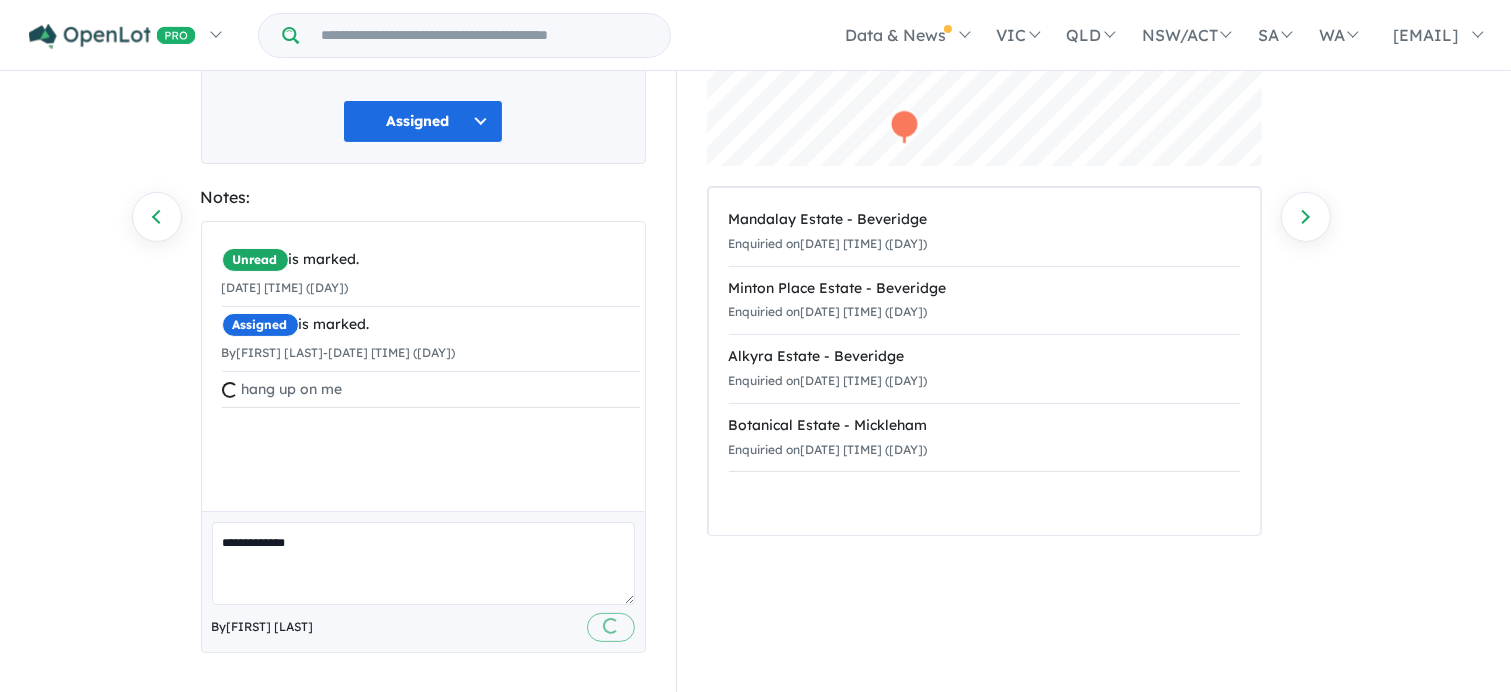 type 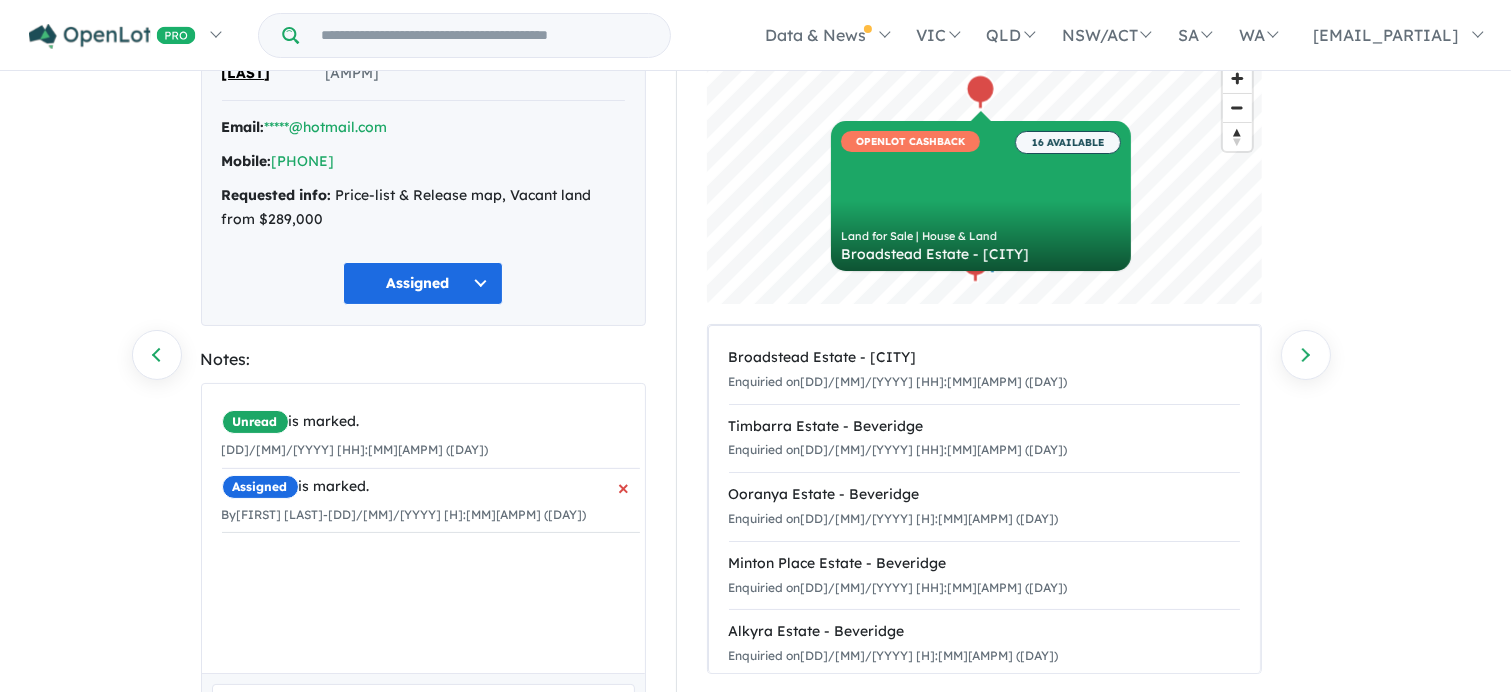 scroll, scrollTop: 259, scrollLeft: 0, axis: vertical 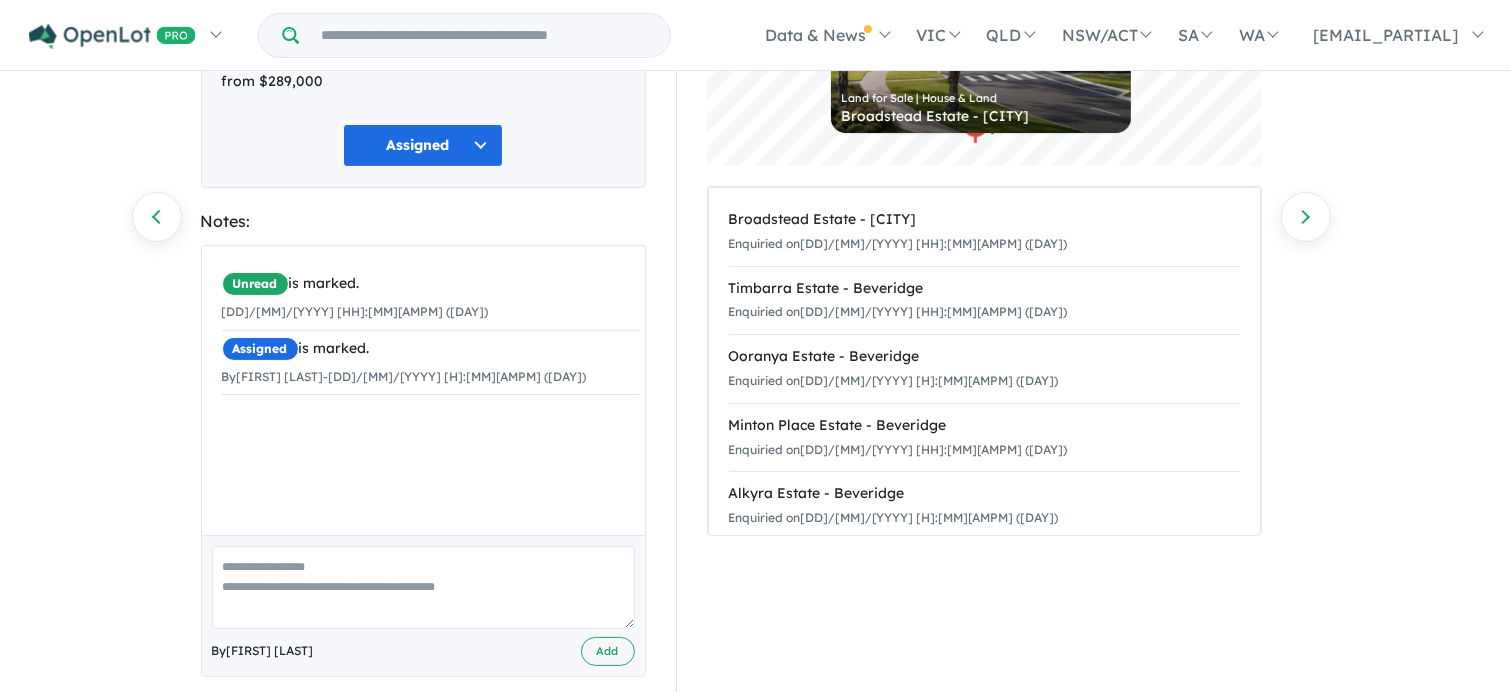 click at bounding box center (423, 587) 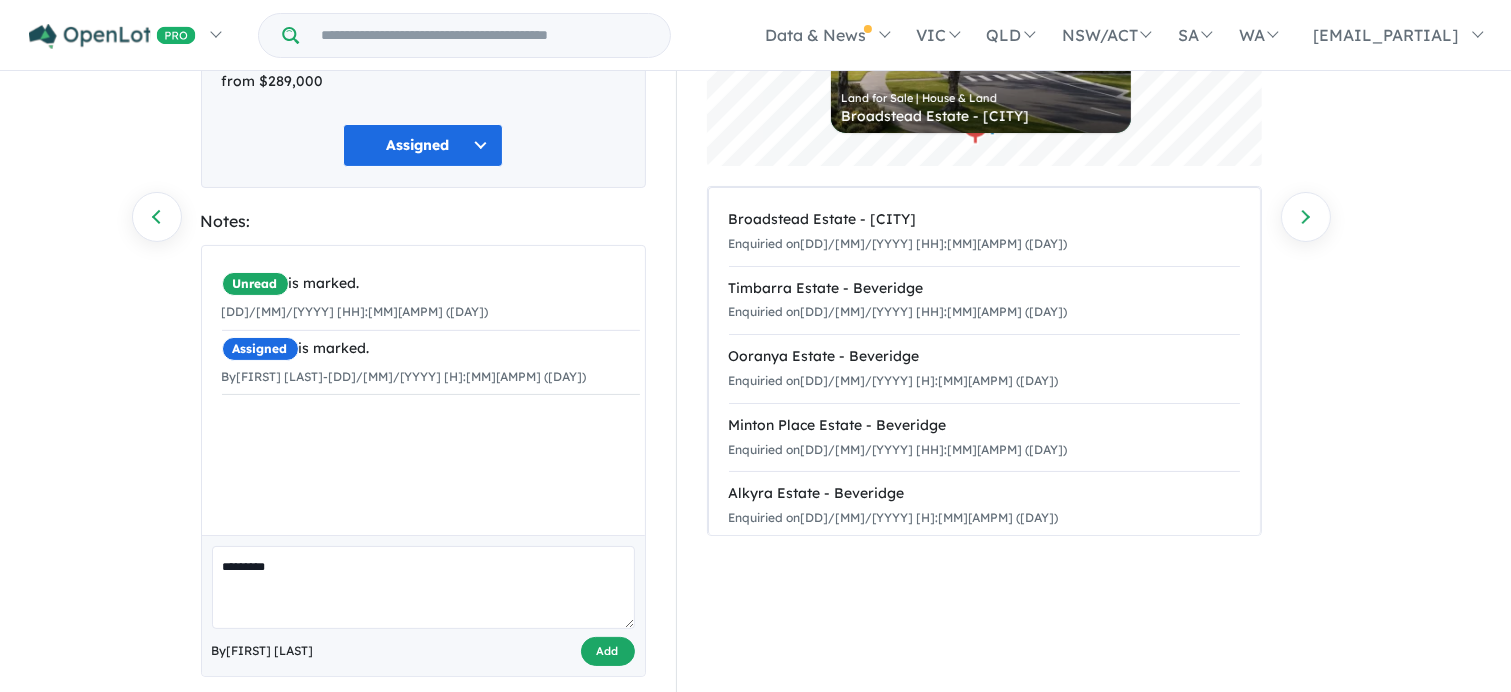 type on "*********" 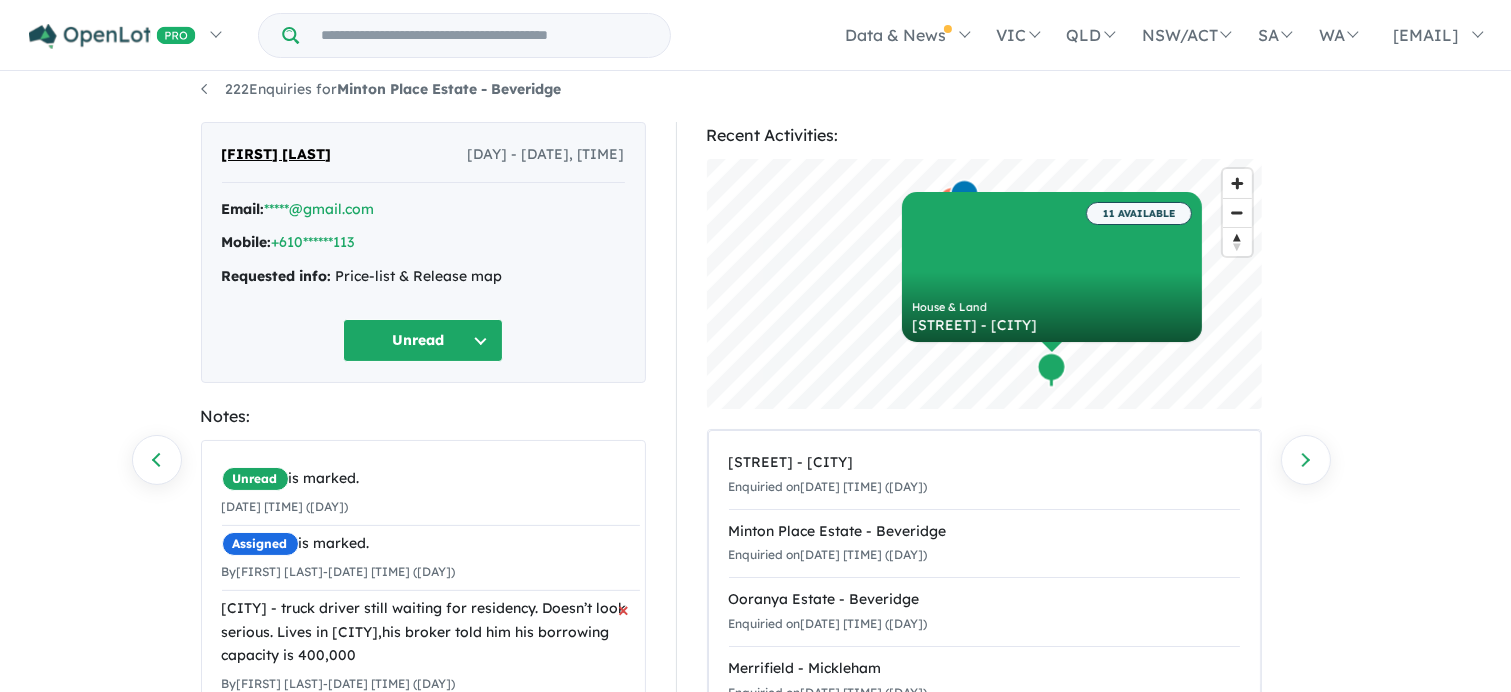 scroll, scrollTop: 235, scrollLeft: 0, axis: vertical 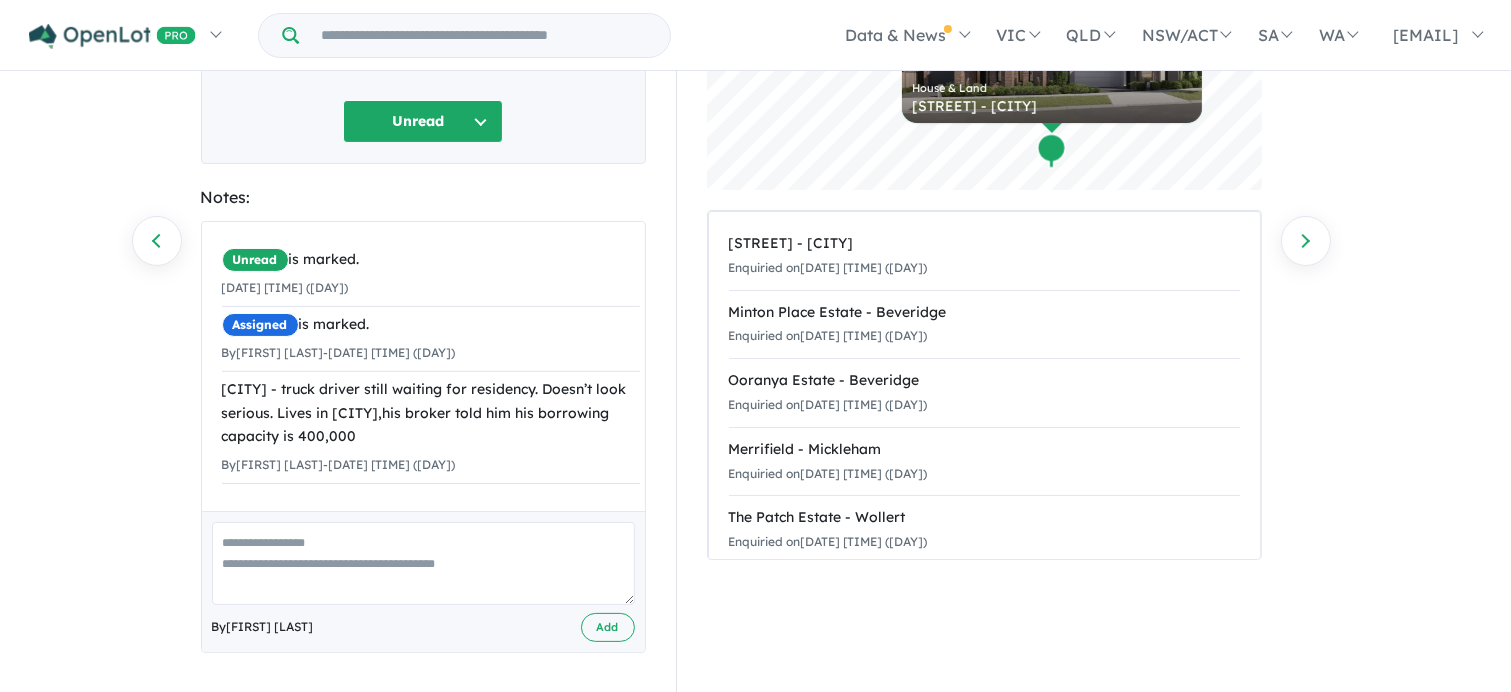 click at bounding box center (423, 563) 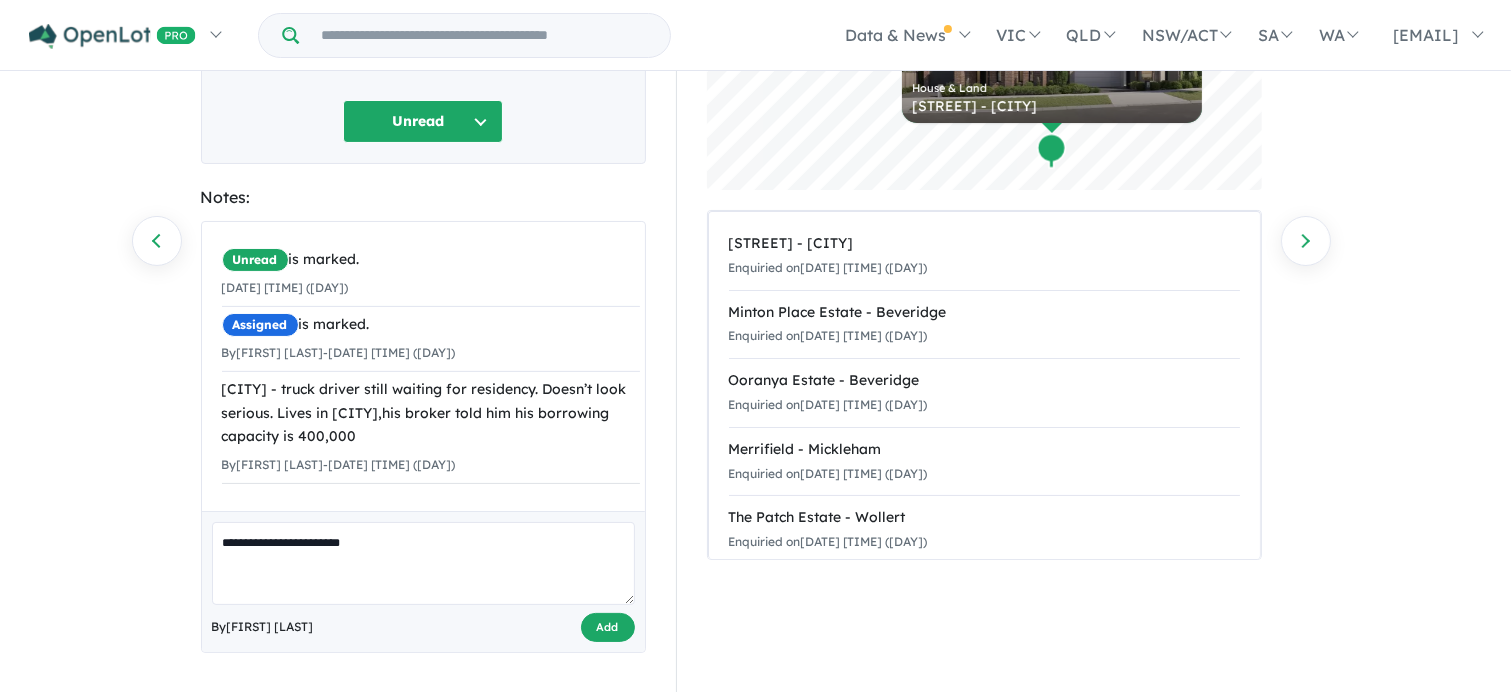 type on "**********" 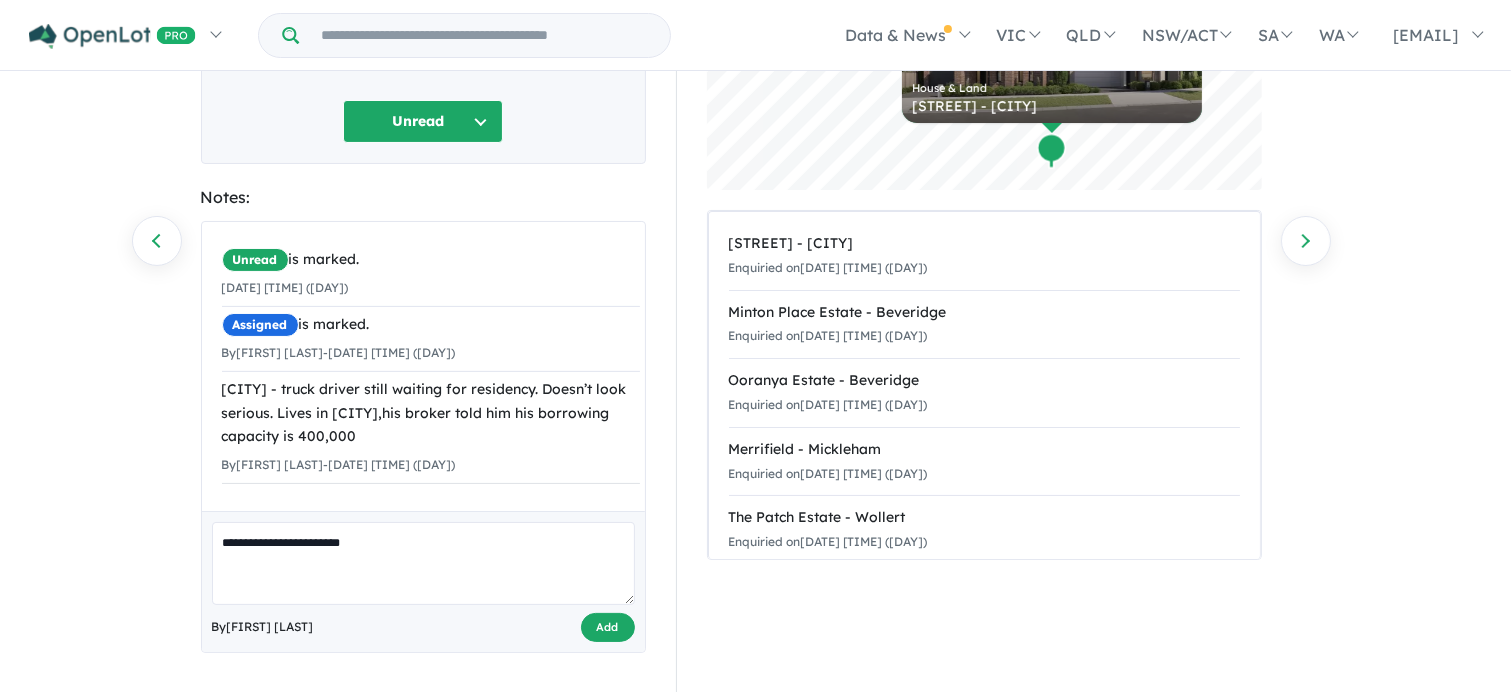 click on "Add" at bounding box center [608, 627] 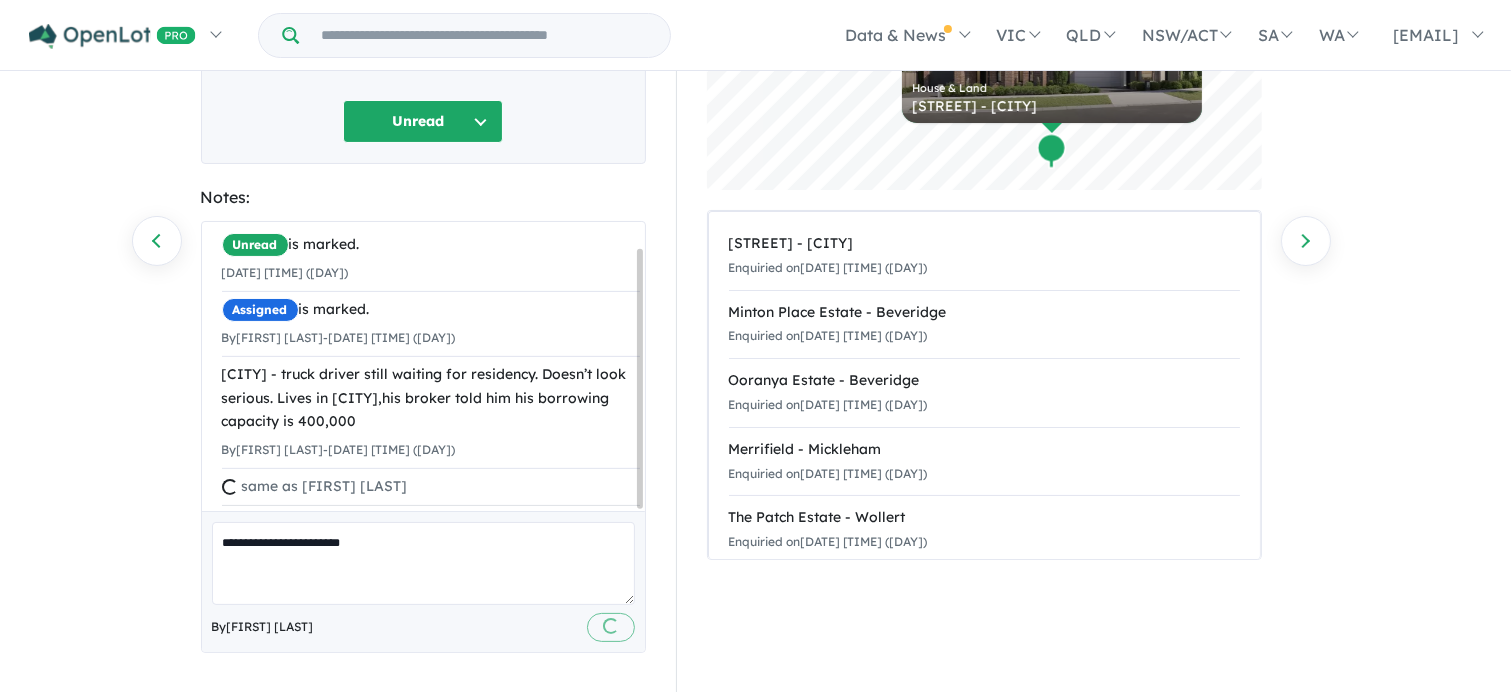 type 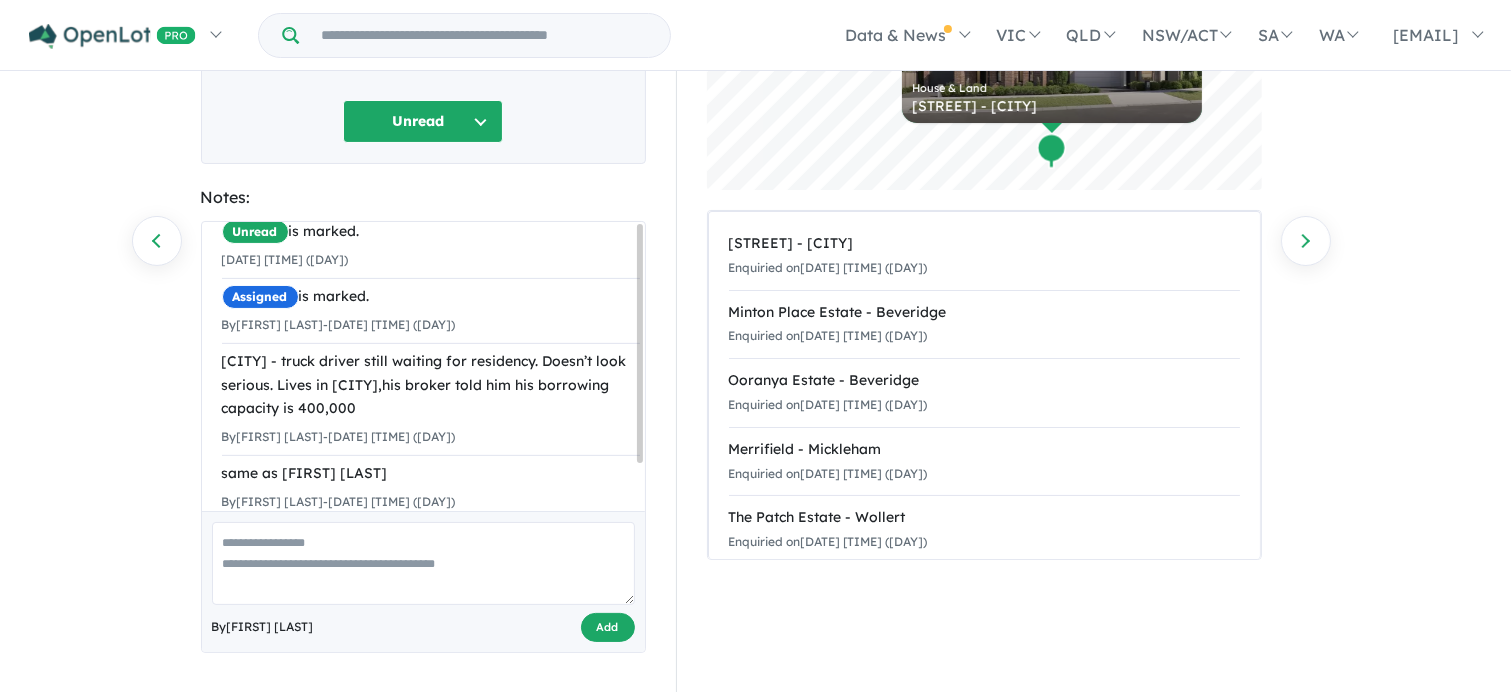 scroll, scrollTop: 0, scrollLeft: 0, axis: both 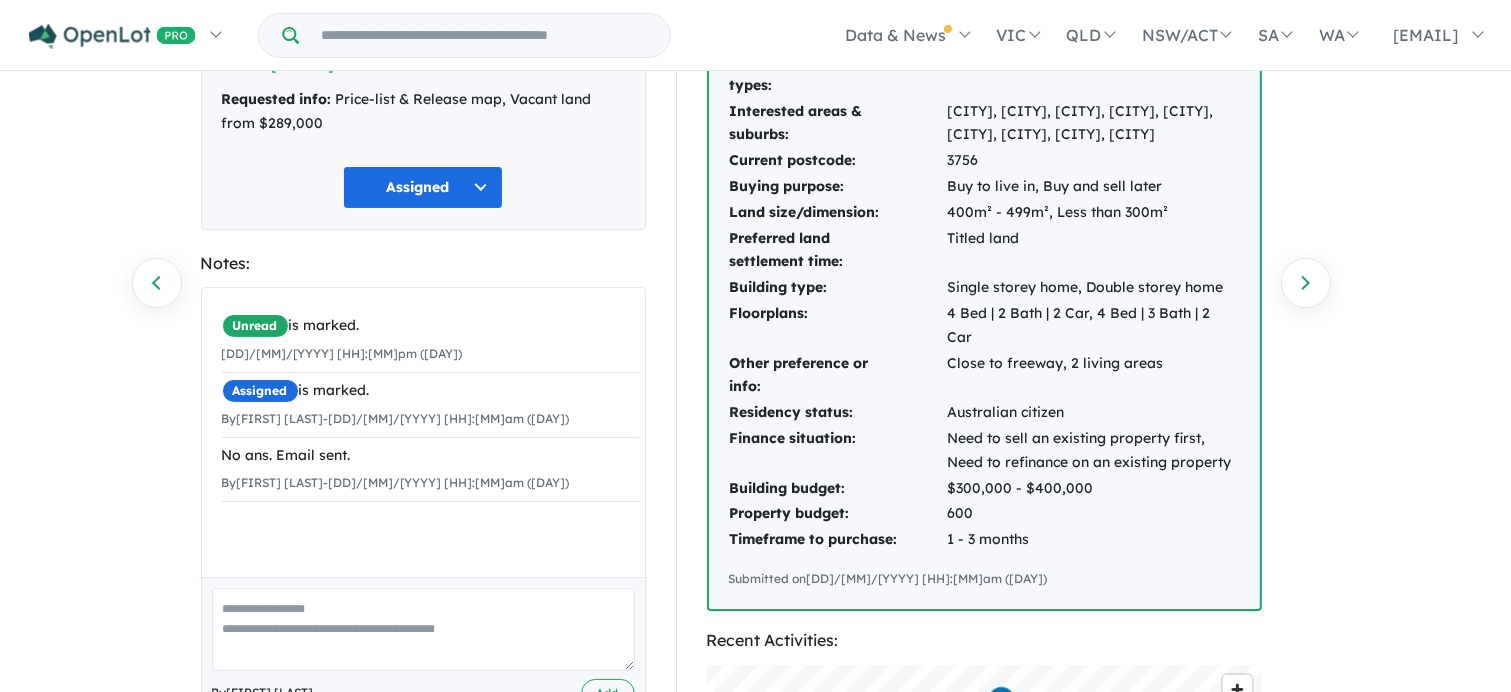 click at bounding box center (423, 629) 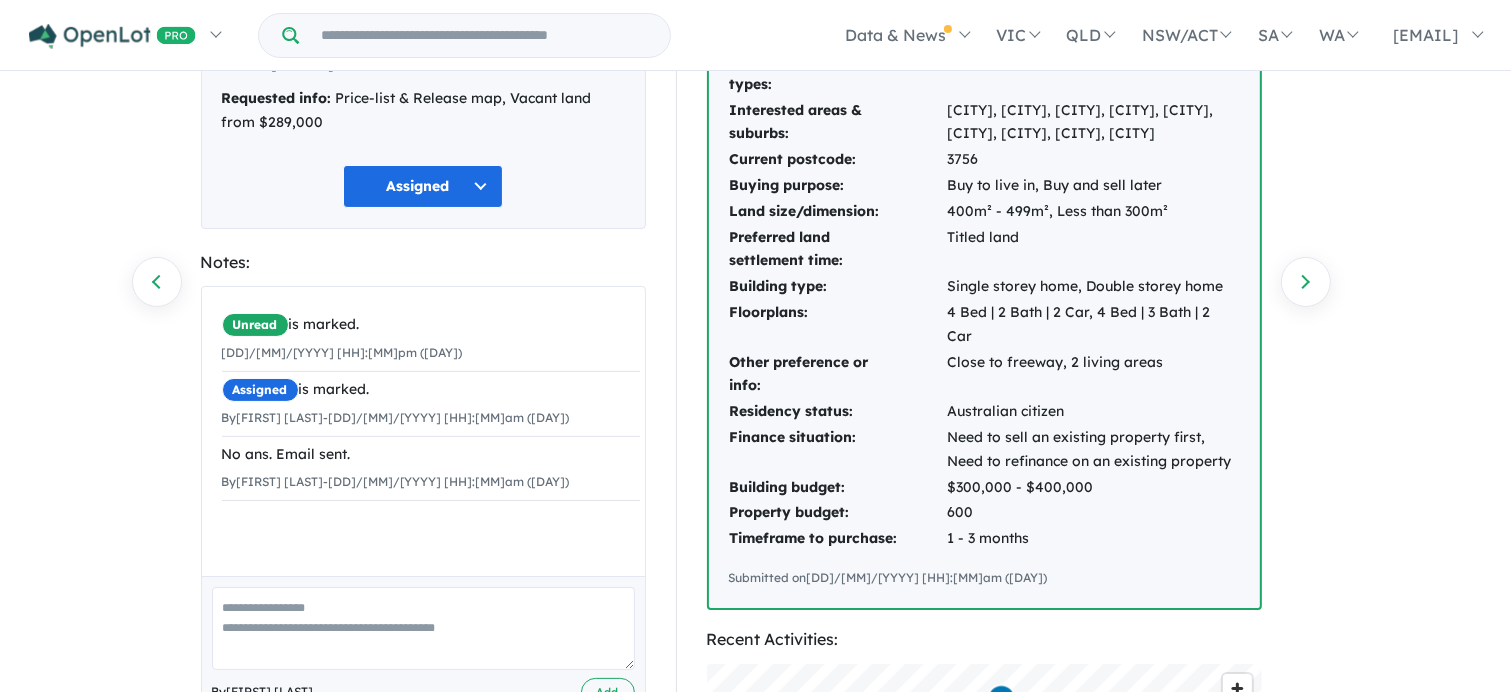 paste on "**********" 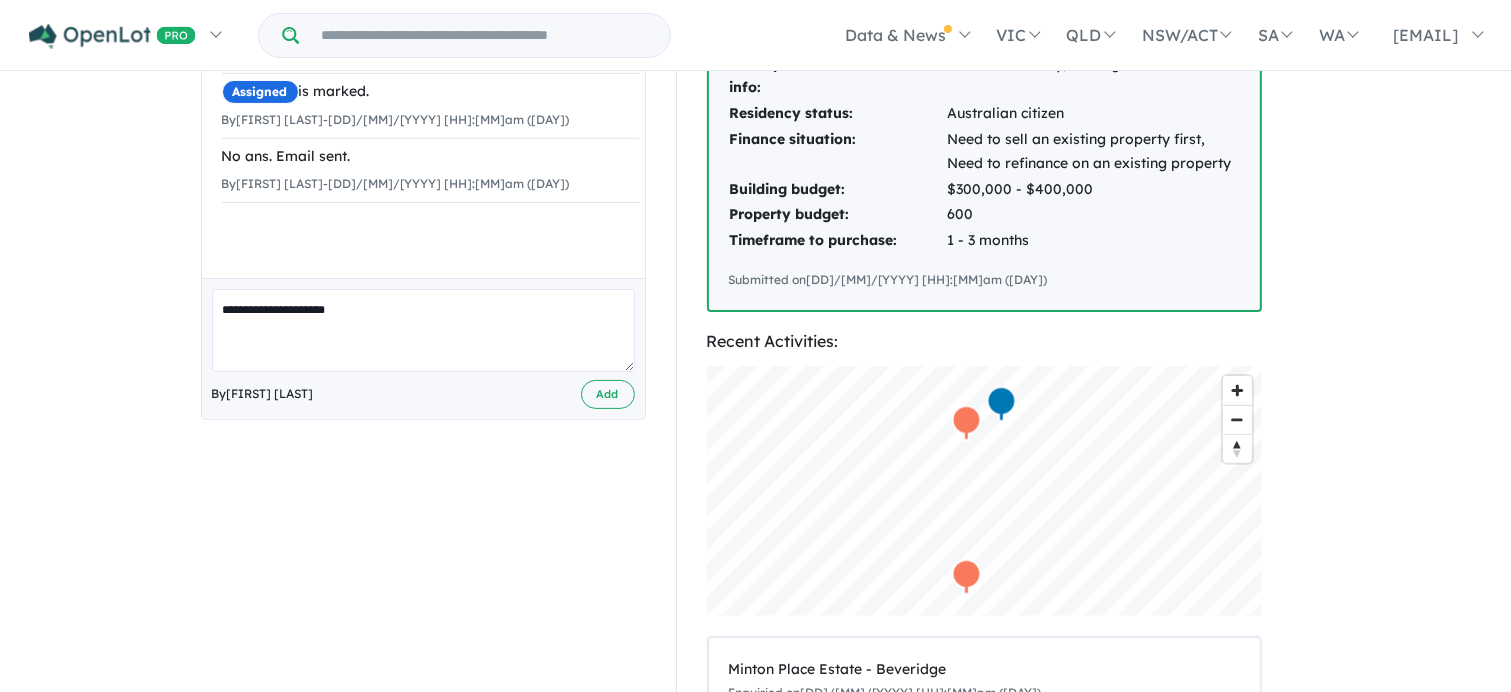 scroll, scrollTop: 492, scrollLeft: 0, axis: vertical 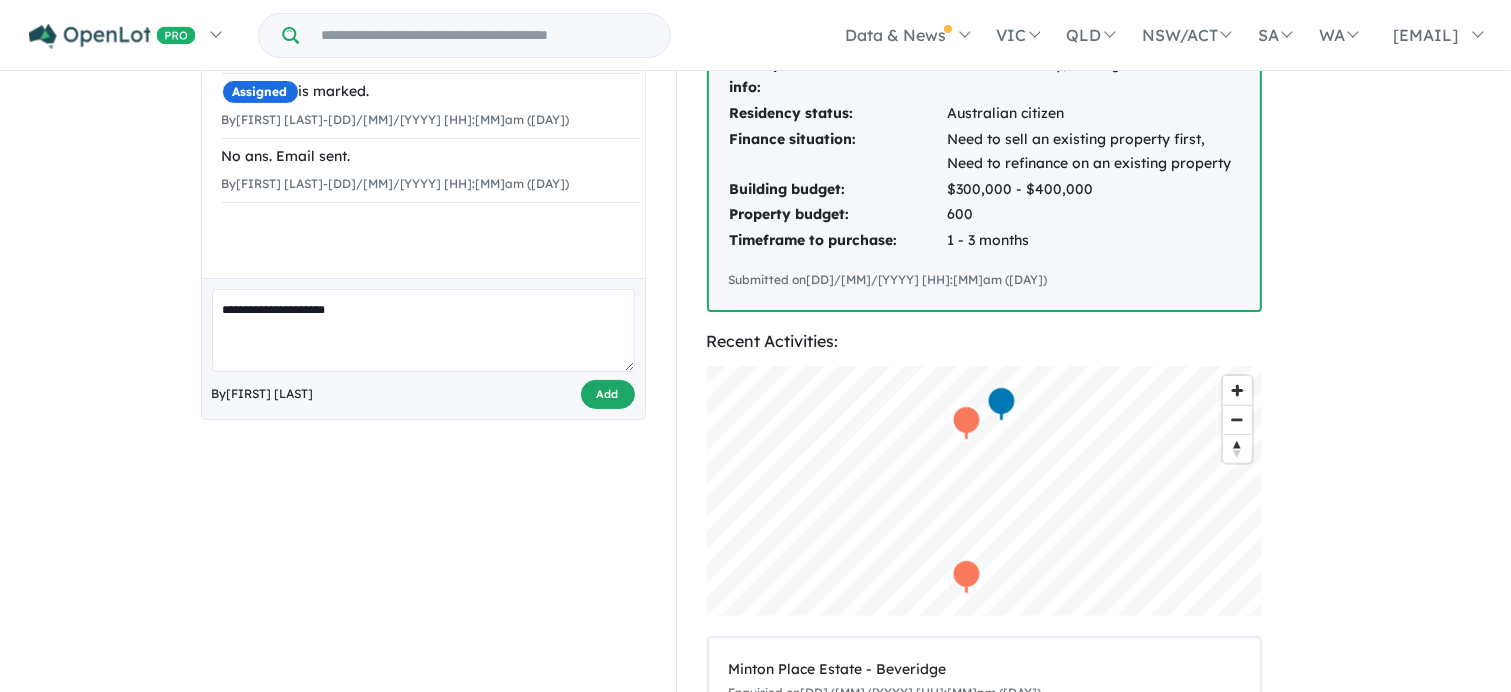 type on "**********" 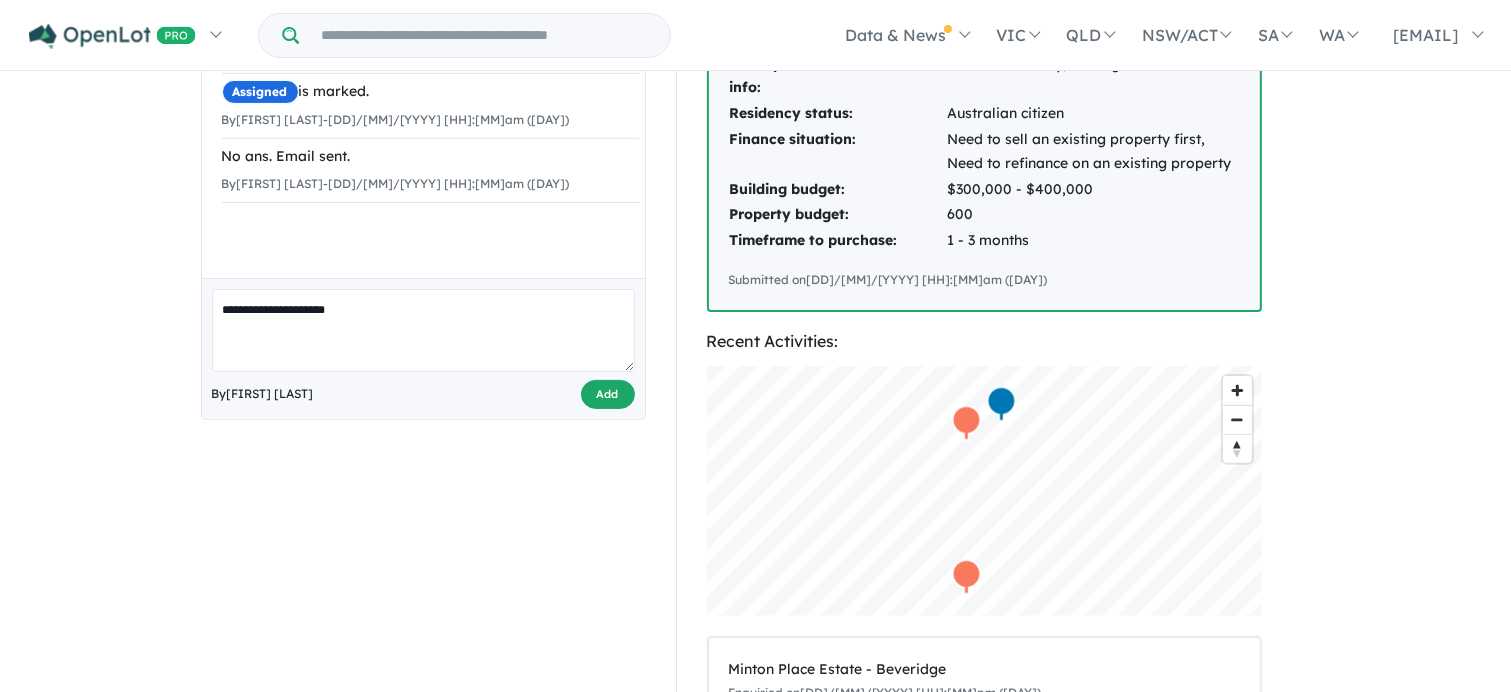 click on "Add" at bounding box center (608, 394) 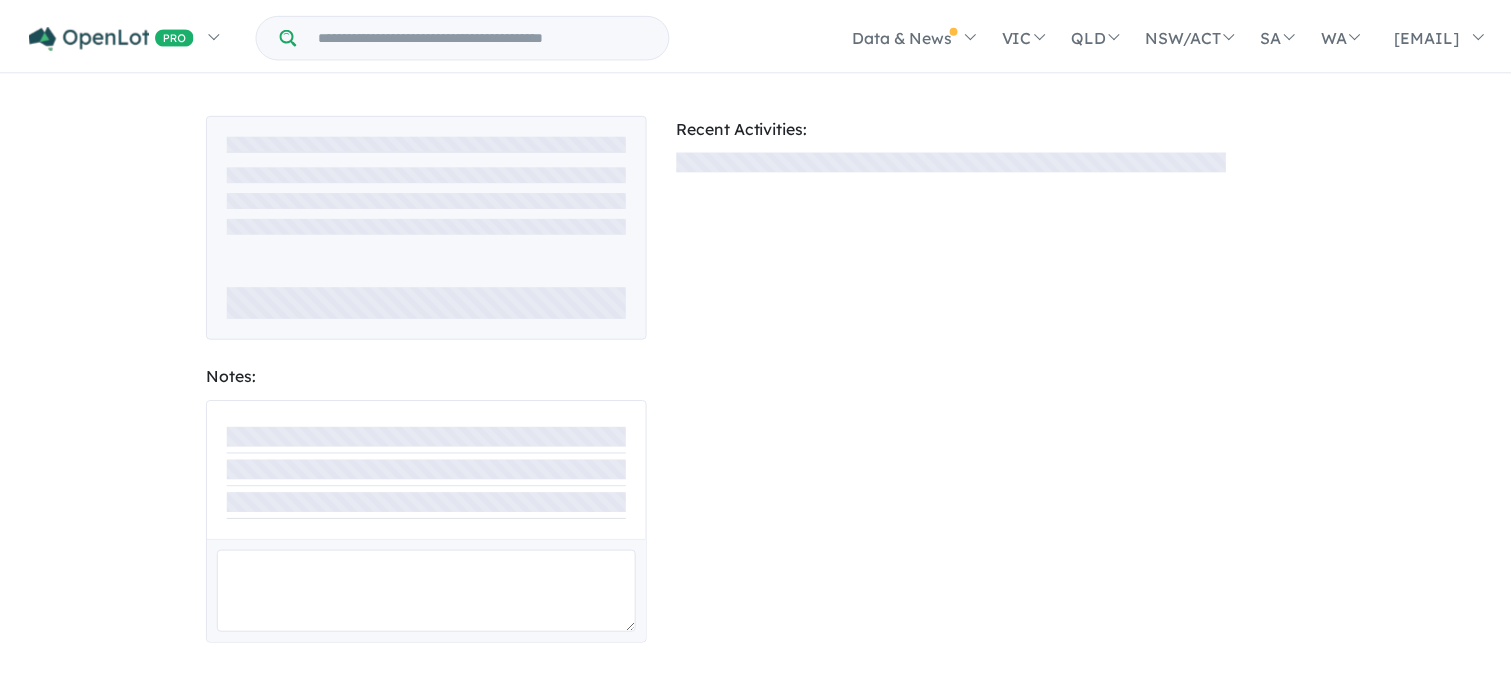 scroll, scrollTop: 0, scrollLeft: 0, axis: both 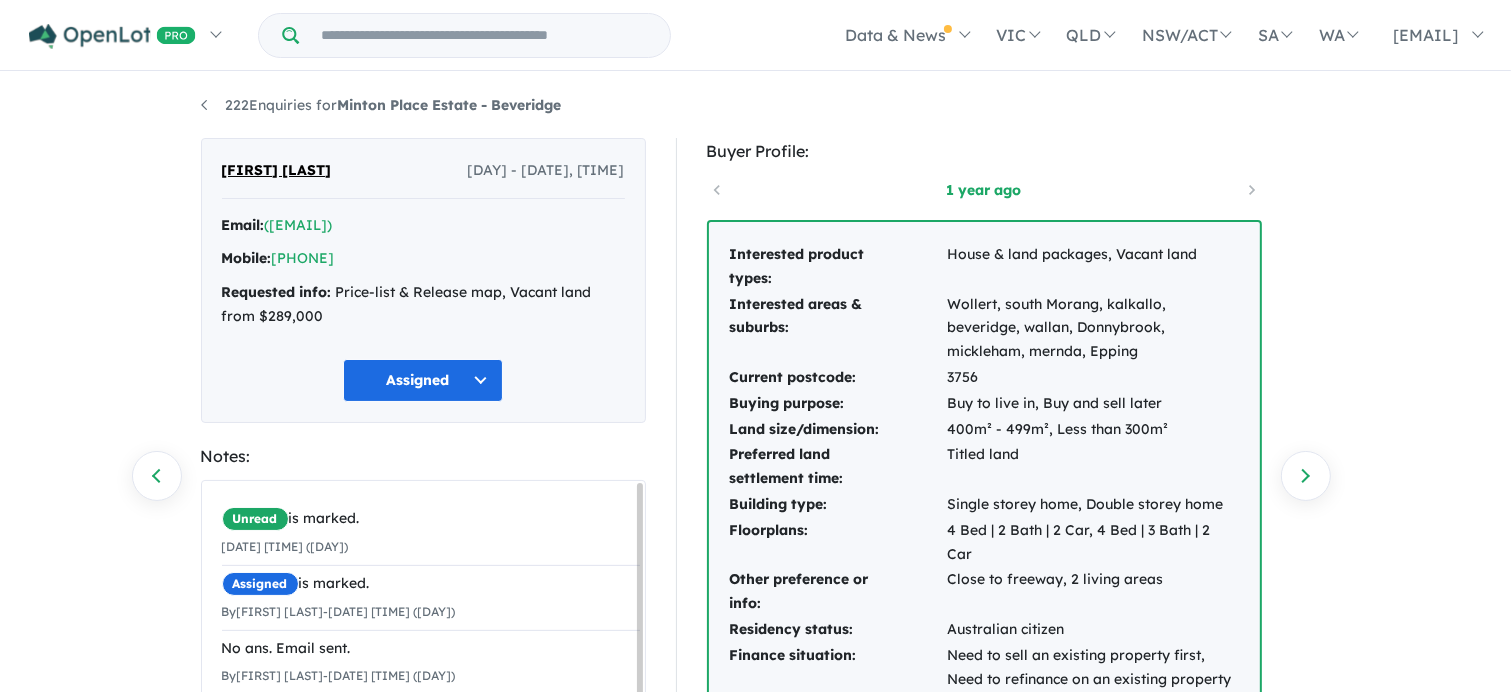 click on "Assigned" at bounding box center [423, 380] 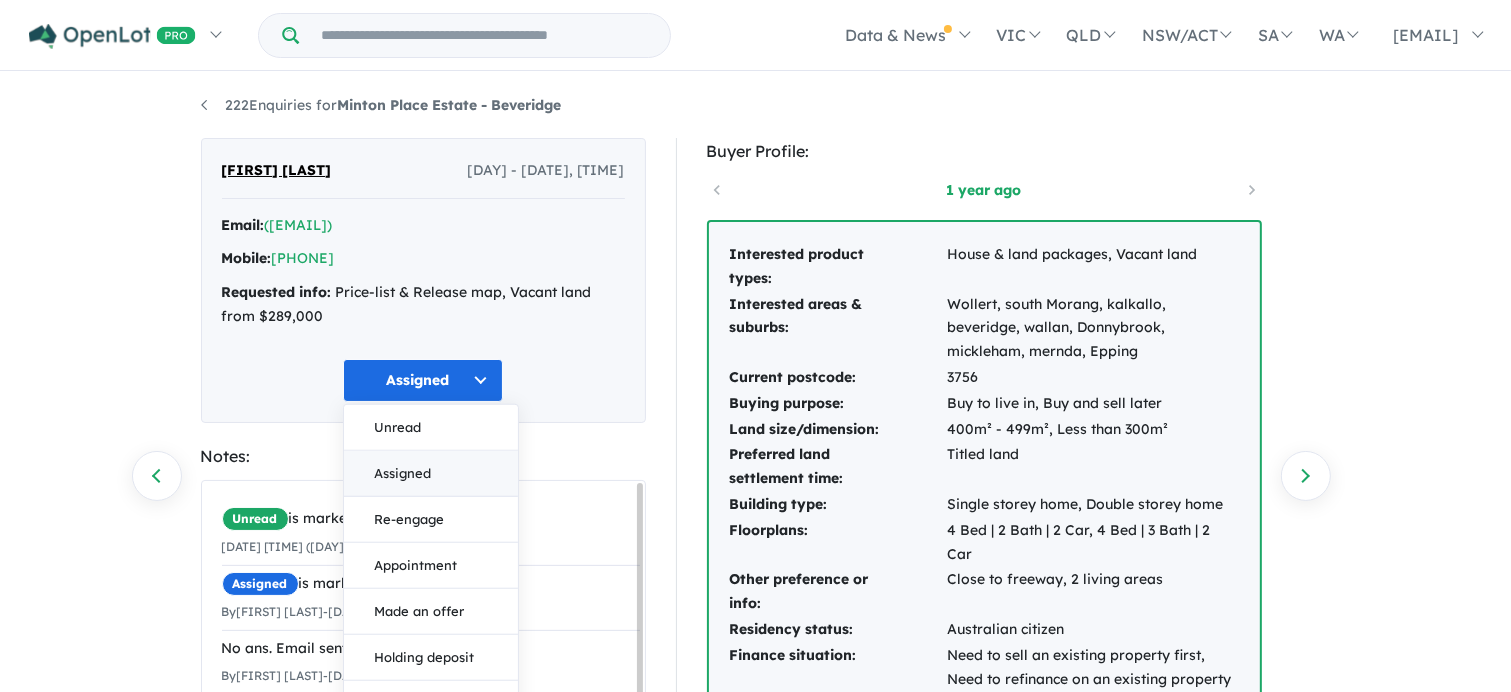 click on "Assigned" at bounding box center [431, 474] 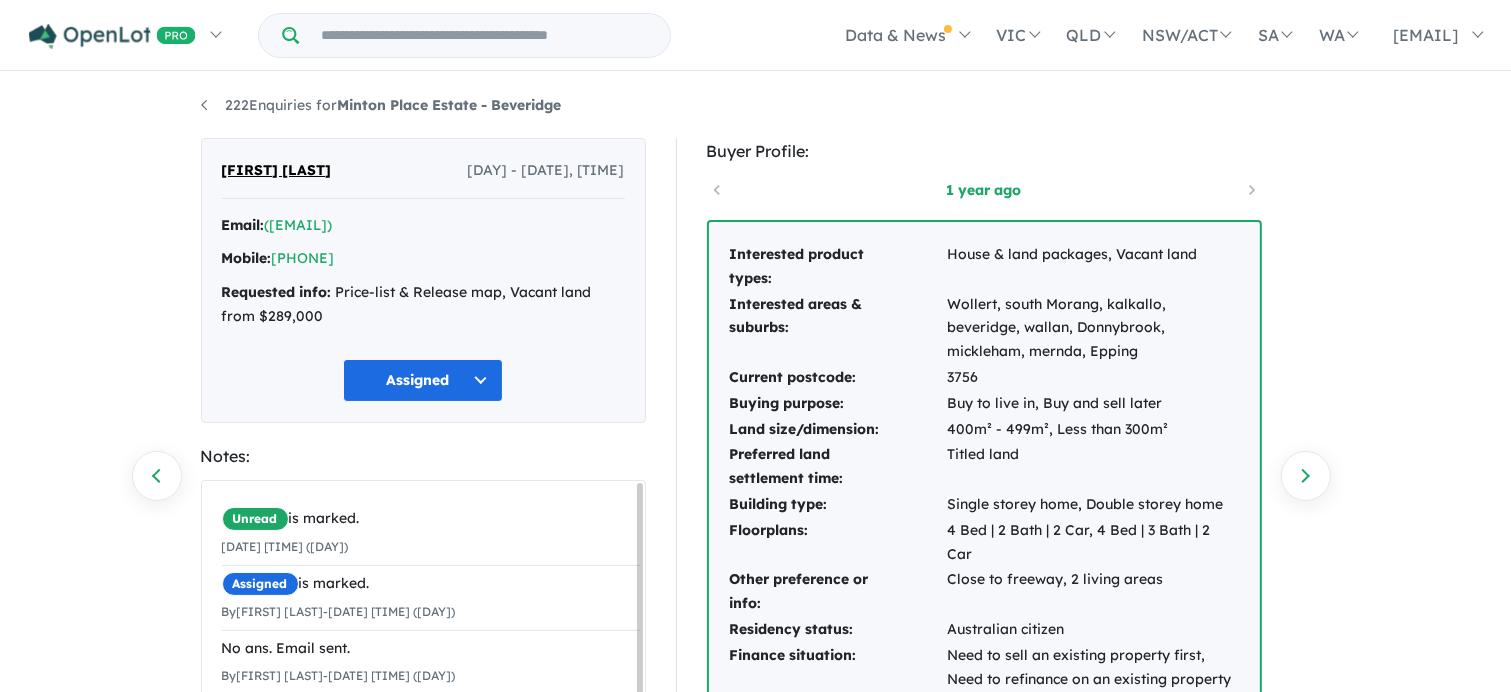 scroll, scrollTop: 0, scrollLeft: 0, axis: both 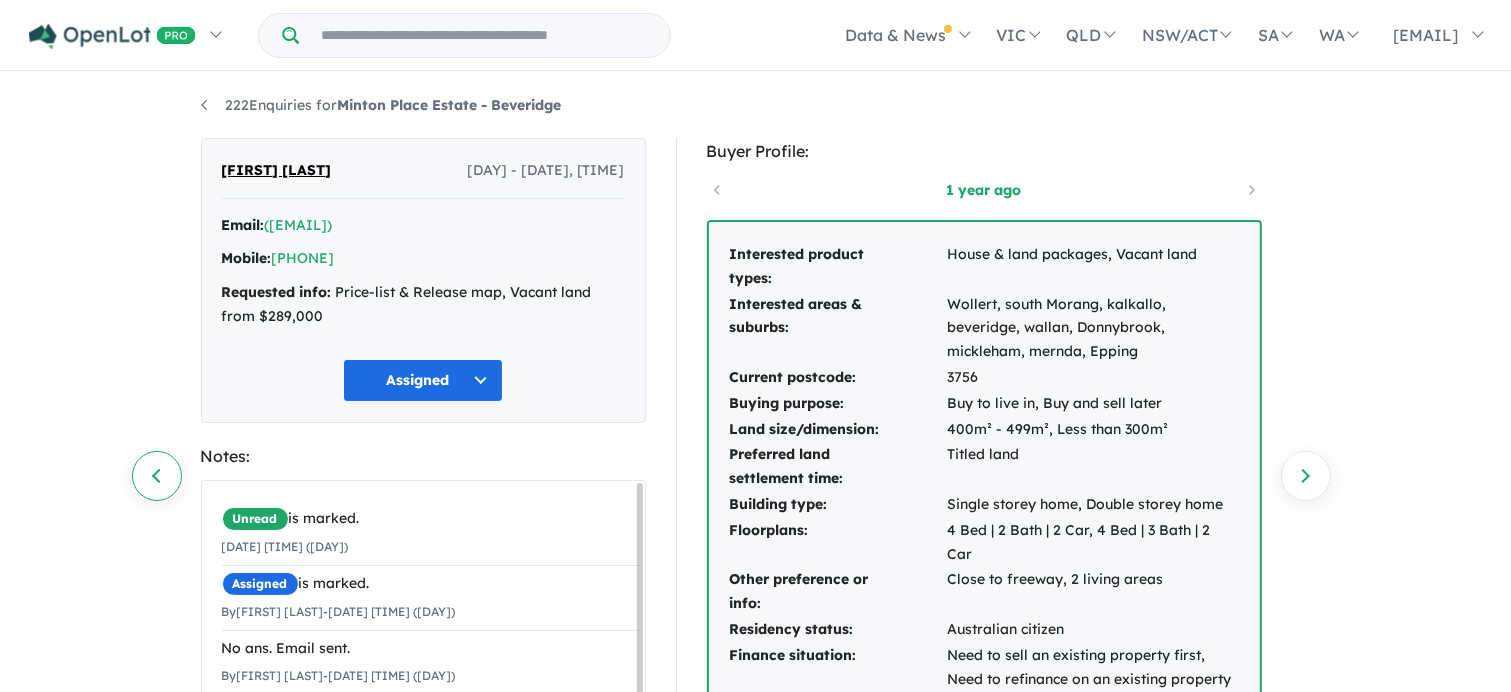 click on "Previous enquiry" at bounding box center [157, 476] 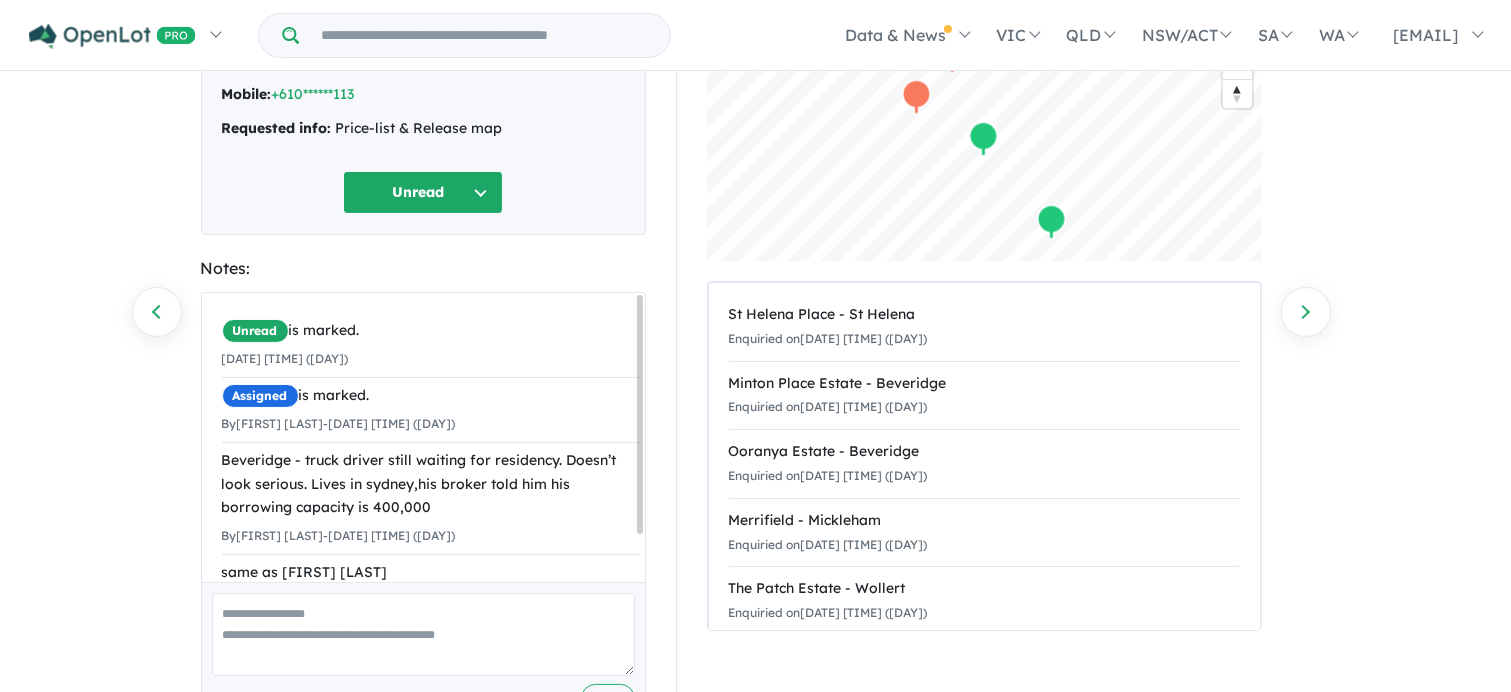 scroll, scrollTop: 0, scrollLeft: 0, axis: both 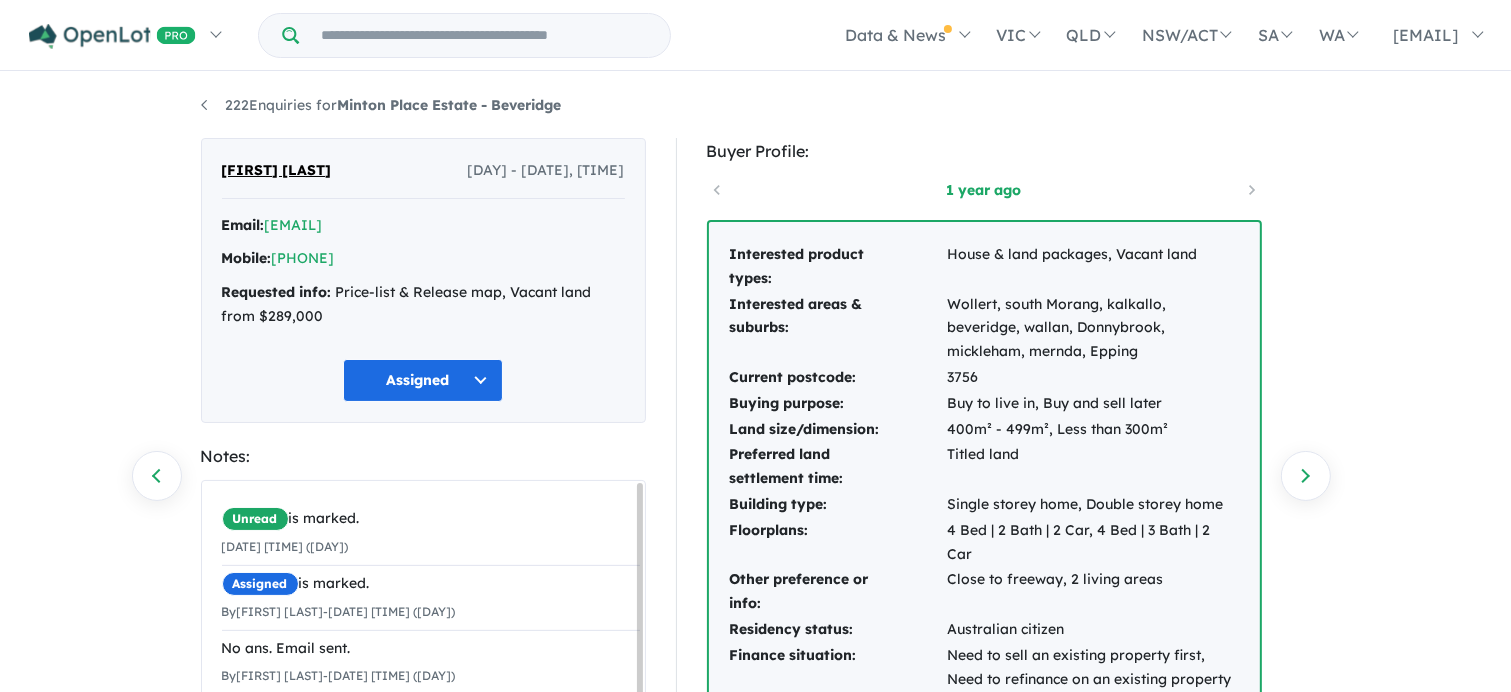 click on "Assigned" at bounding box center (423, 380) 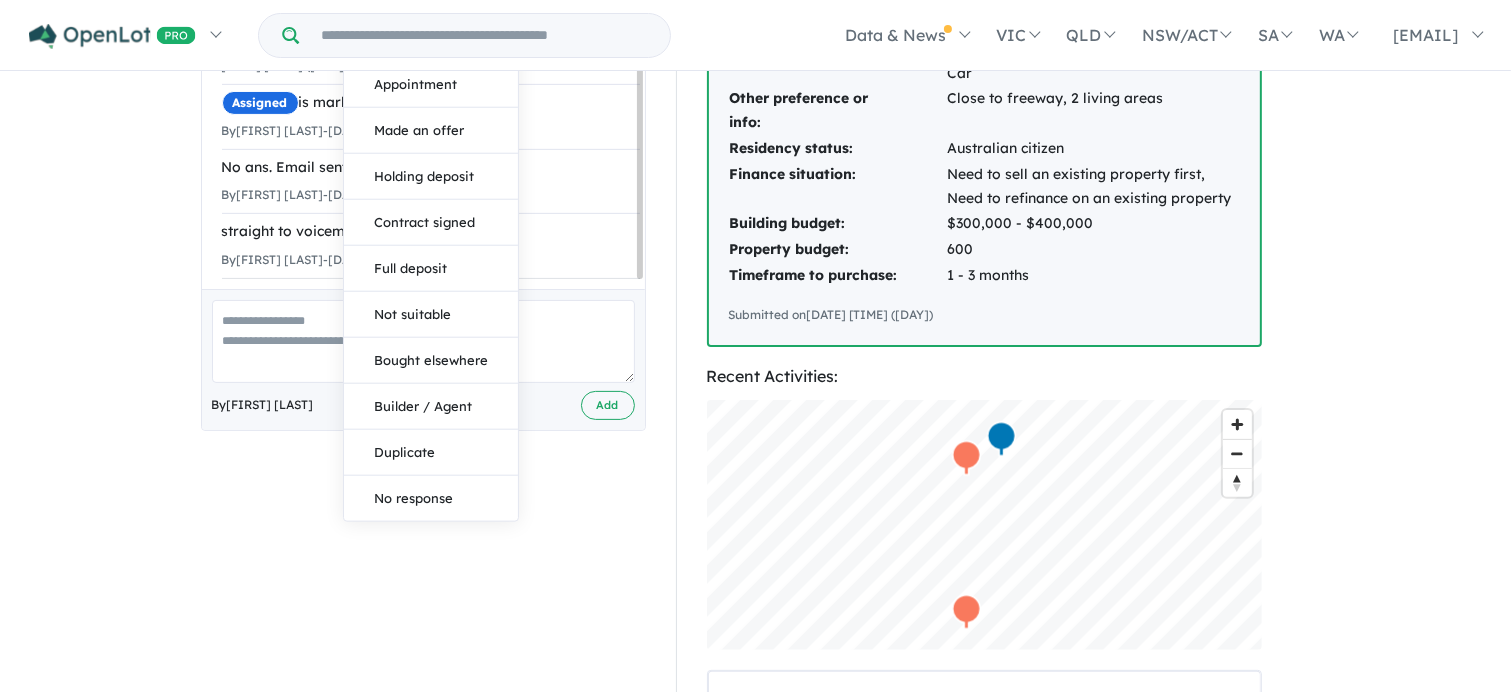 click on "[FIRST] [LAST] [DAY] - [DATE], [TIME] Email:  [EMAIL] Mobile:  [PHONE] Requested info:   Price-list & Release map, Vacant land from $289,000 Assigned Unread Assigned Re-engage Appointment Made an offer Holding deposit Contract signed Full deposit Not suitable Bought elsewhere Builder / Agent Duplicate No response Notes: Unread  is marked. [DATE] [TIME] ([DAY]) Assigned  is marked. By  [FIRST] [LAST]  -  [DATE] [TIME] ([DAY]) No ans. Email sent. By  [FIRST] [LAST]  -  [DATE] [TIME] ([DAY]) straight to voicemail By  [FIRST] [LAST]  -  [DATE] [TIME] ([DAY]) × By  [FIRST] [LAST] Add" at bounding box center (423, 354) 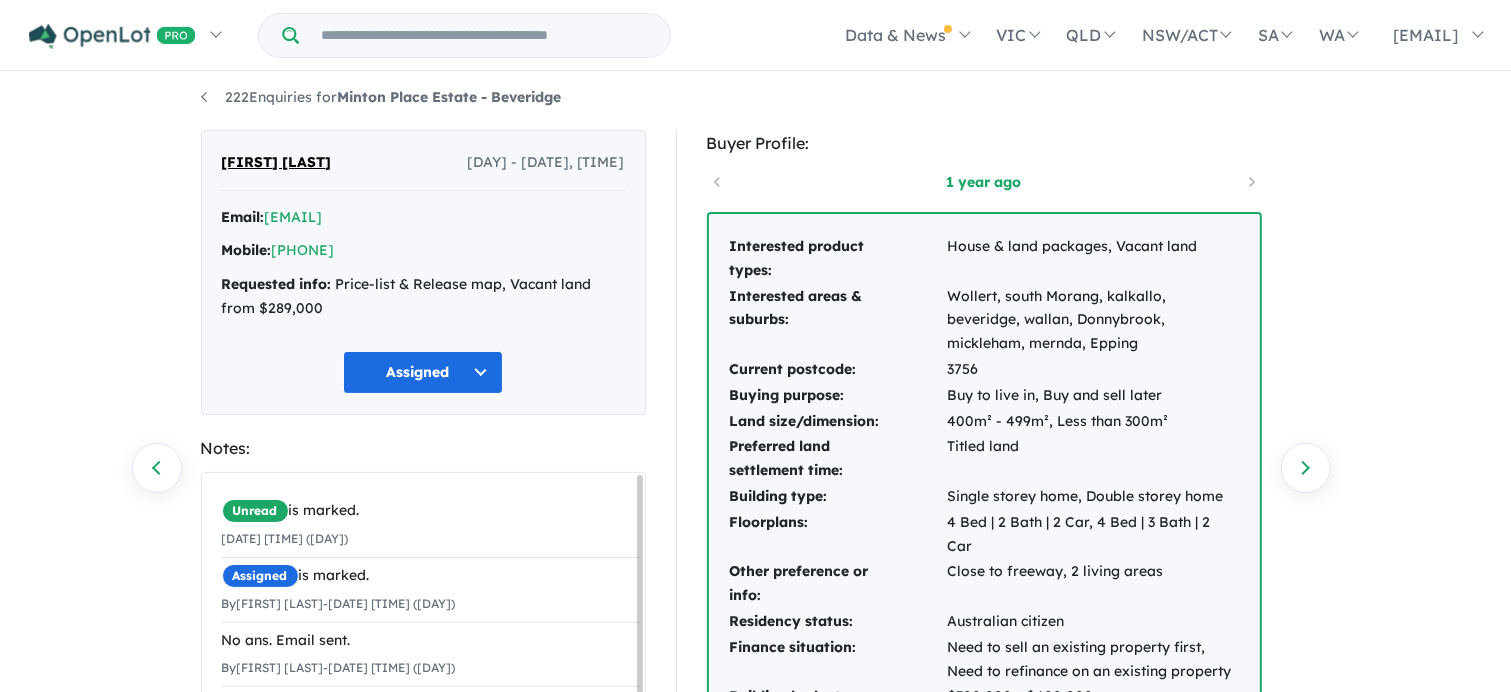 scroll, scrollTop: 0, scrollLeft: 0, axis: both 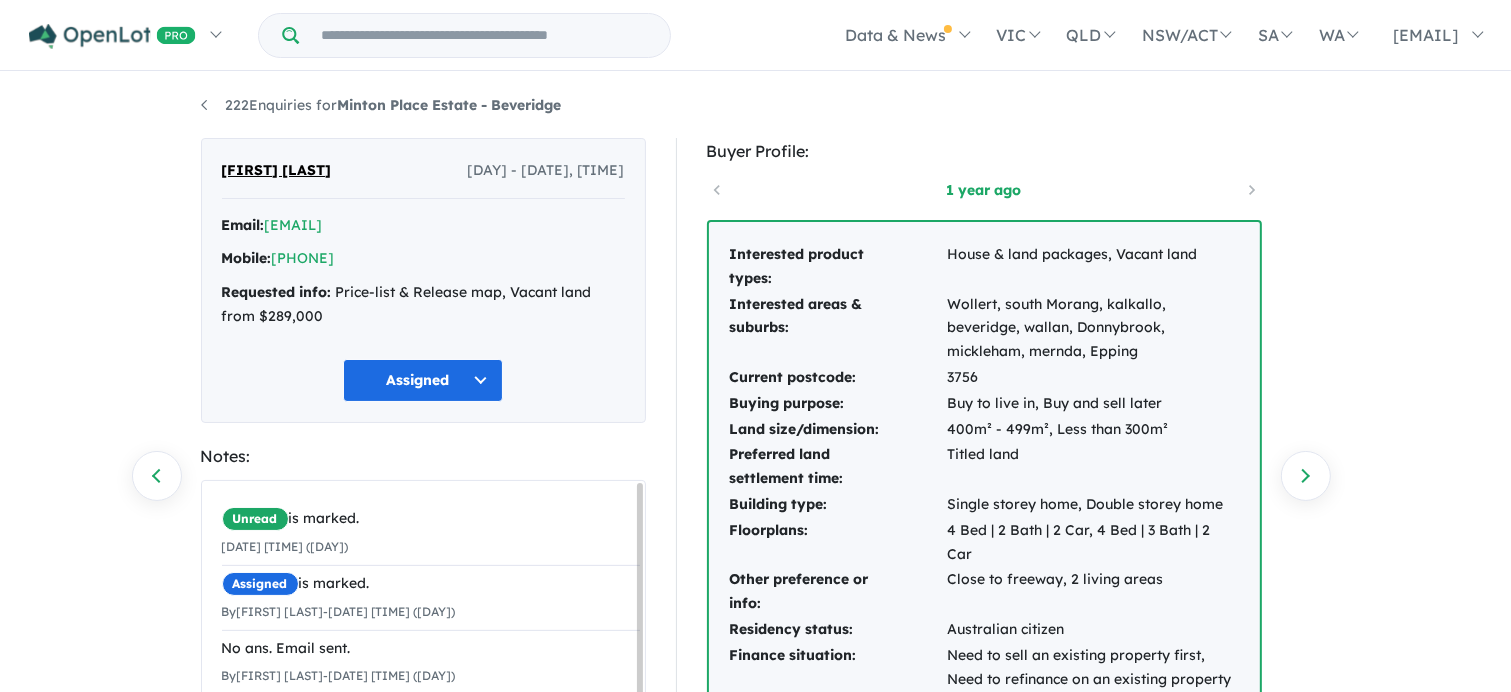 click on "1 year ago" at bounding box center [984, 190] 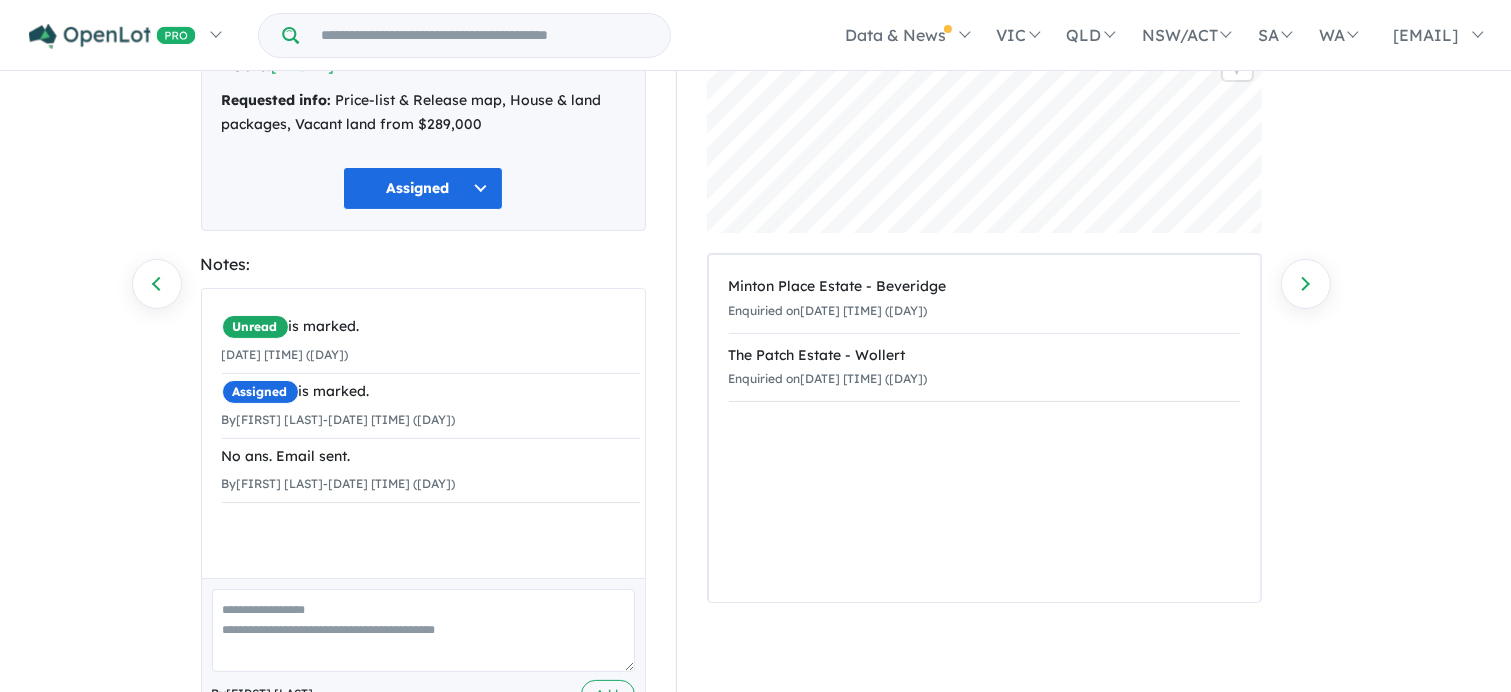 scroll, scrollTop: 194, scrollLeft: 0, axis: vertical 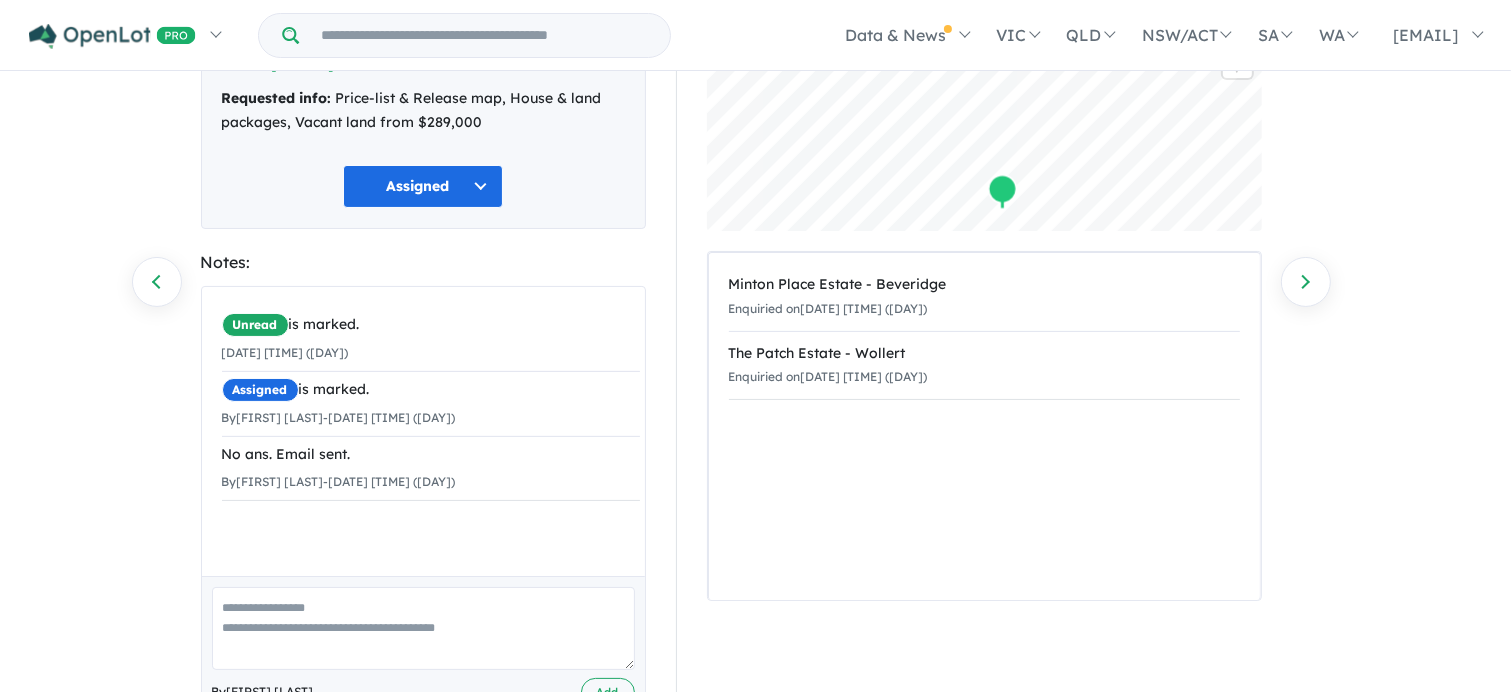 click at bounding box center (423, 628) 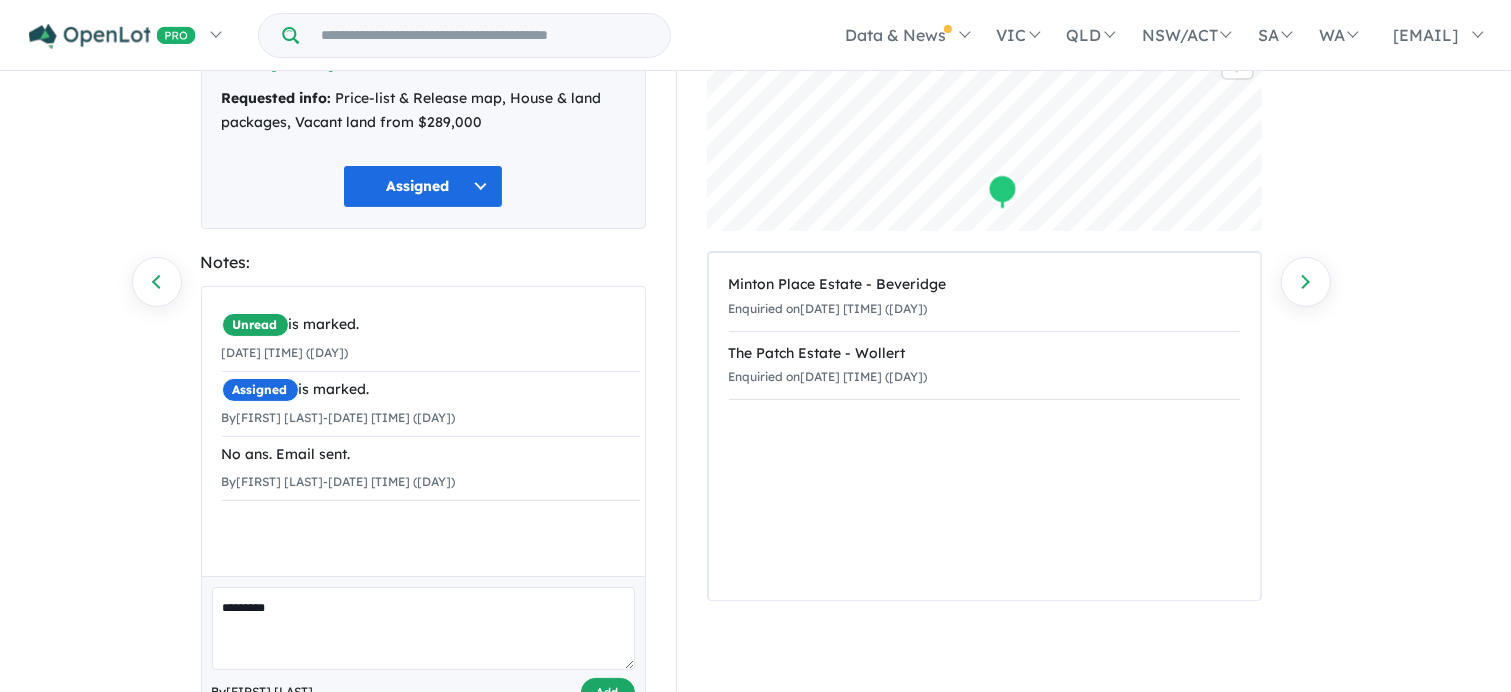 type on "*********" 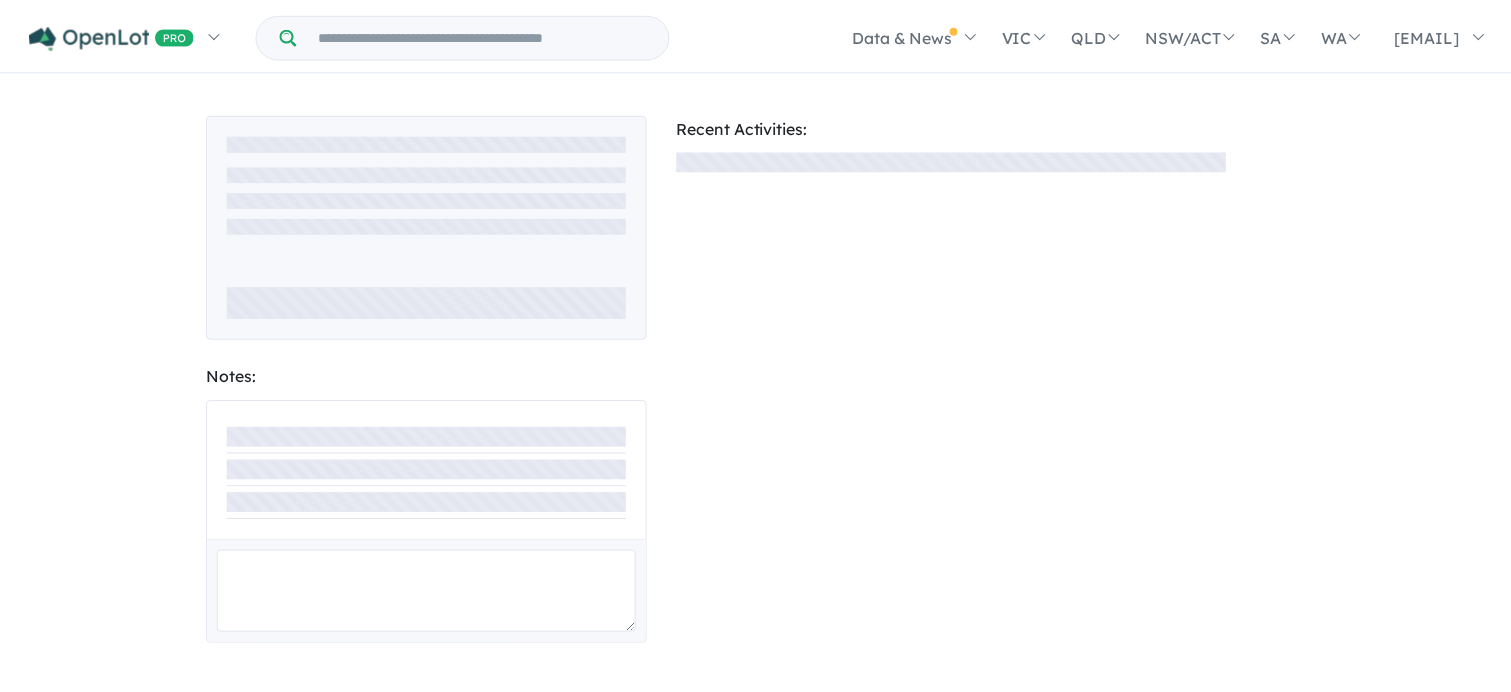 scroll, scrollTop: 0, scrollLeft: 0, axis: both 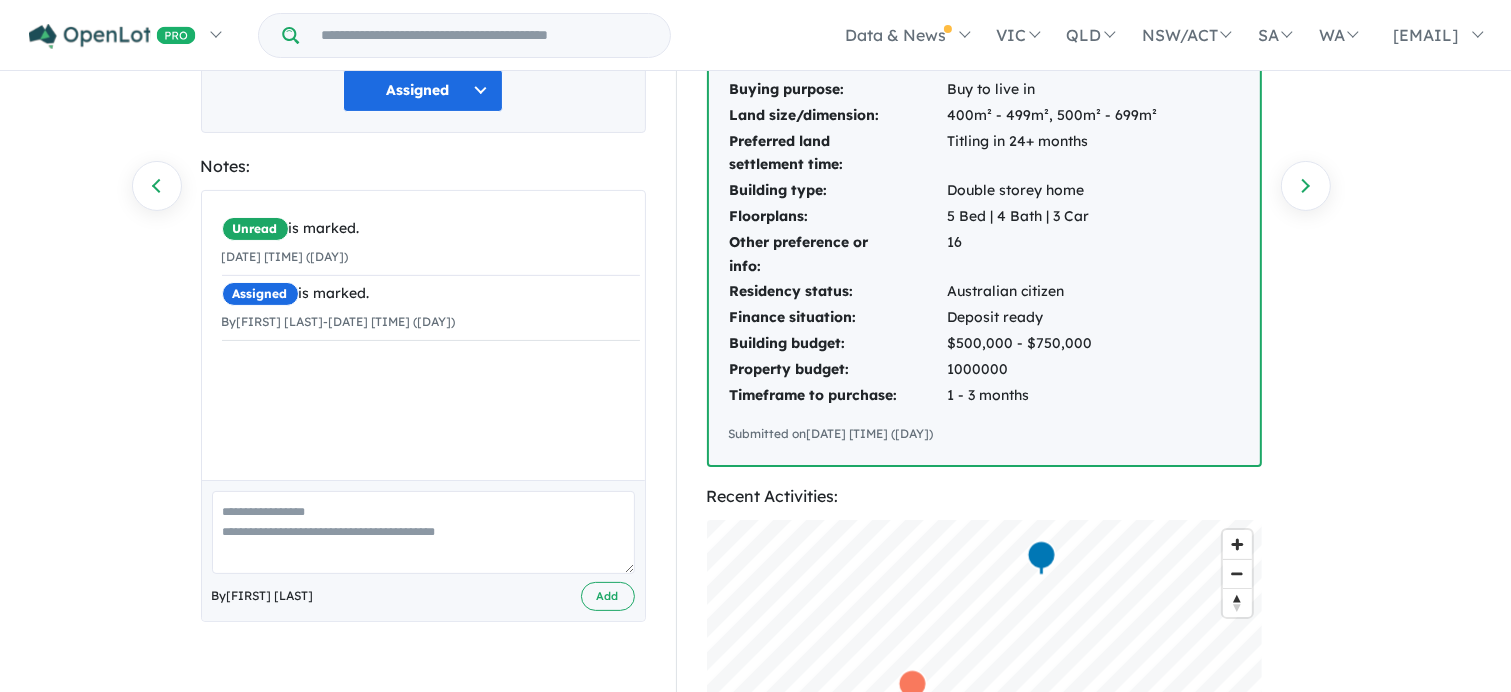 click at bounding box center [423, 532] 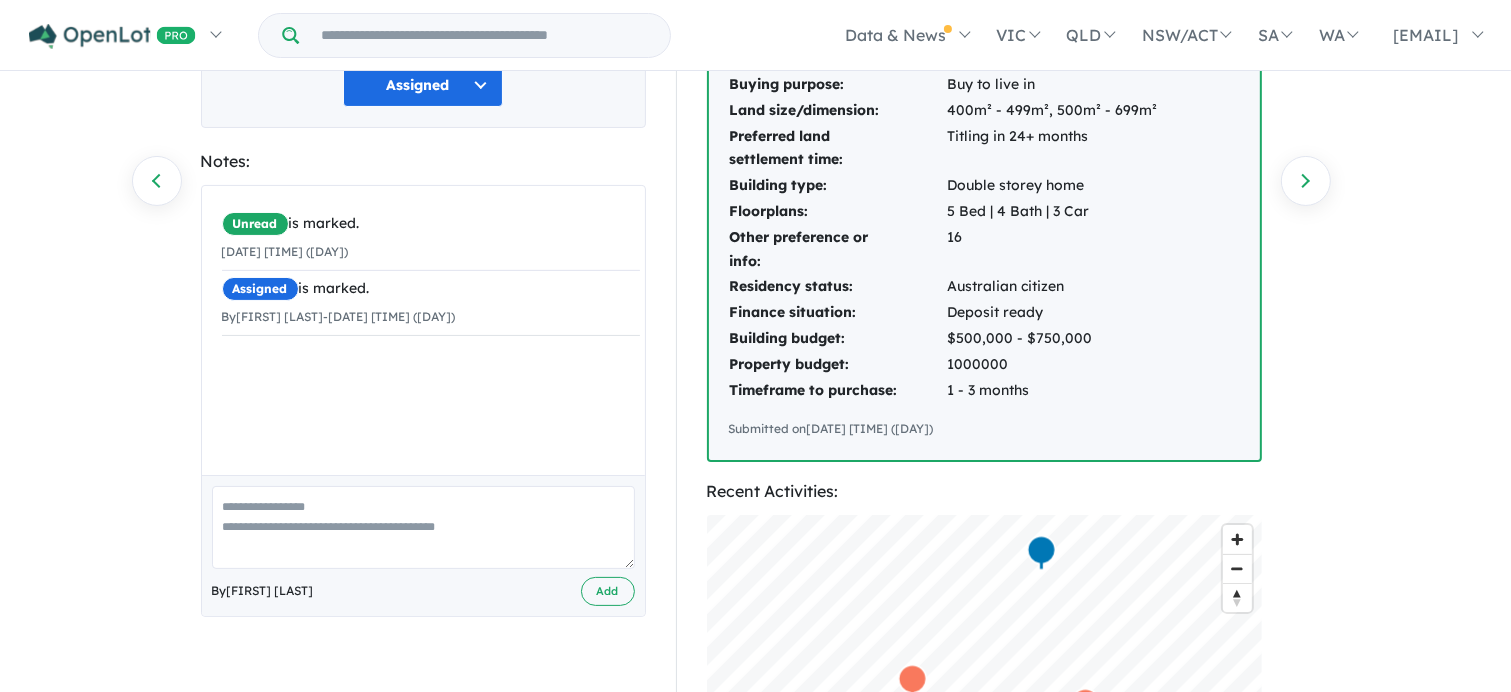 scroll, scrollTop: 296, scrollLeft: 0, axis: vertical 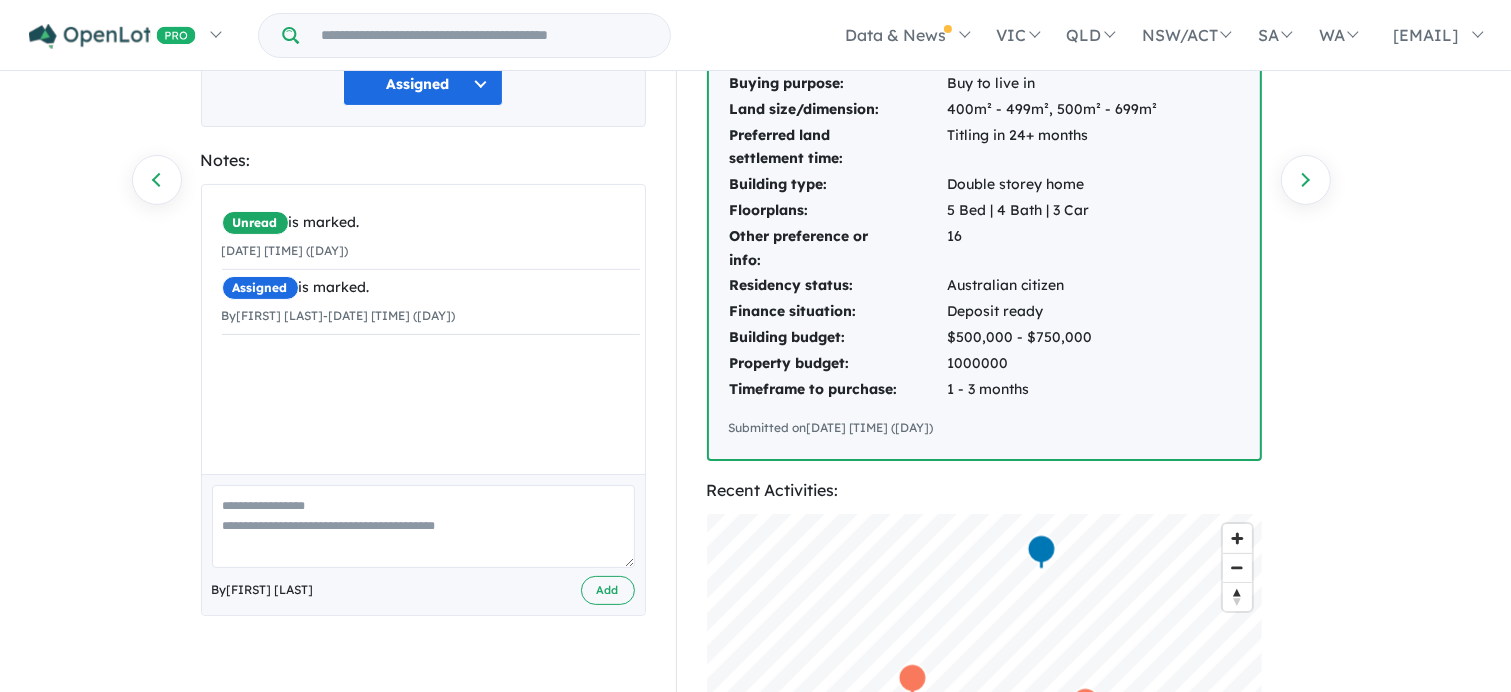 paste on "*********" 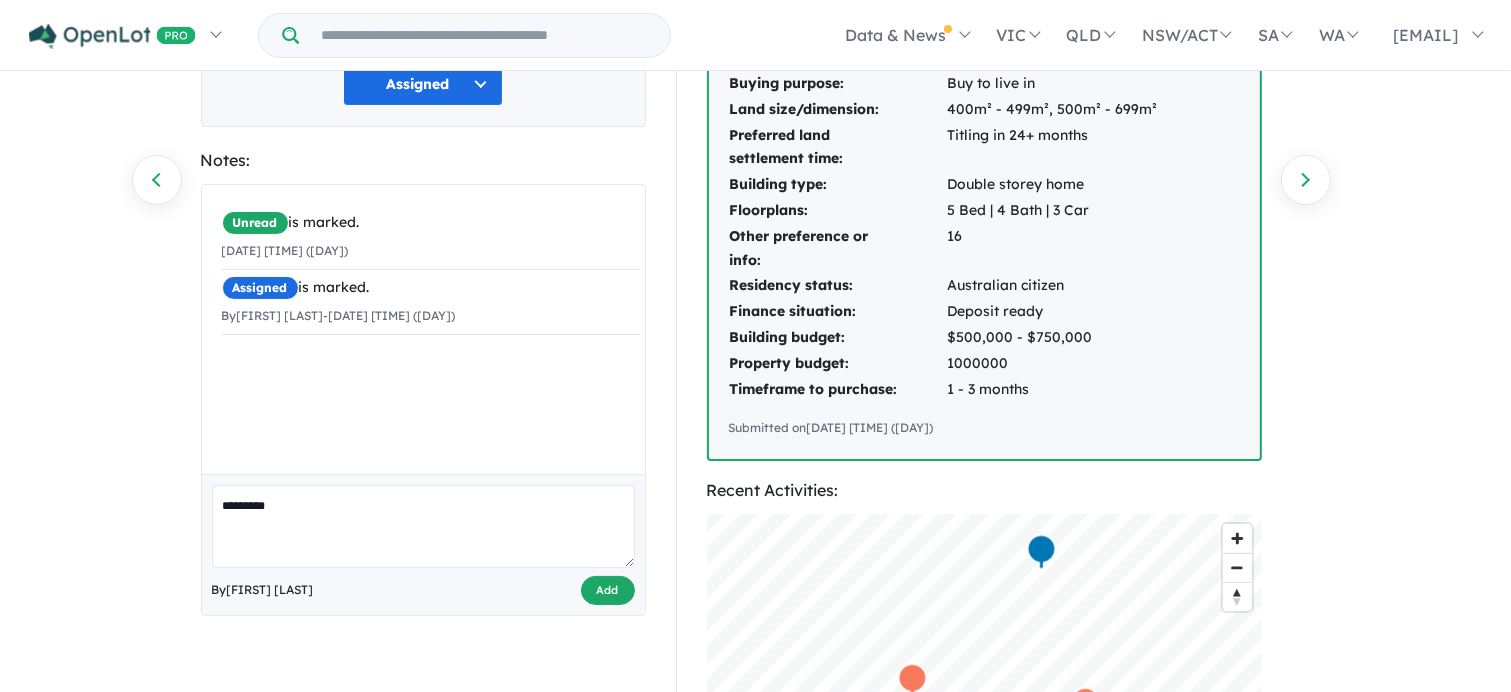 type on "*********" 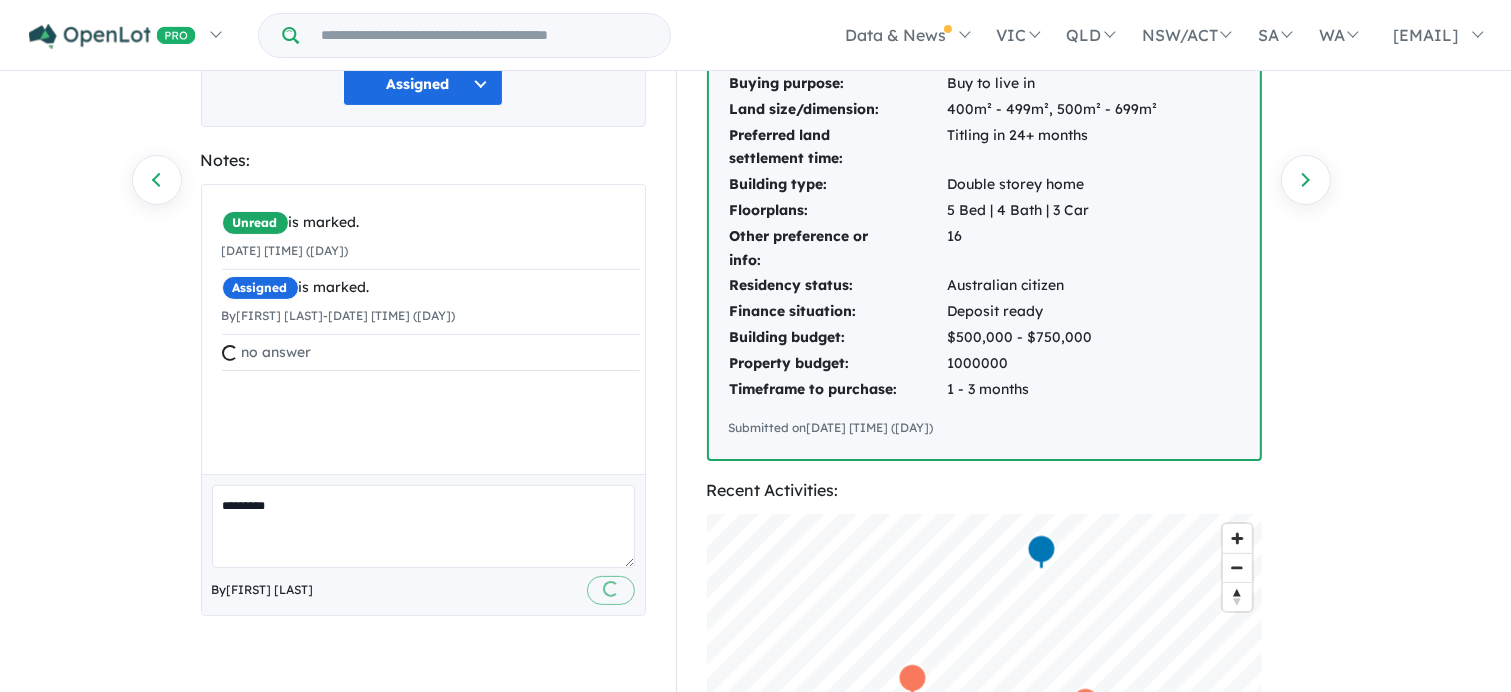 type 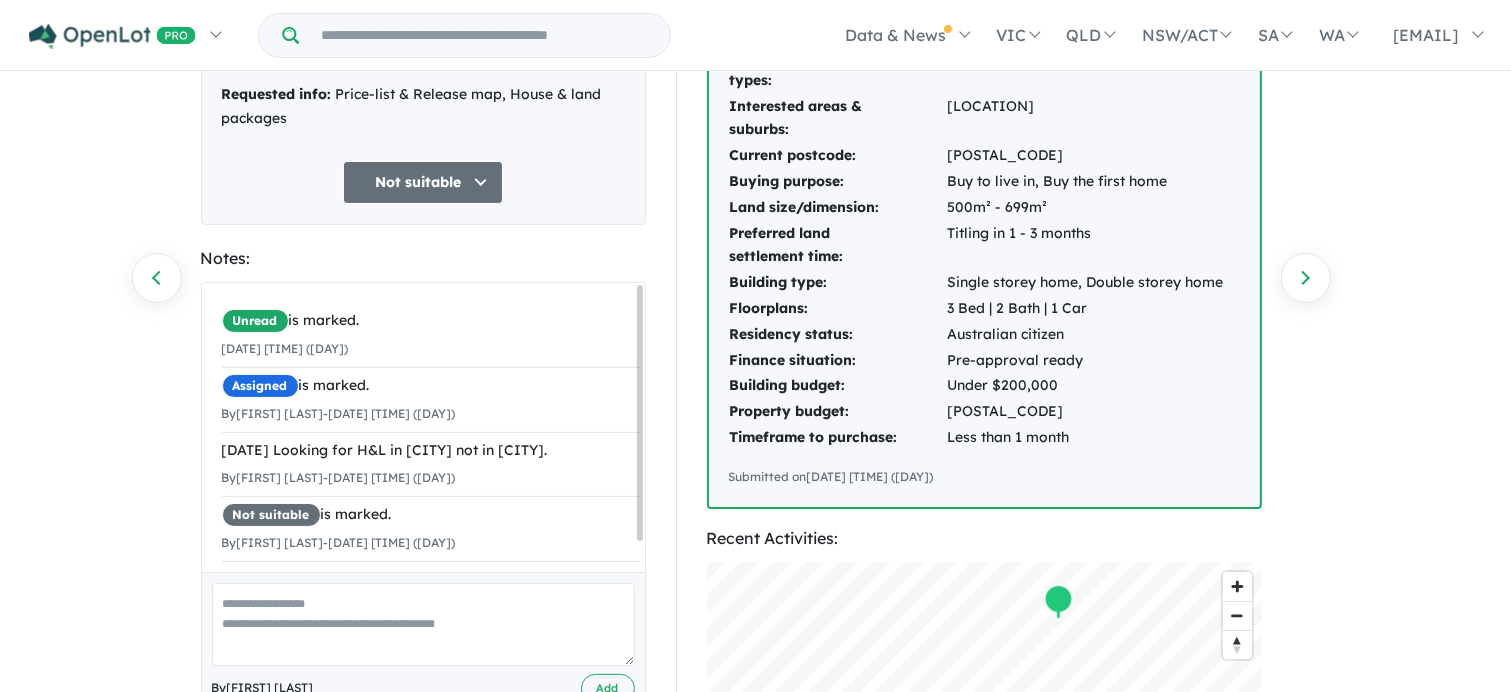 scroll, scrollTop: 199, scrollLeft: 0, axis: vertical 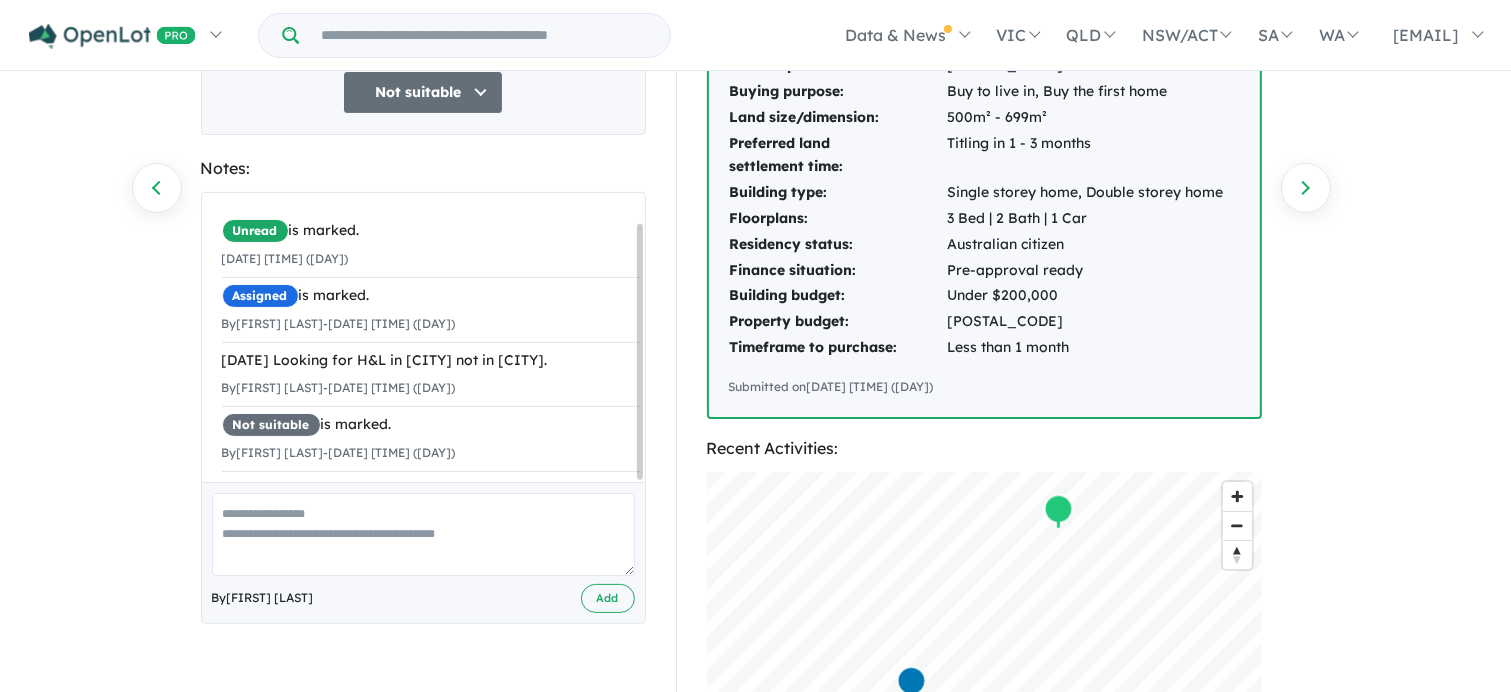 click at bounding box center [423, 534] 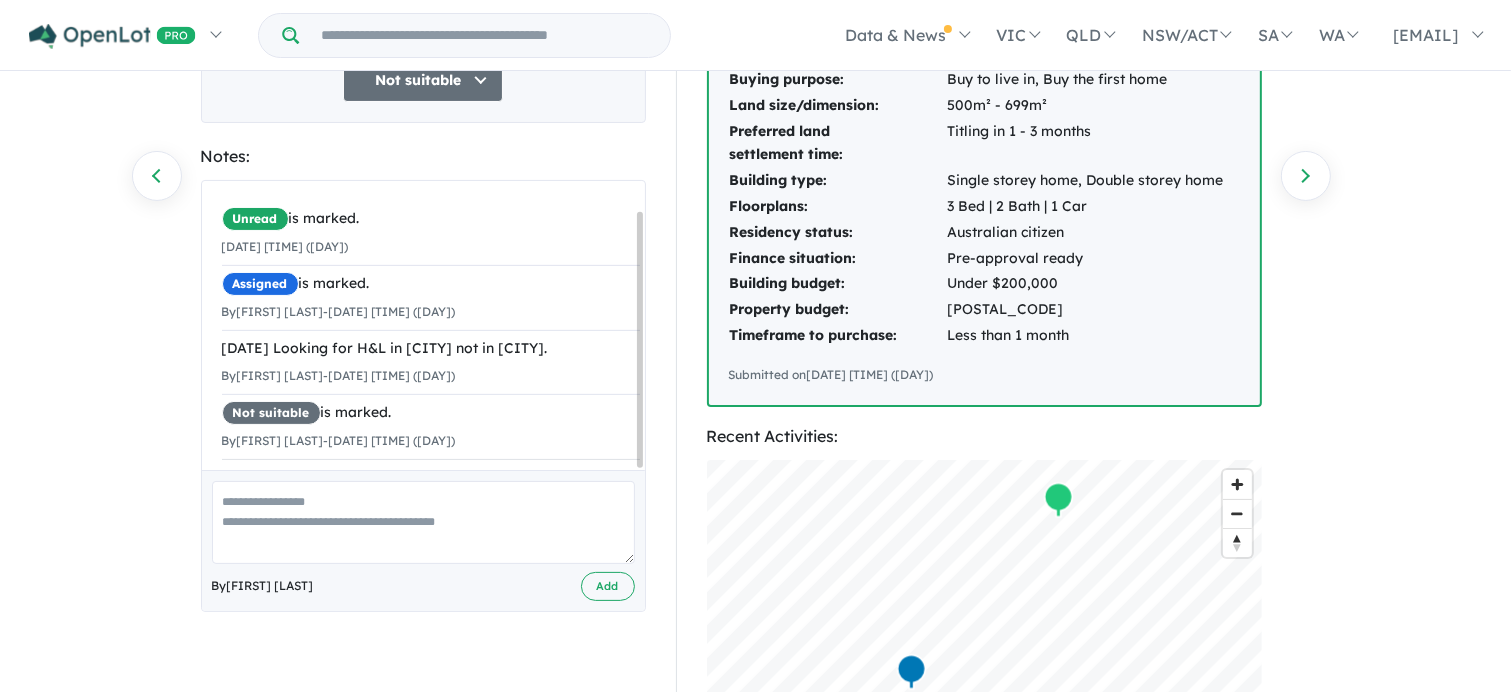 scroll, scrollTop: 301, scrollLeft: 0, axis: vertical 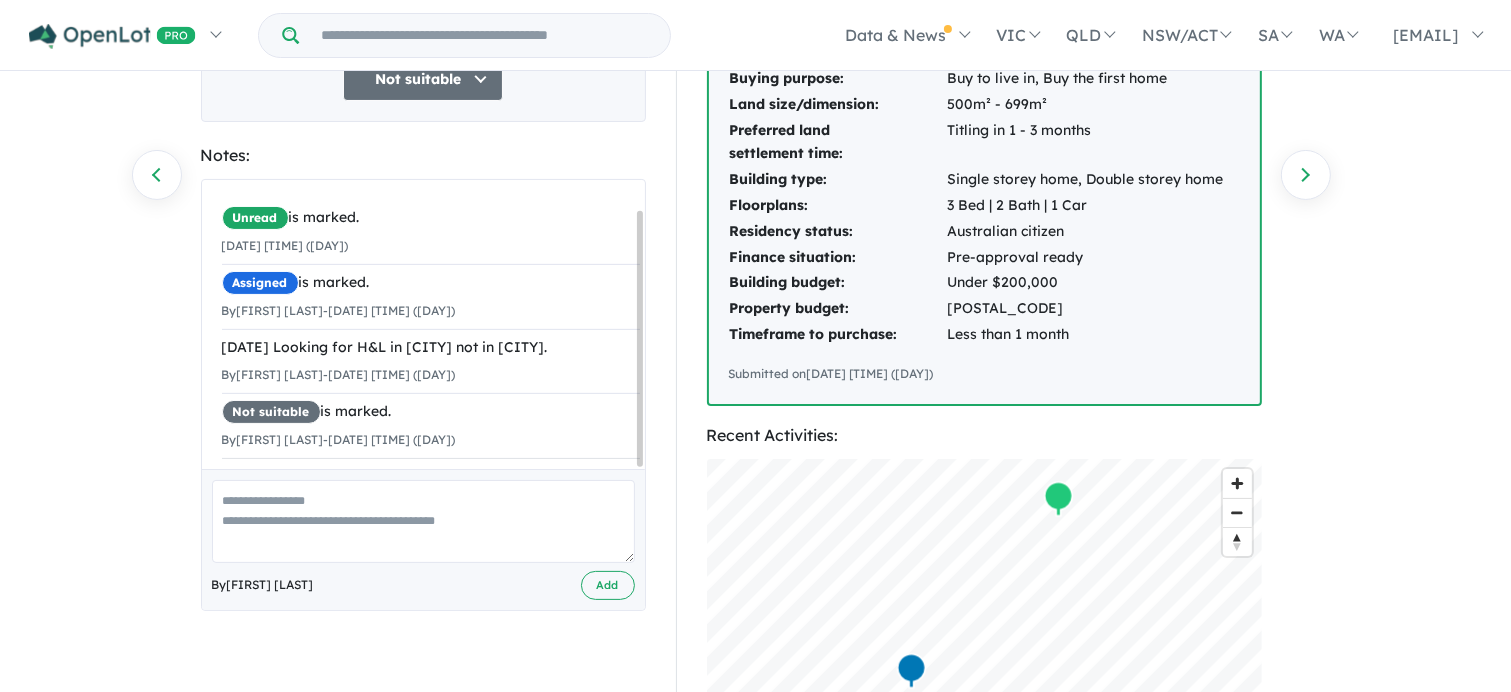 paste on "**********" 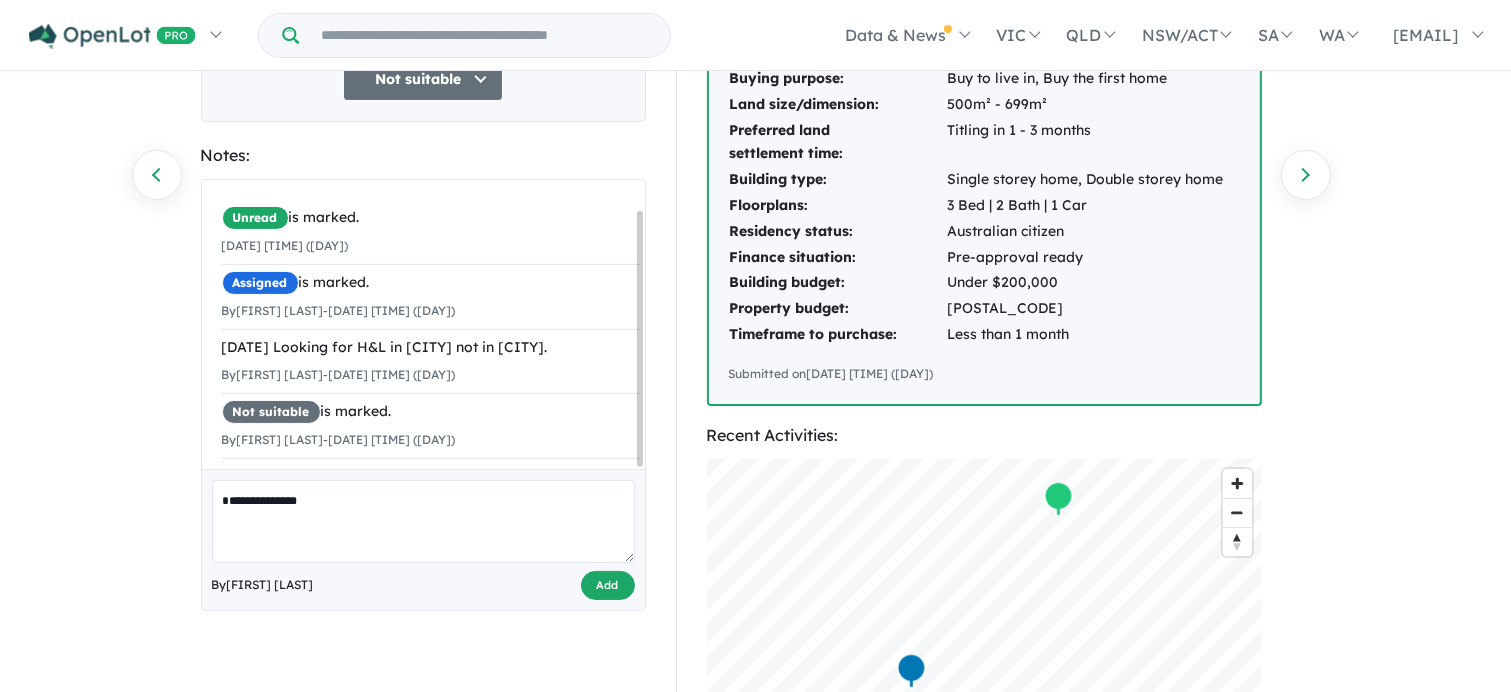 type on "**********" 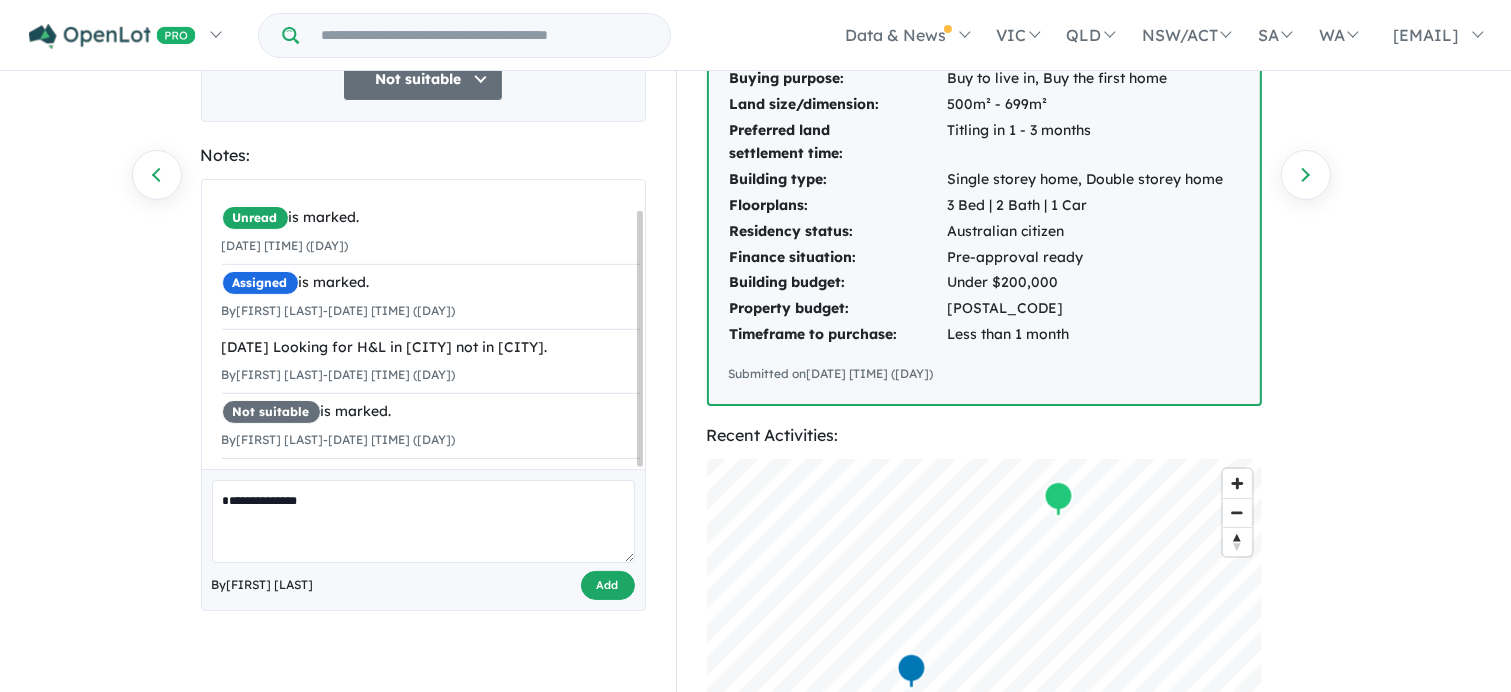 click on "Add" at bounding box center [608, 585] 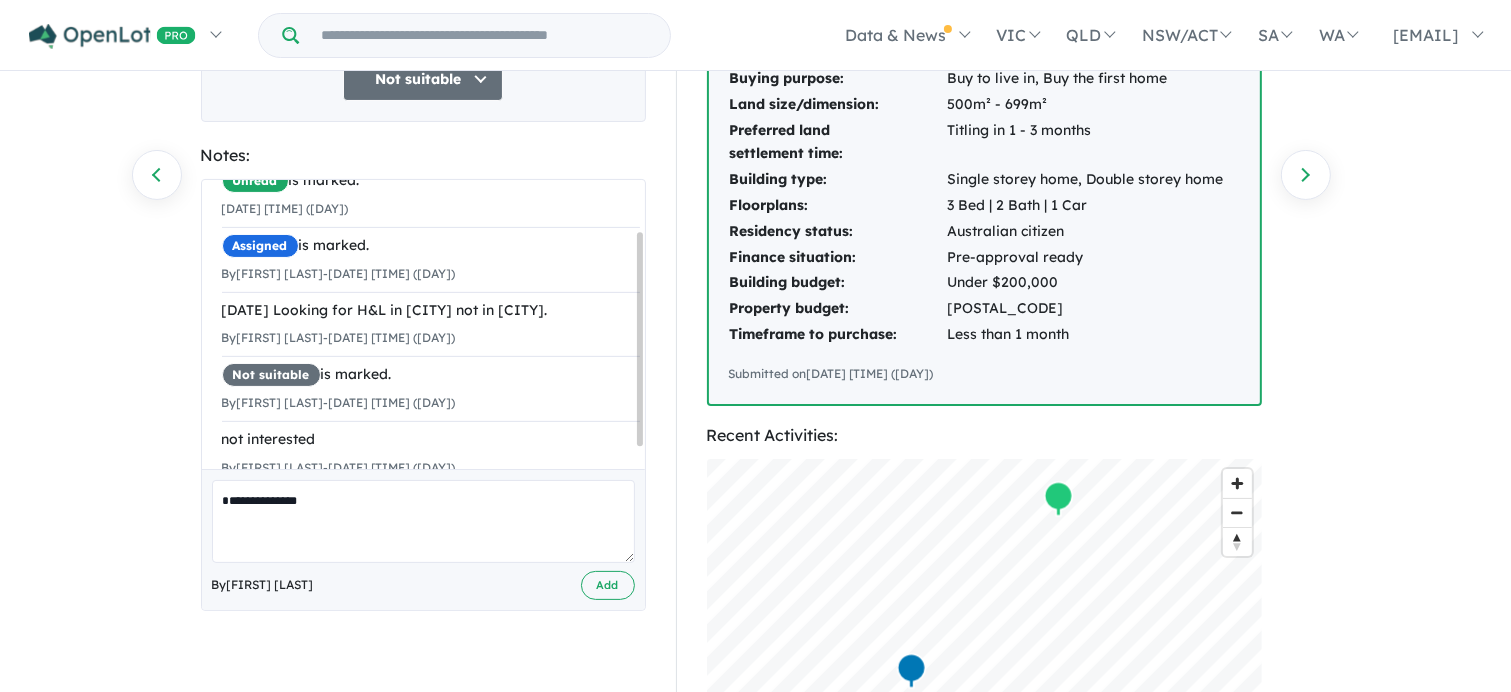 scroll, scrollTop: 0, scrollLeft: 0, axis: both 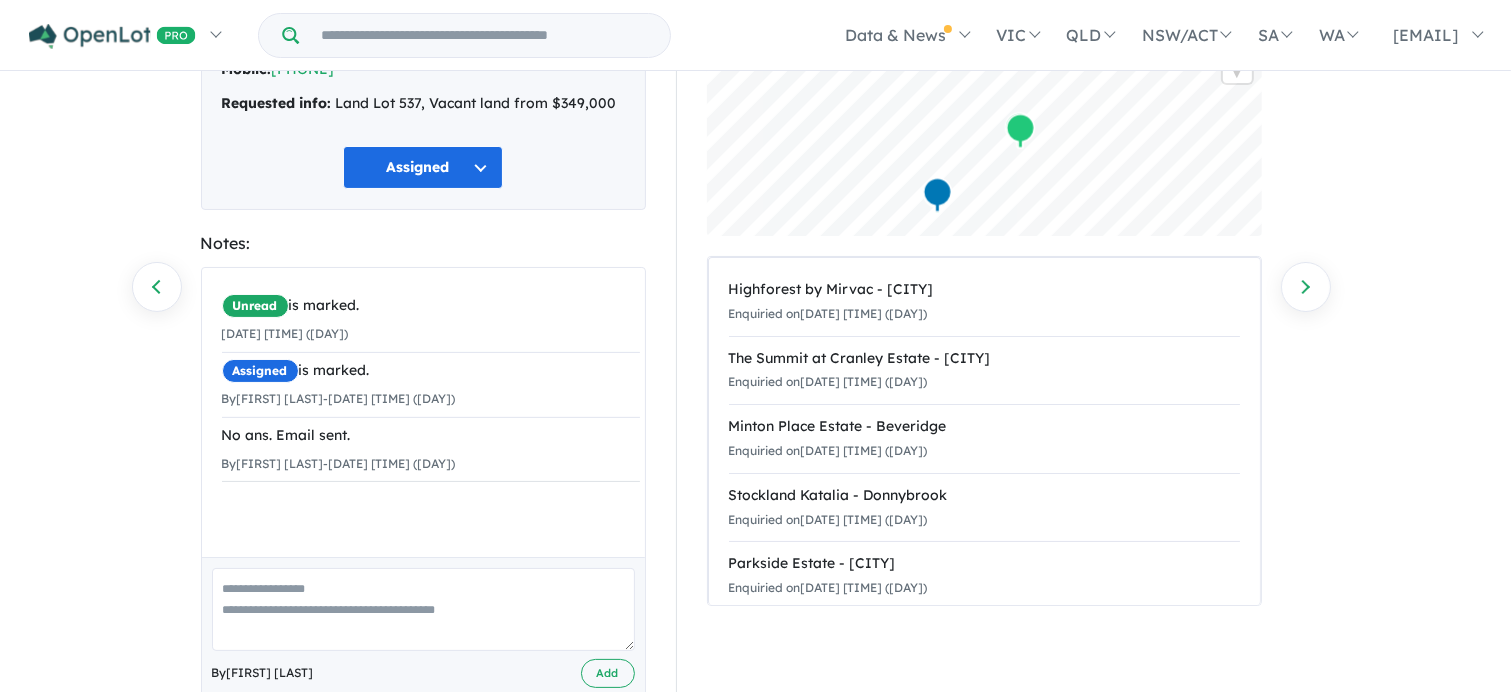click at bounding box center [423, 609] 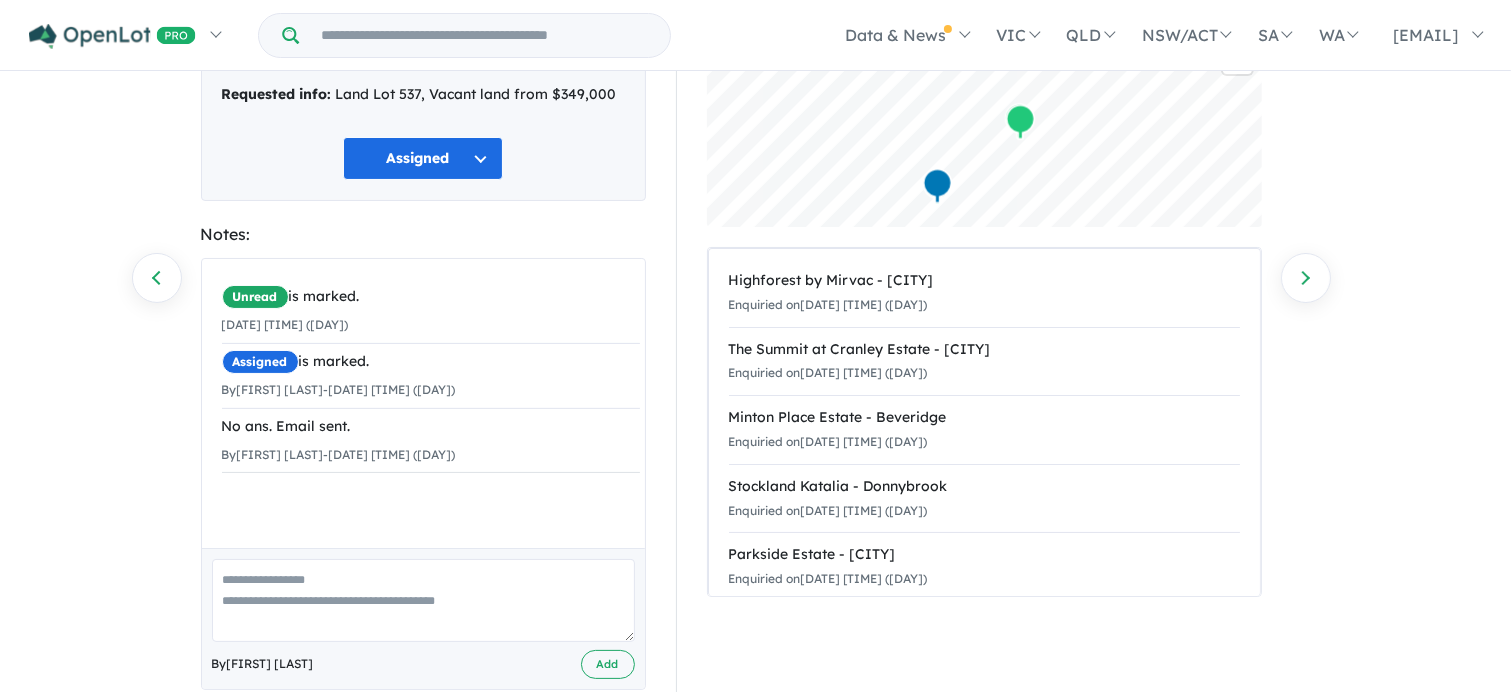scroll, scrollTop: 199, scrollLeft: 0, axis: vertical 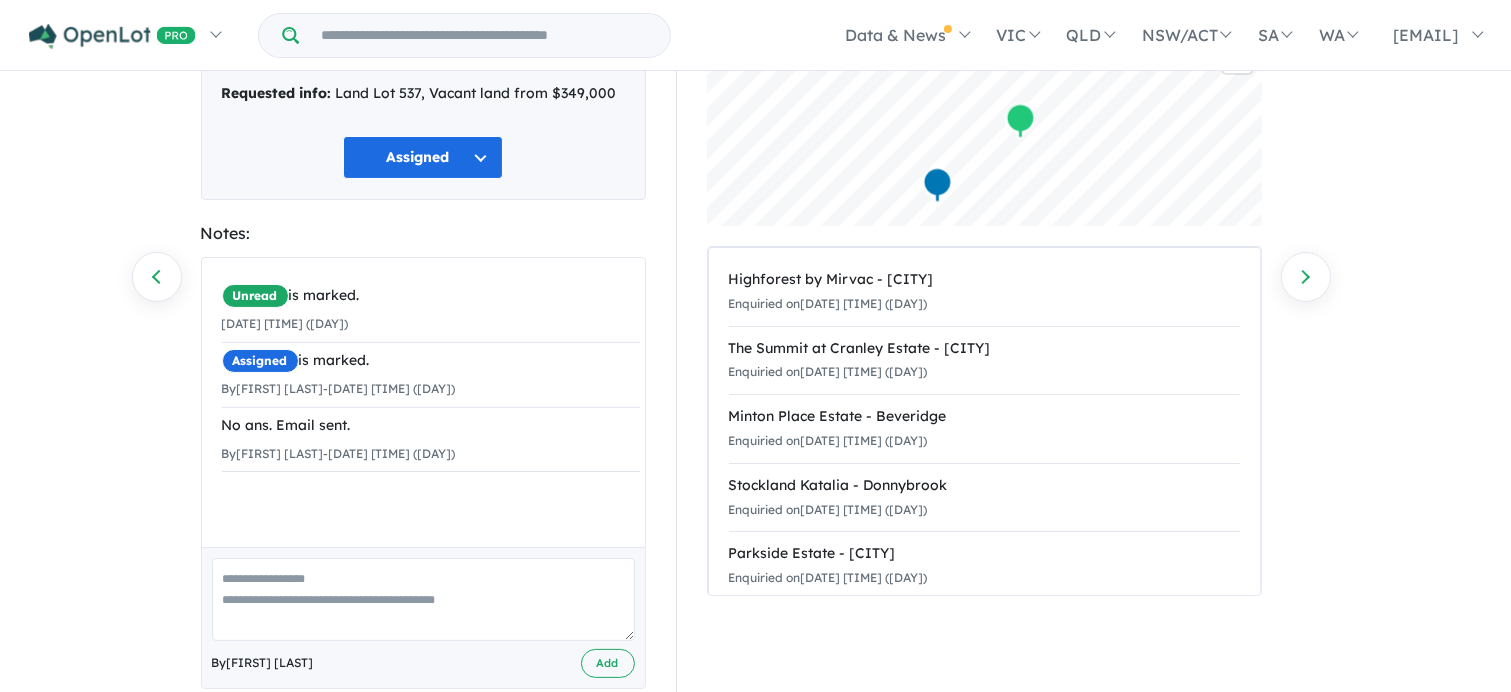paste on "*********" 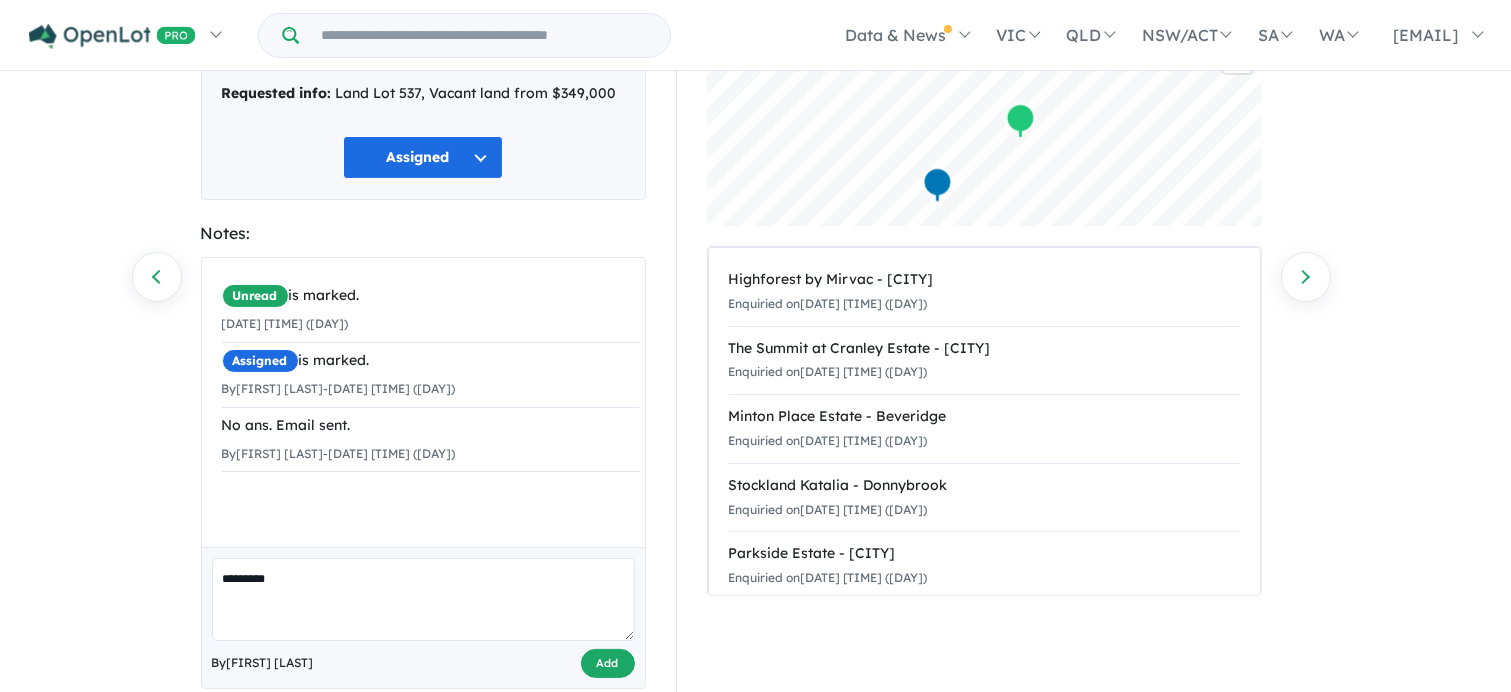 type on "*********" 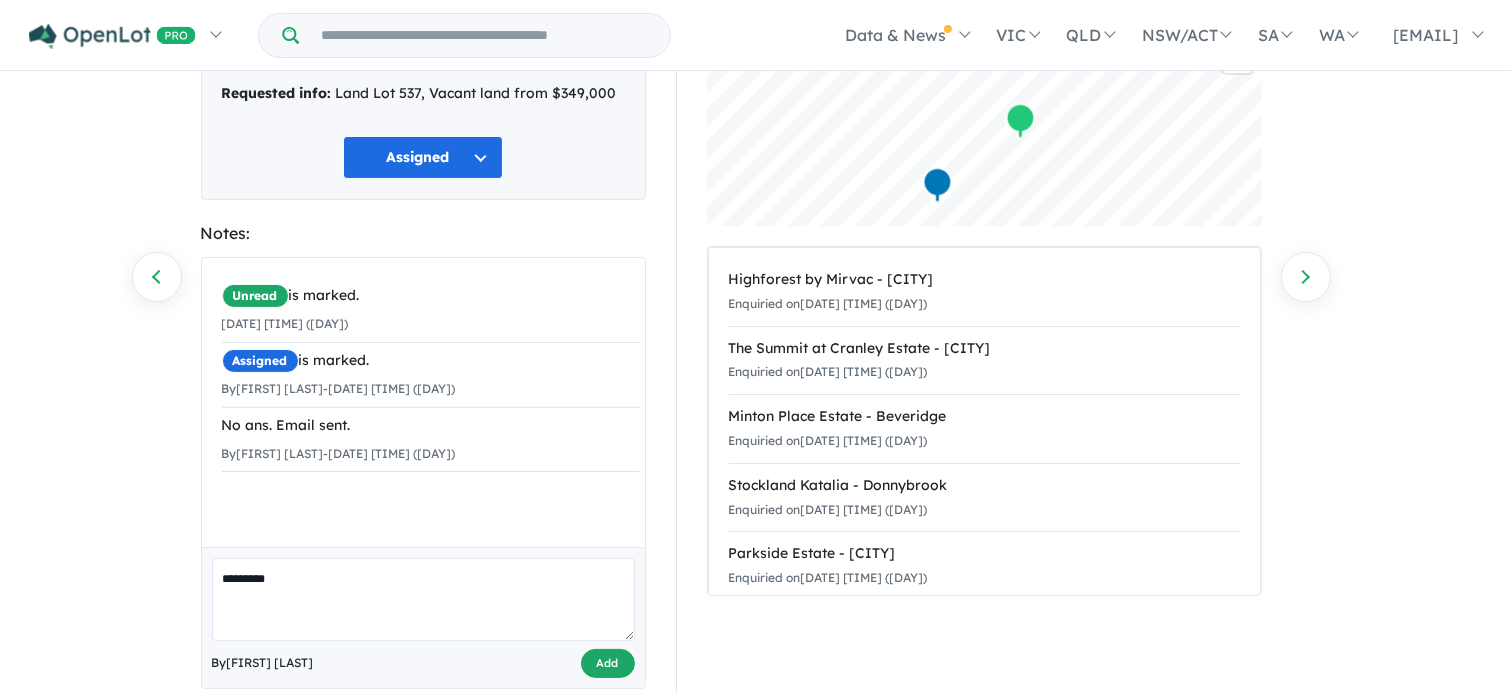 click on "Add" at bounding box center (608, 663) 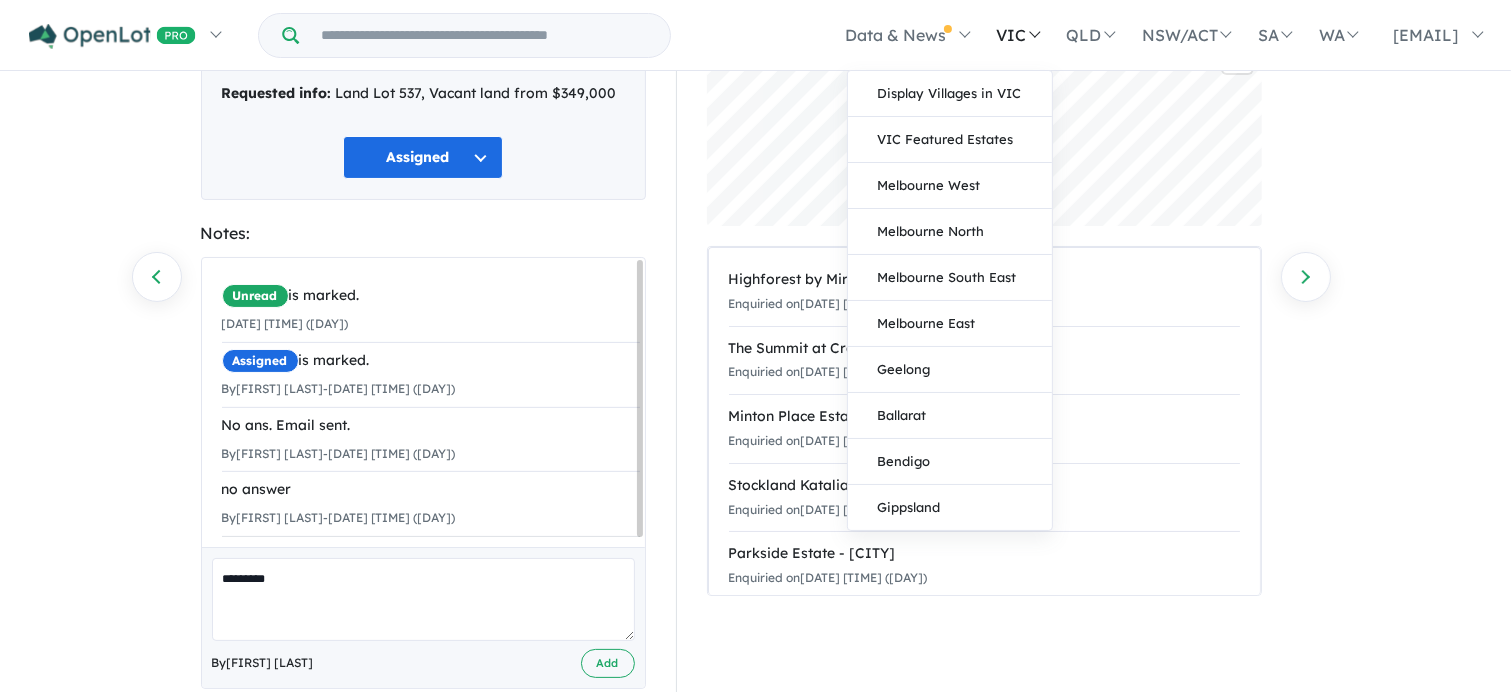 scroll, scrollTop: 0, scrollLeft: 0, axis: both 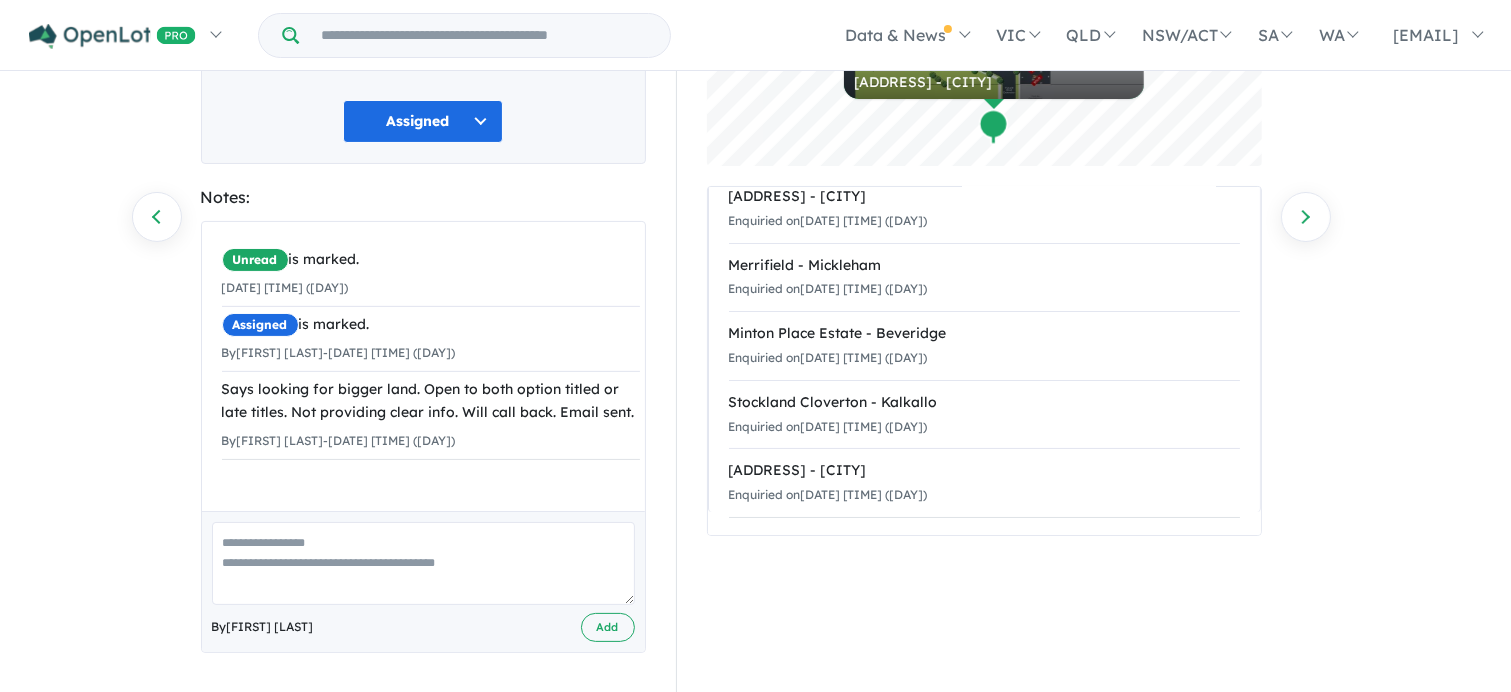 click at bounding box center (423, 563) 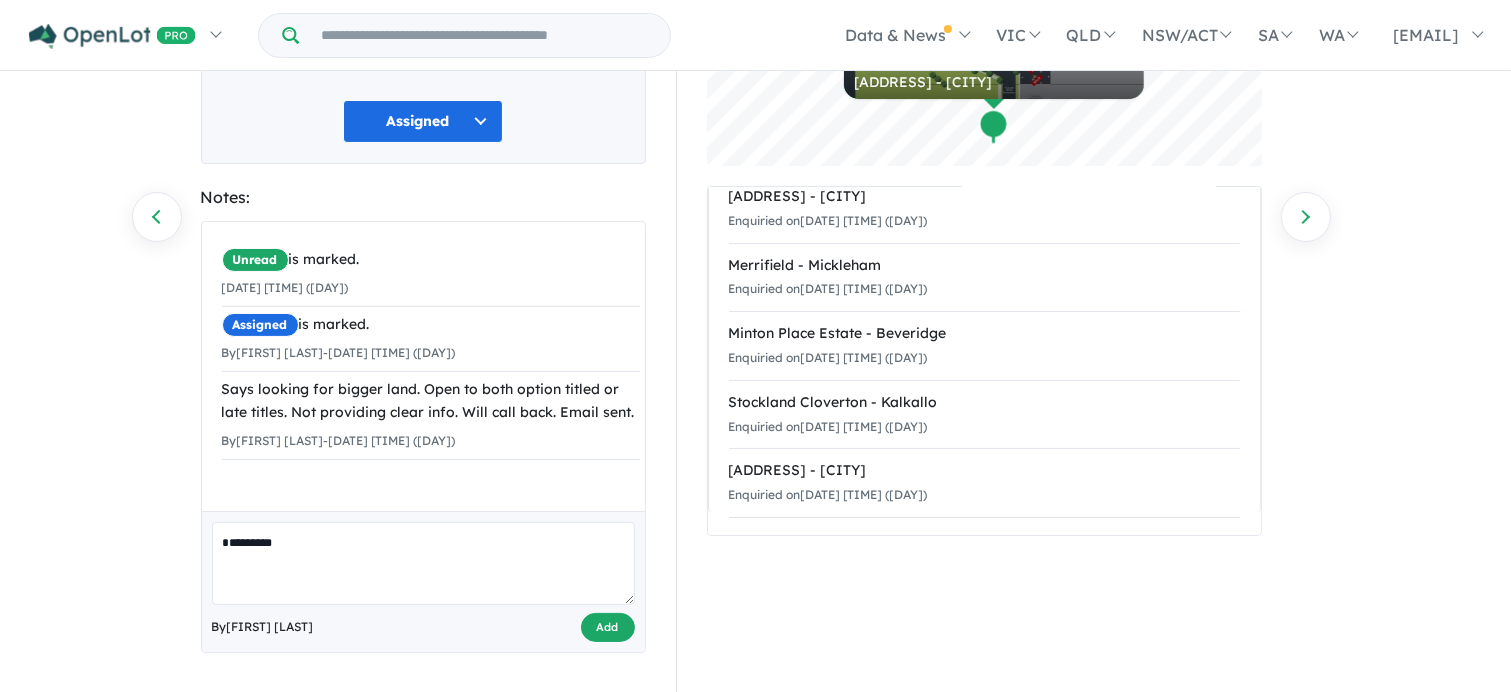 type on "*********" 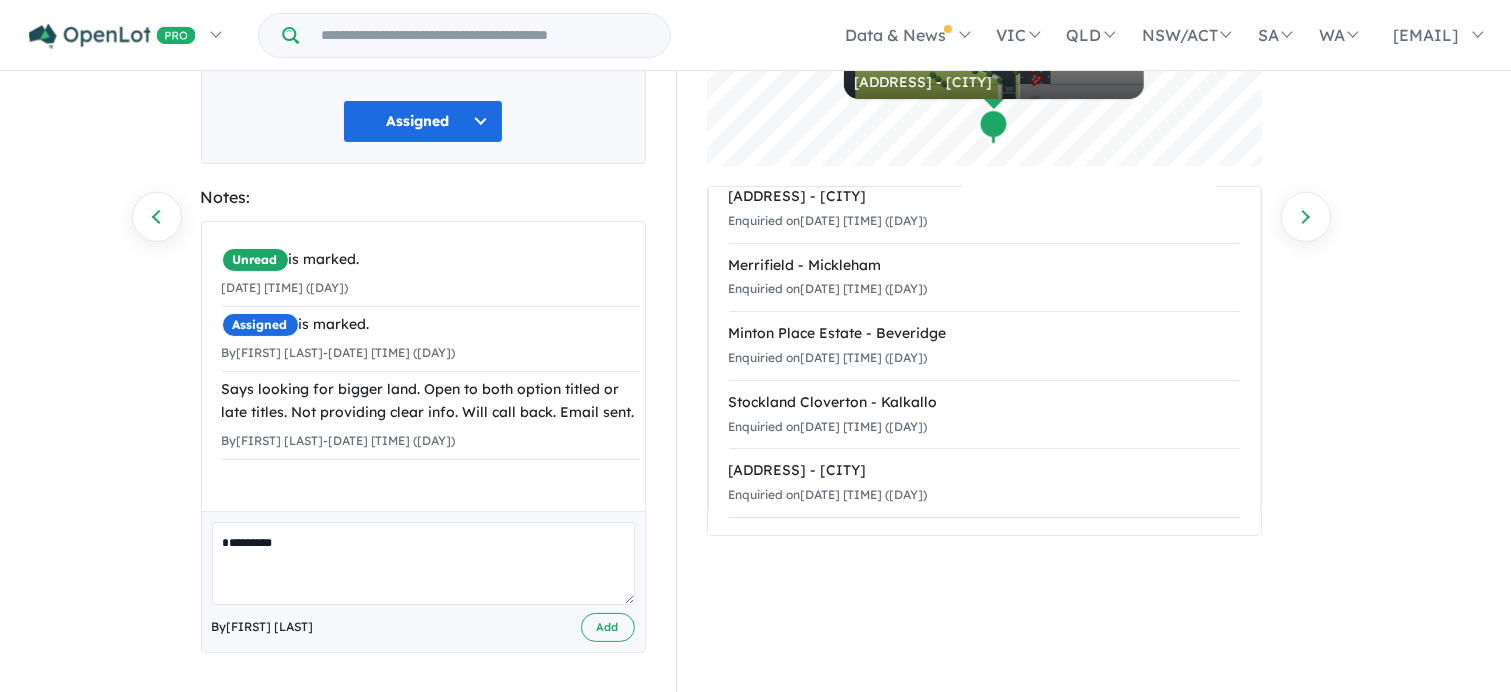 scroll, scrollTop: 28, scrollLeft: 0, axis: vertical 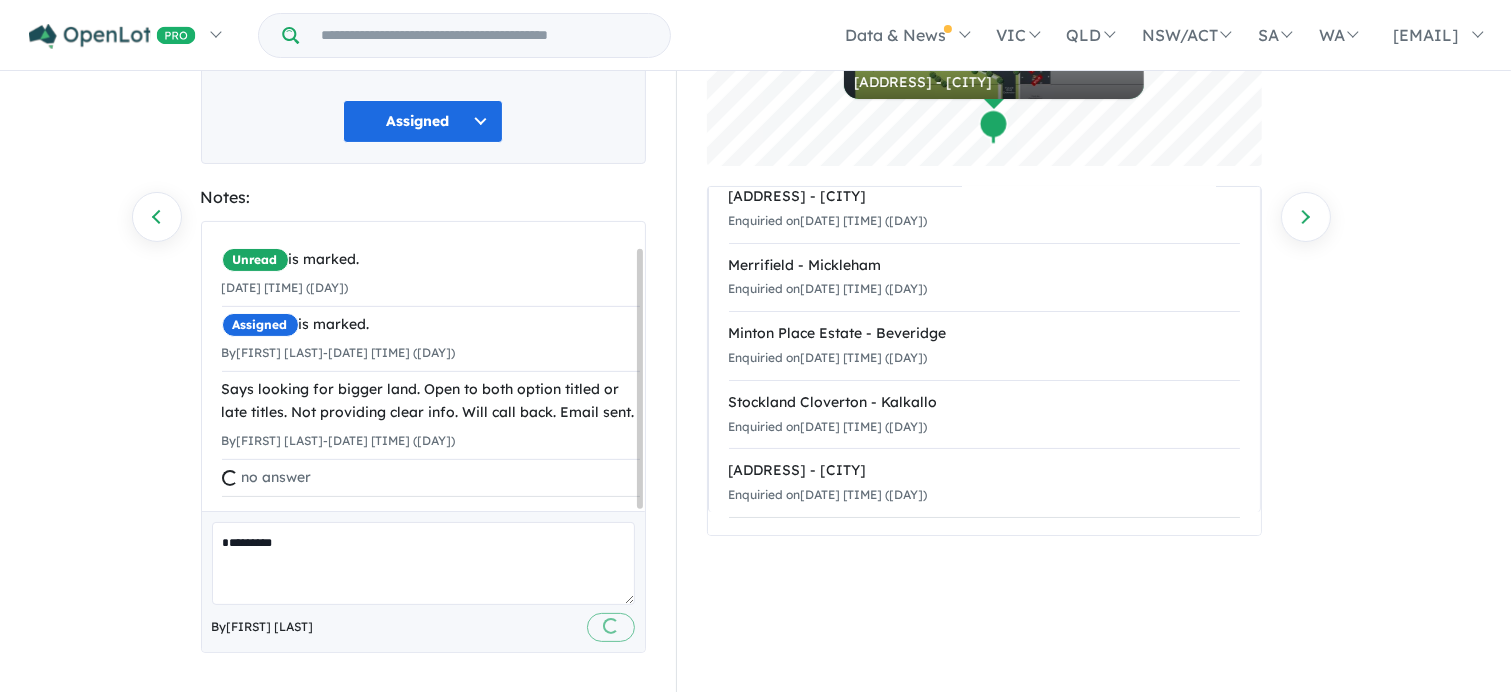 type 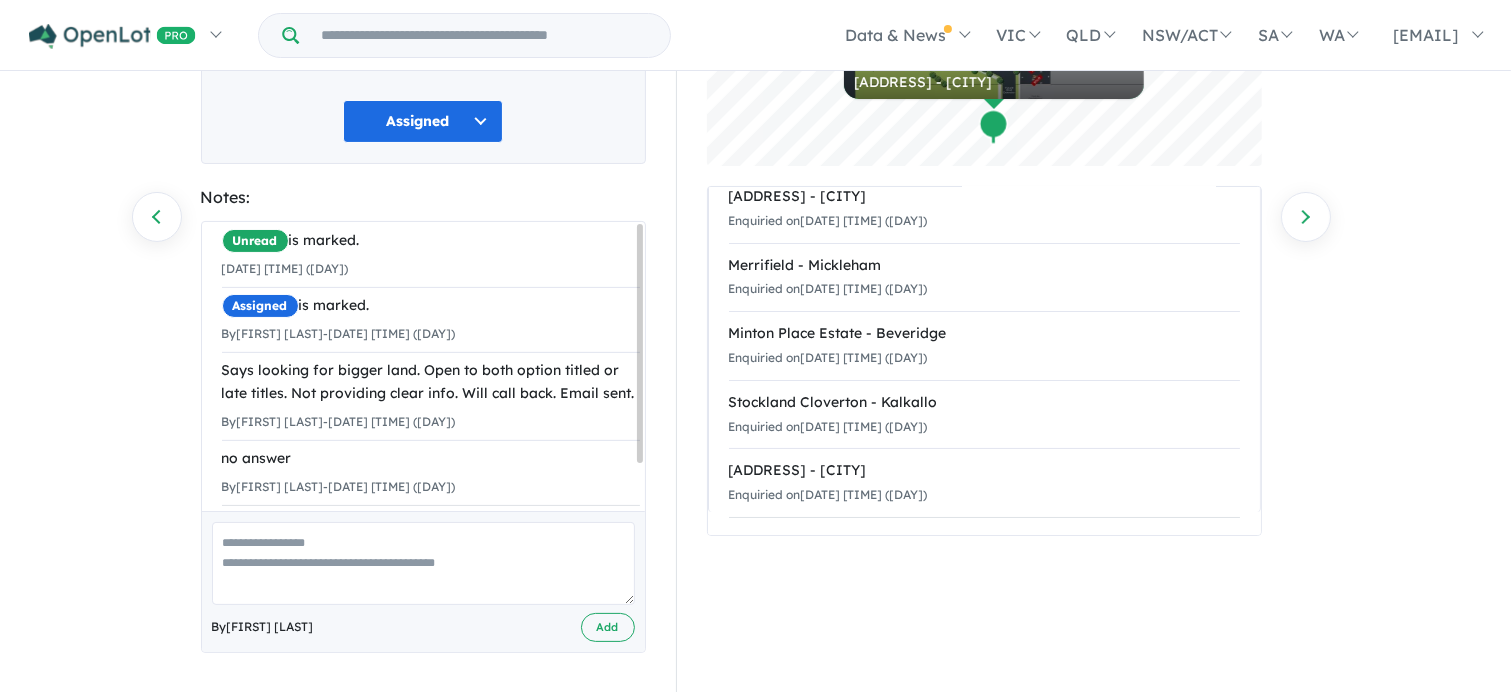 scroll, scrollTop: 0, scrollLeft: 0, axis: both 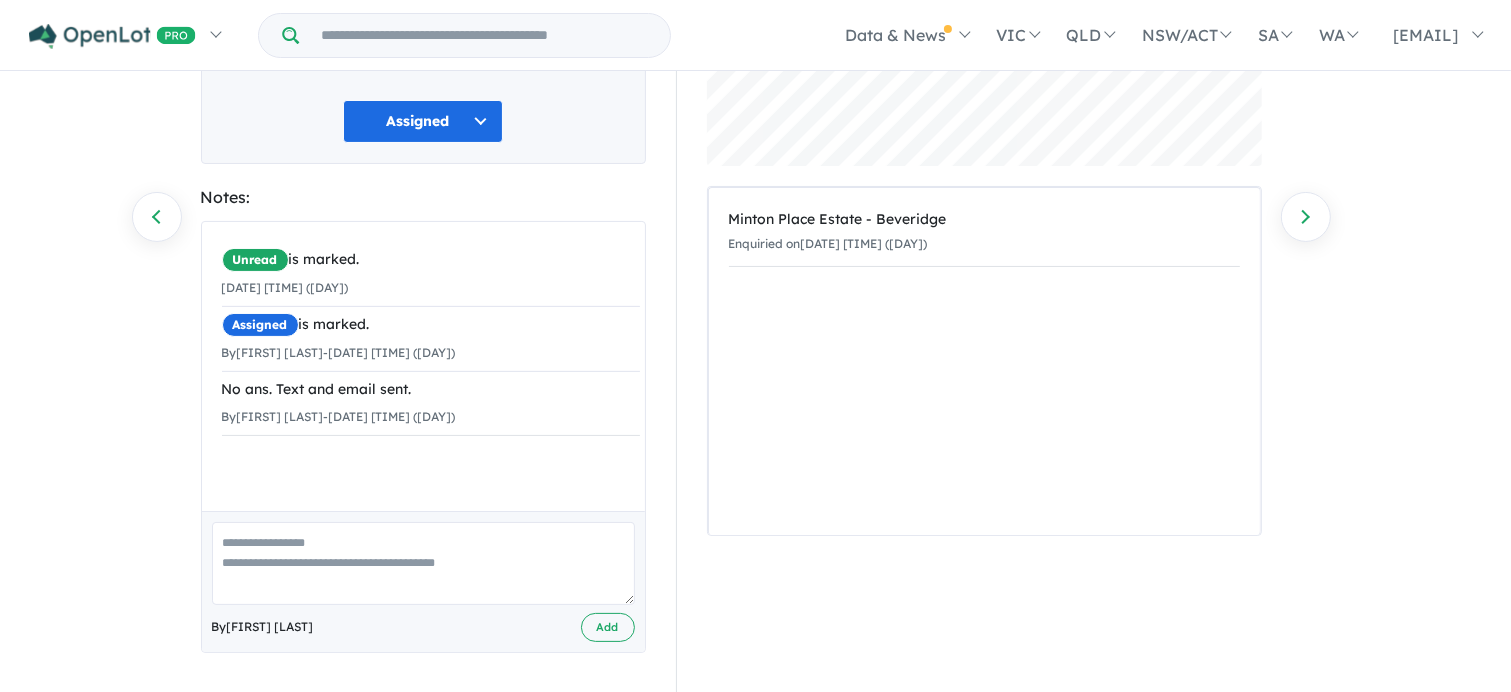 click at bounding box center [423, 563] 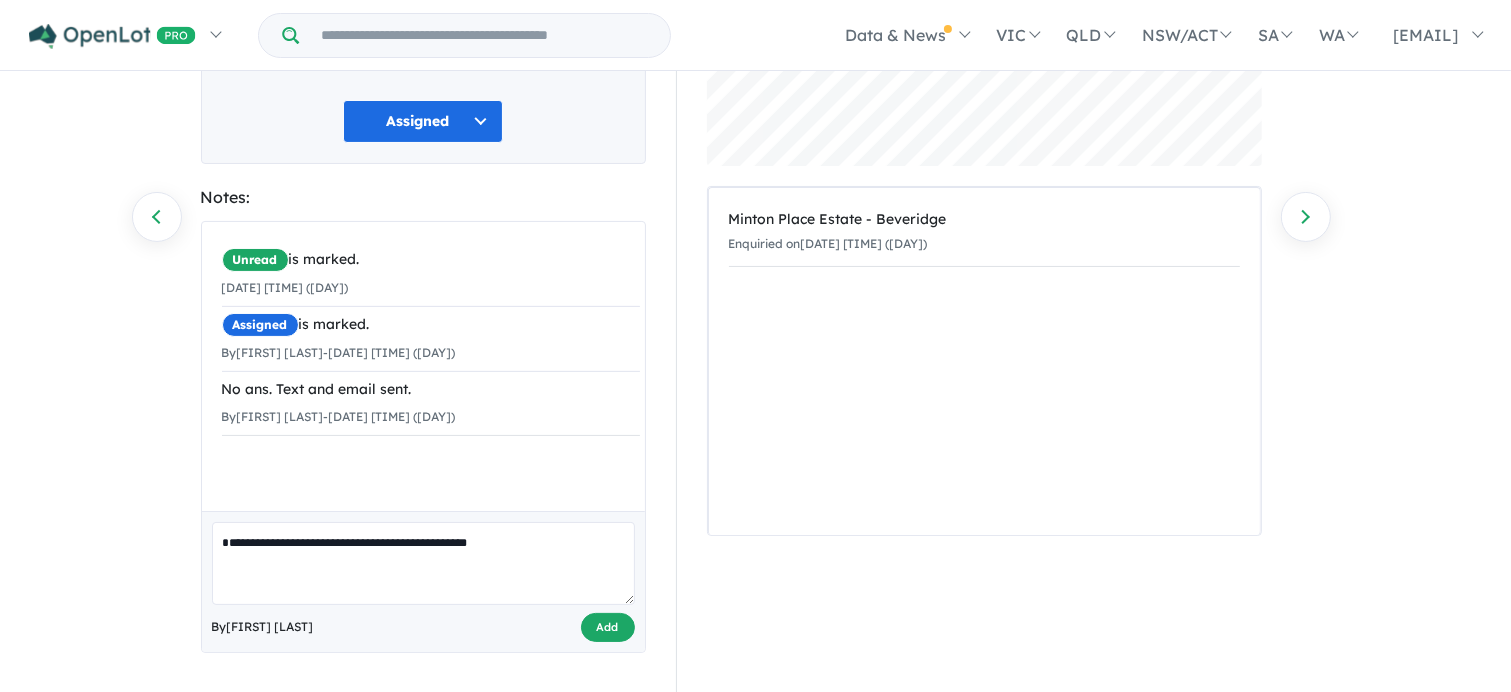type on "**********" 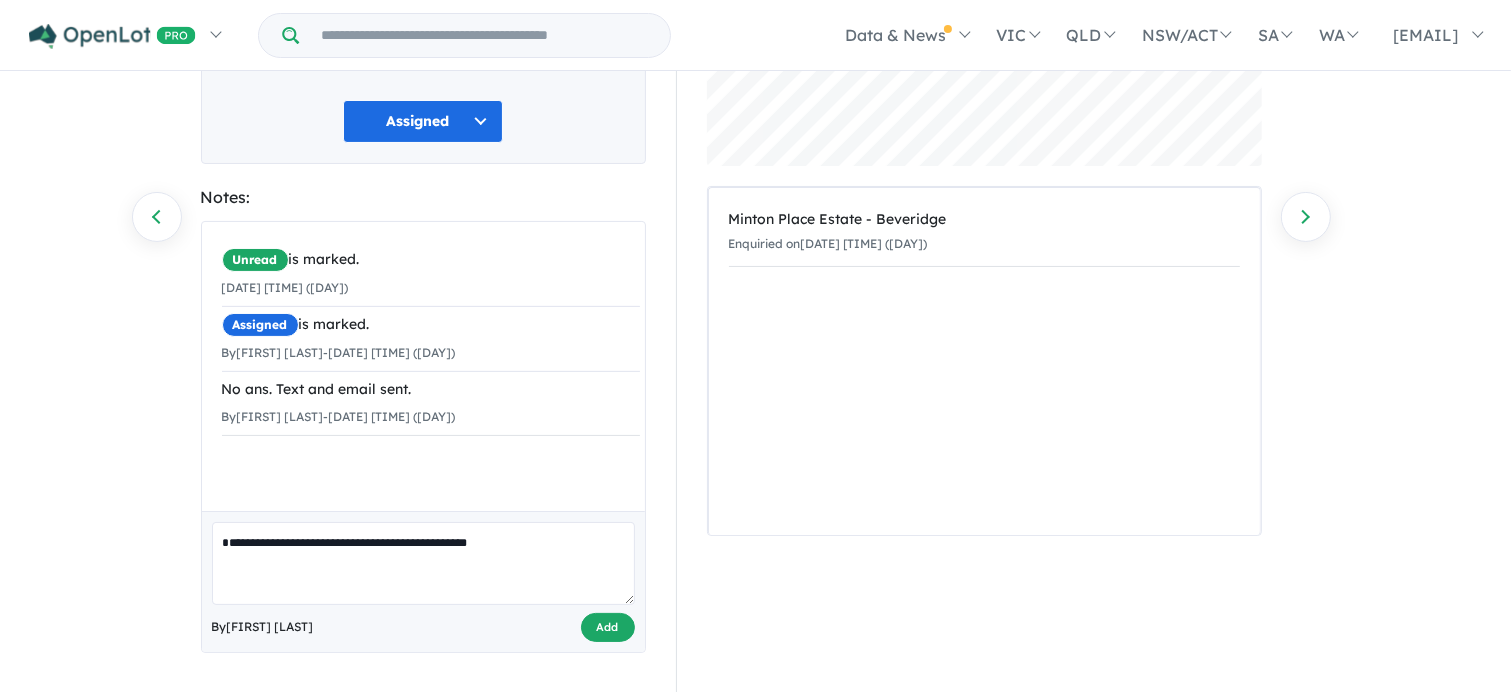click on "Add" at bounding box center (608, 627) 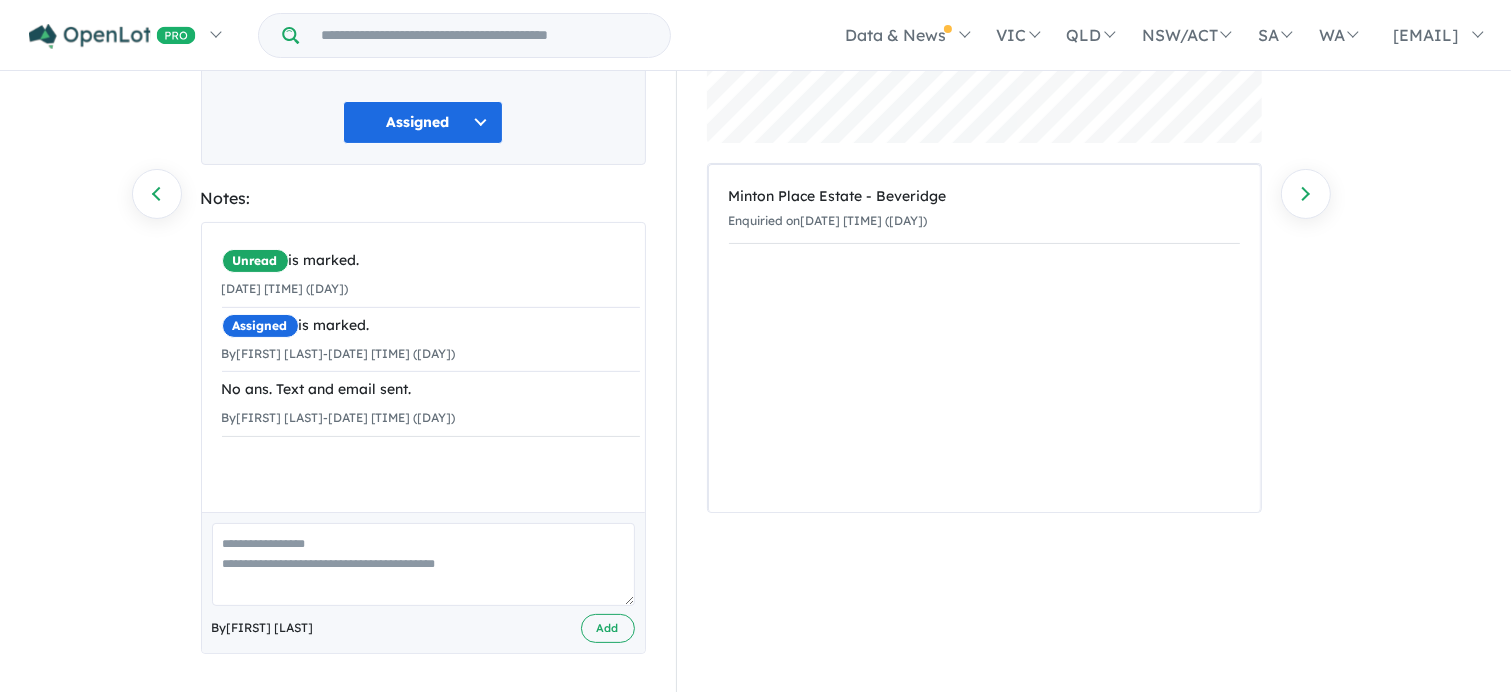 scroll, scrollTop: 283, scrollLeft: 0, axis: vertical 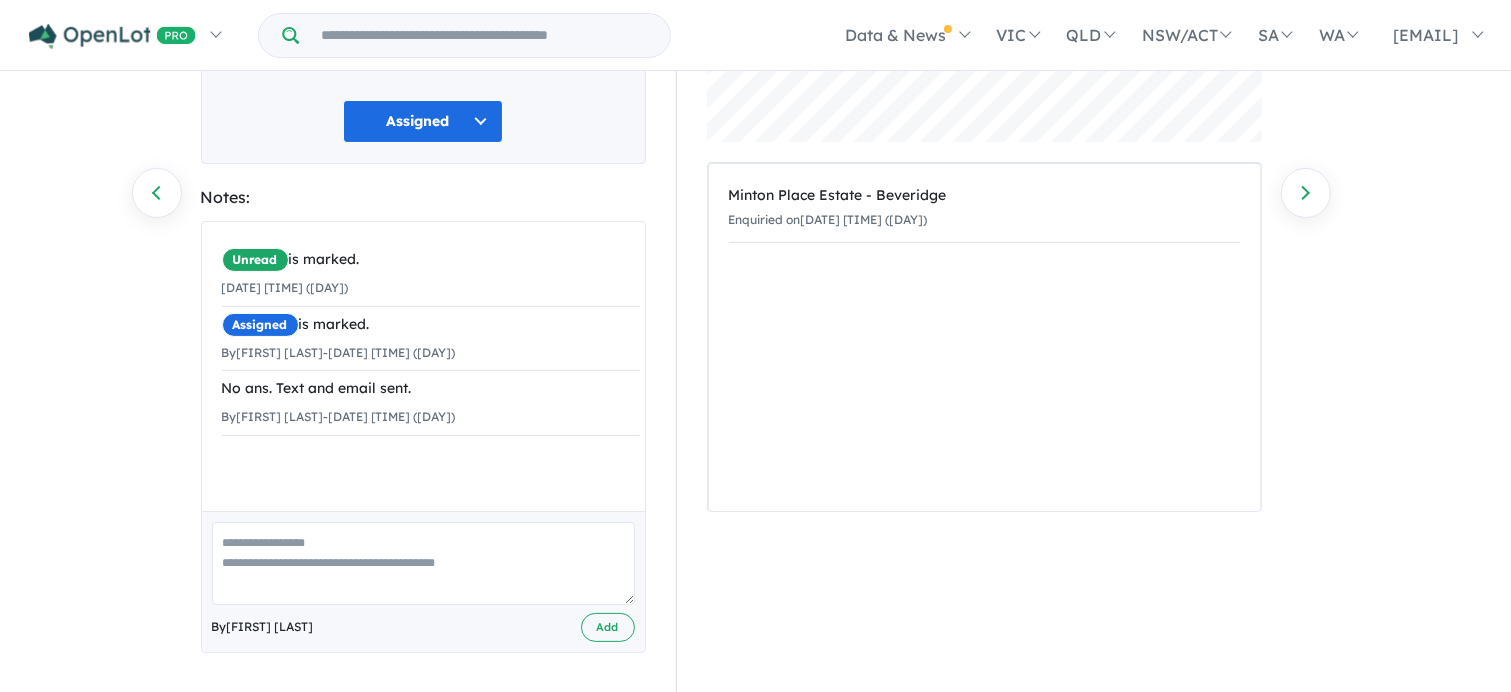 click on "Unread is marked. [DATE] [TIME] ([DAY]) Assigned is marked. By [FIRST] [LAST] - [DATE] [TIME] ([DAY]) No ans. Text and email sent. By [FIRST] [LAST] - [DATE] [TIME] ([DAY])" at bounding box center [431, 374] 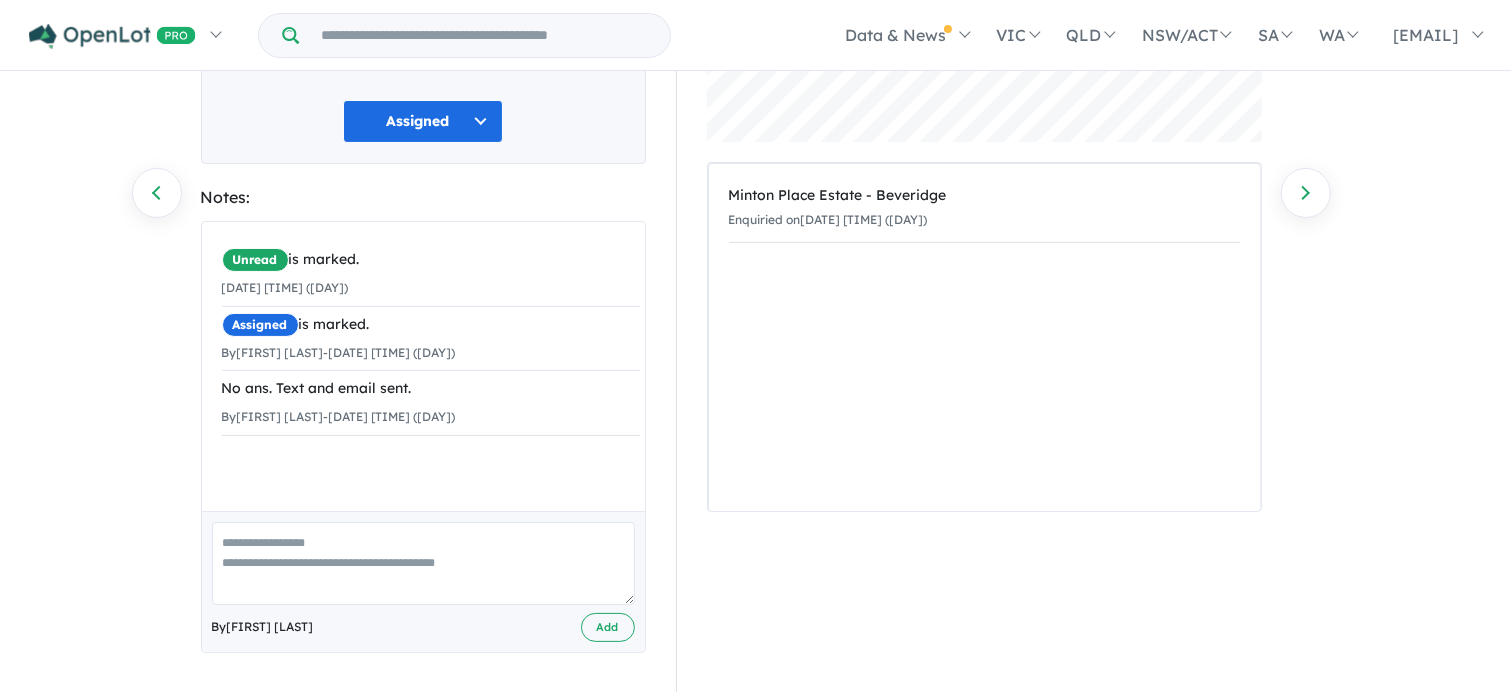 click at bounding box center (423, 563) 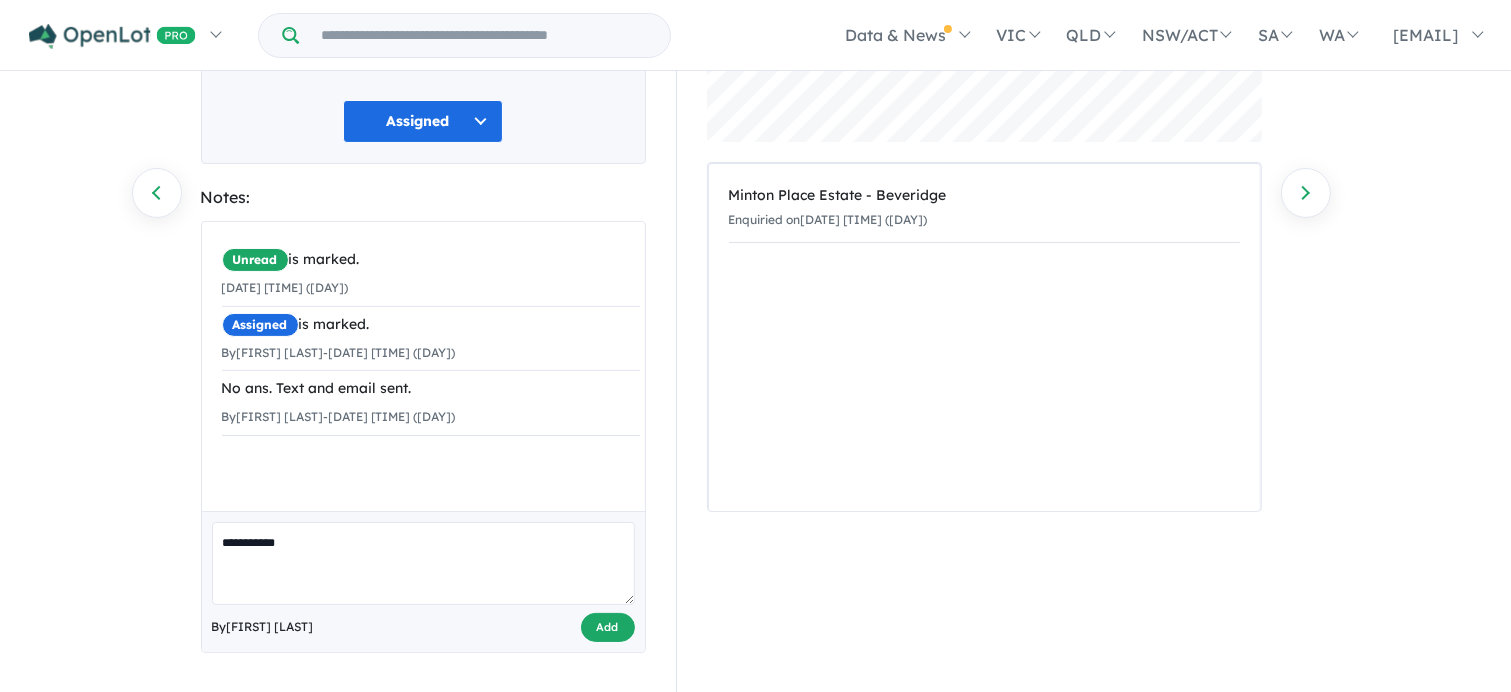 type on "**********" 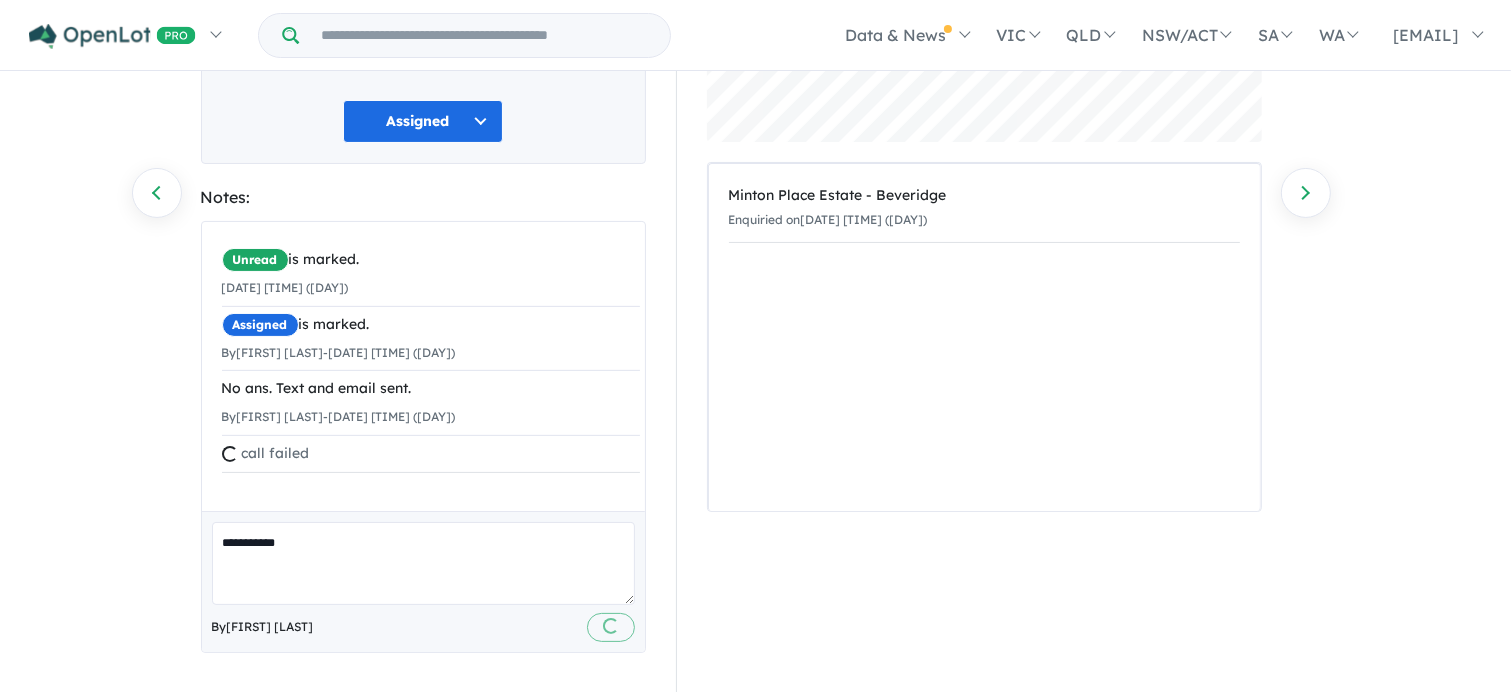 type 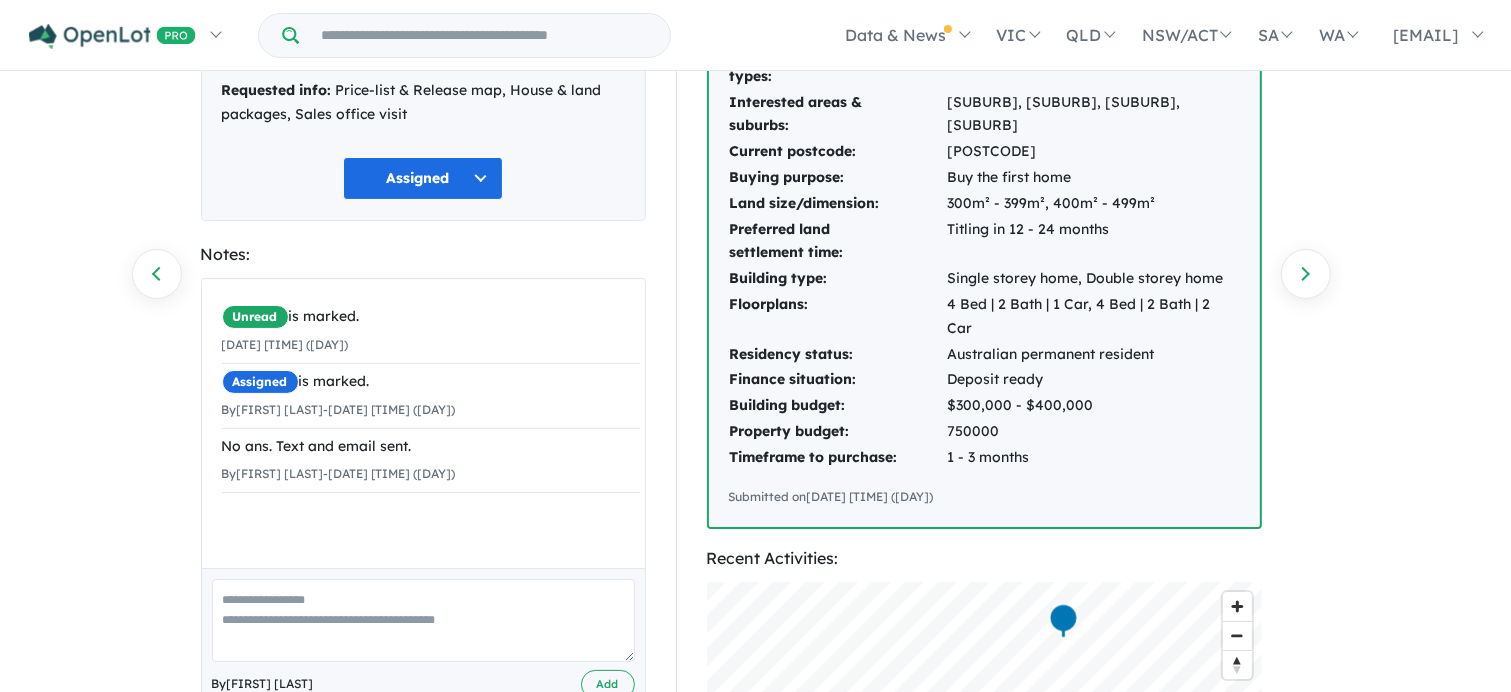 scroll, scrollTop: 201, scrollLeft: 0, axis: vertical 